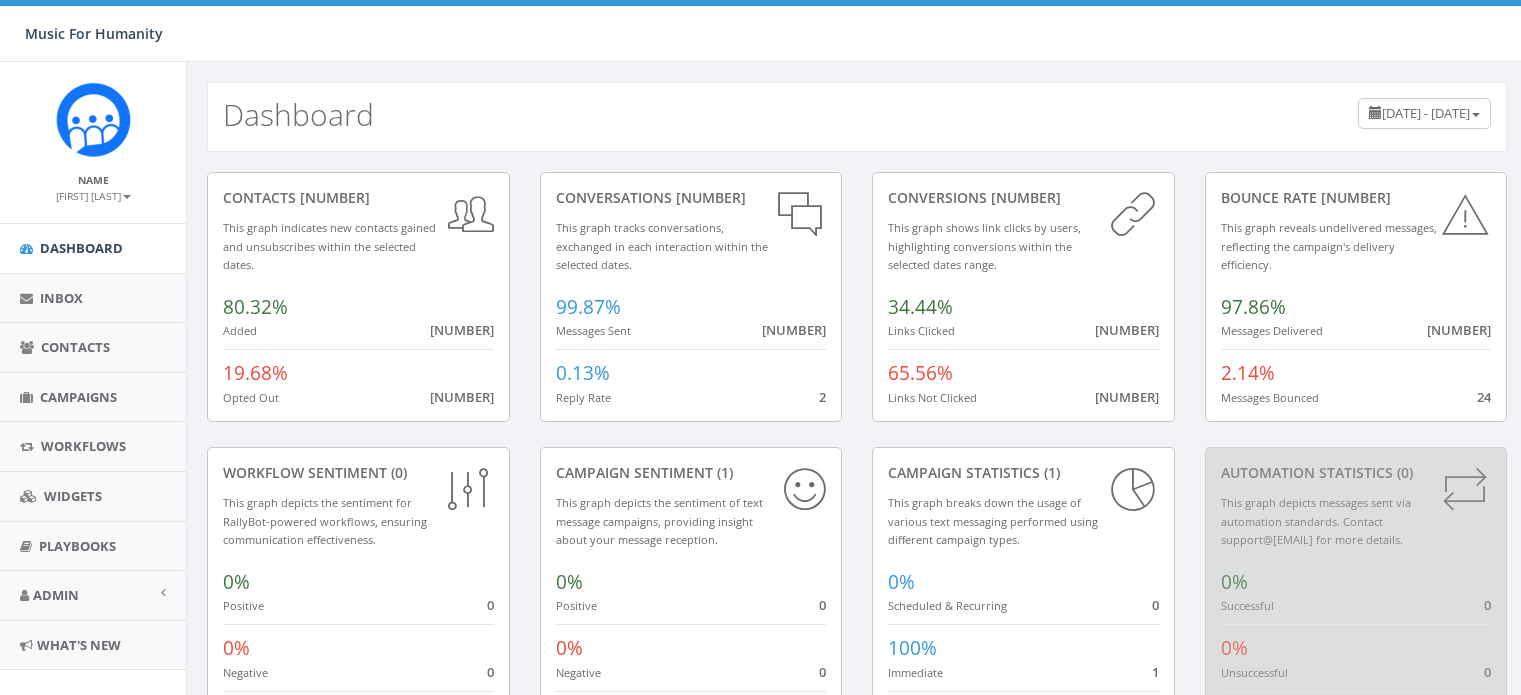 scroll, scrollTop: 0, scrollLeft: 0, axis: both 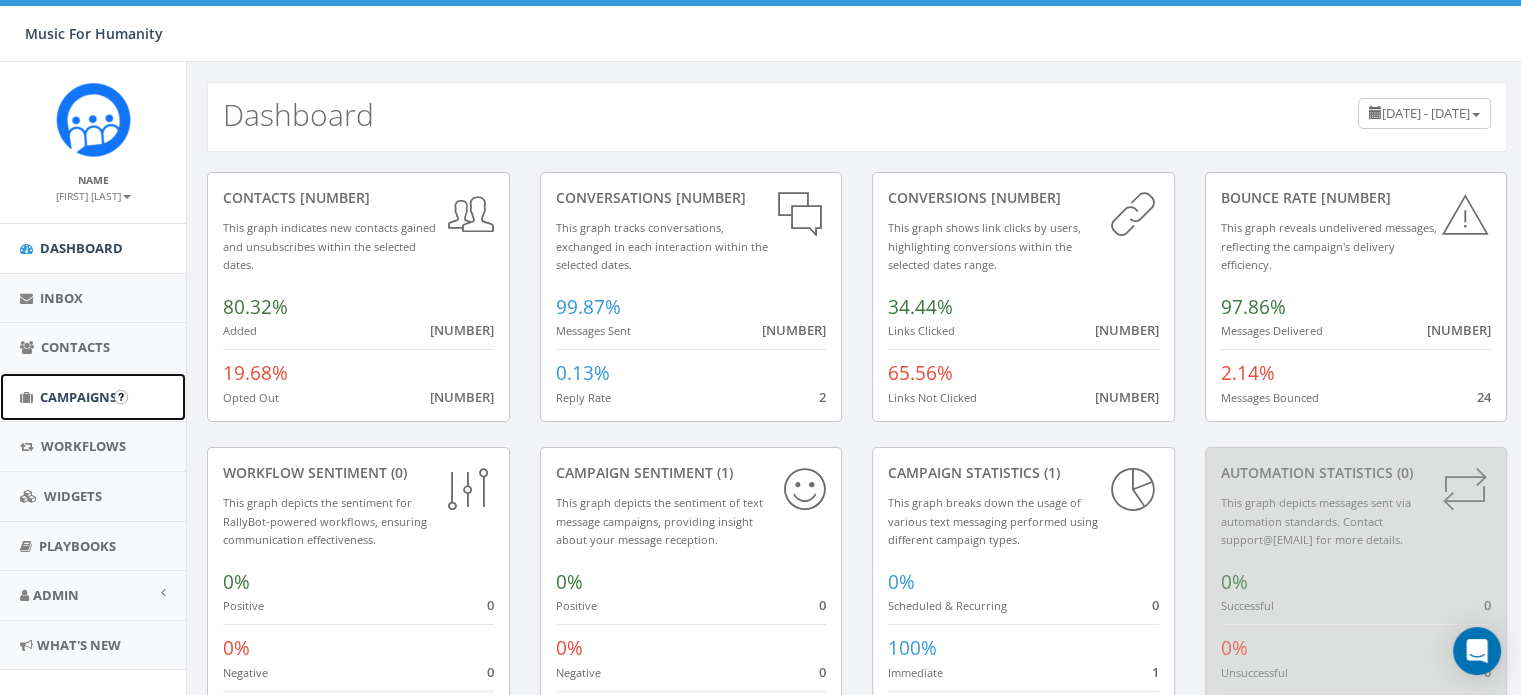 click on "Campaigns" at bounding box center [78, 397] 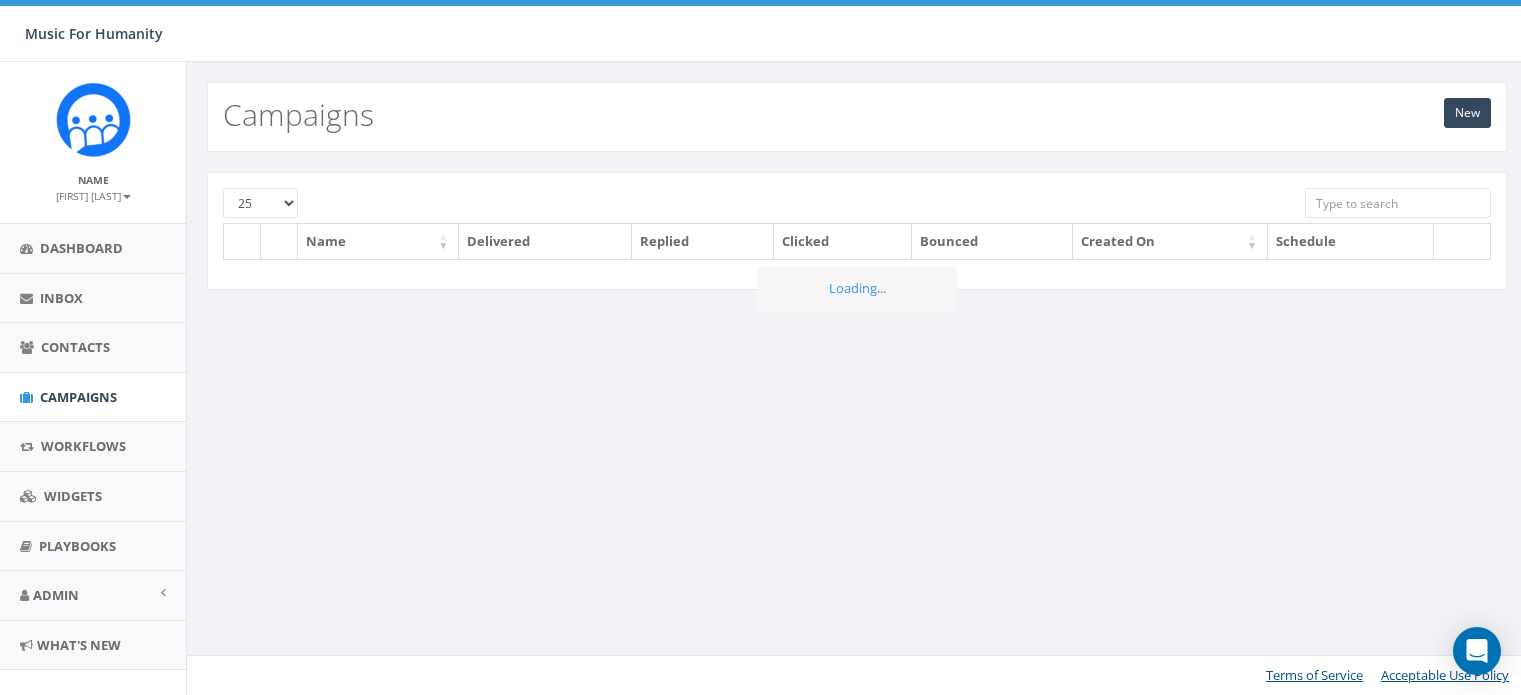 scroll, scrollTop: 0, scrollLeft: 0, axis: both 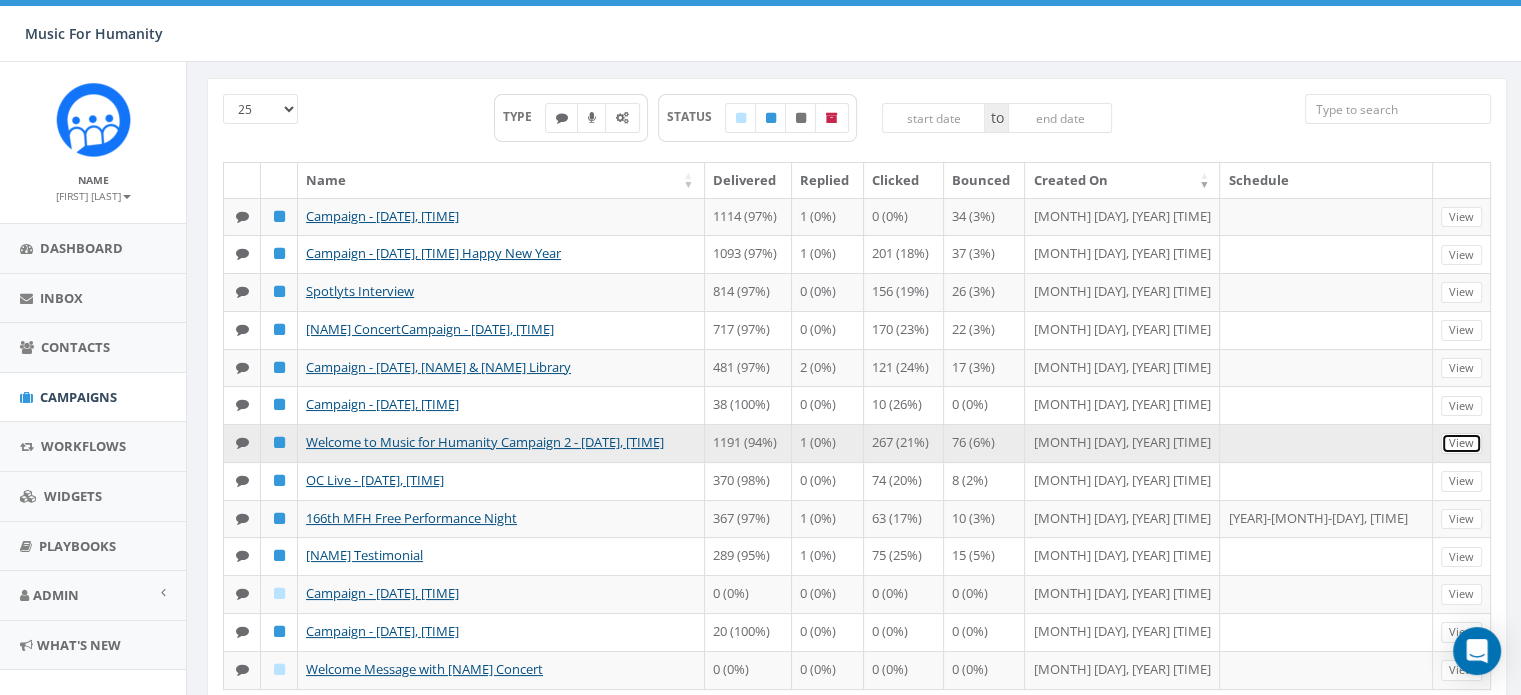 click on "View" at bounding box center (1461, 443) 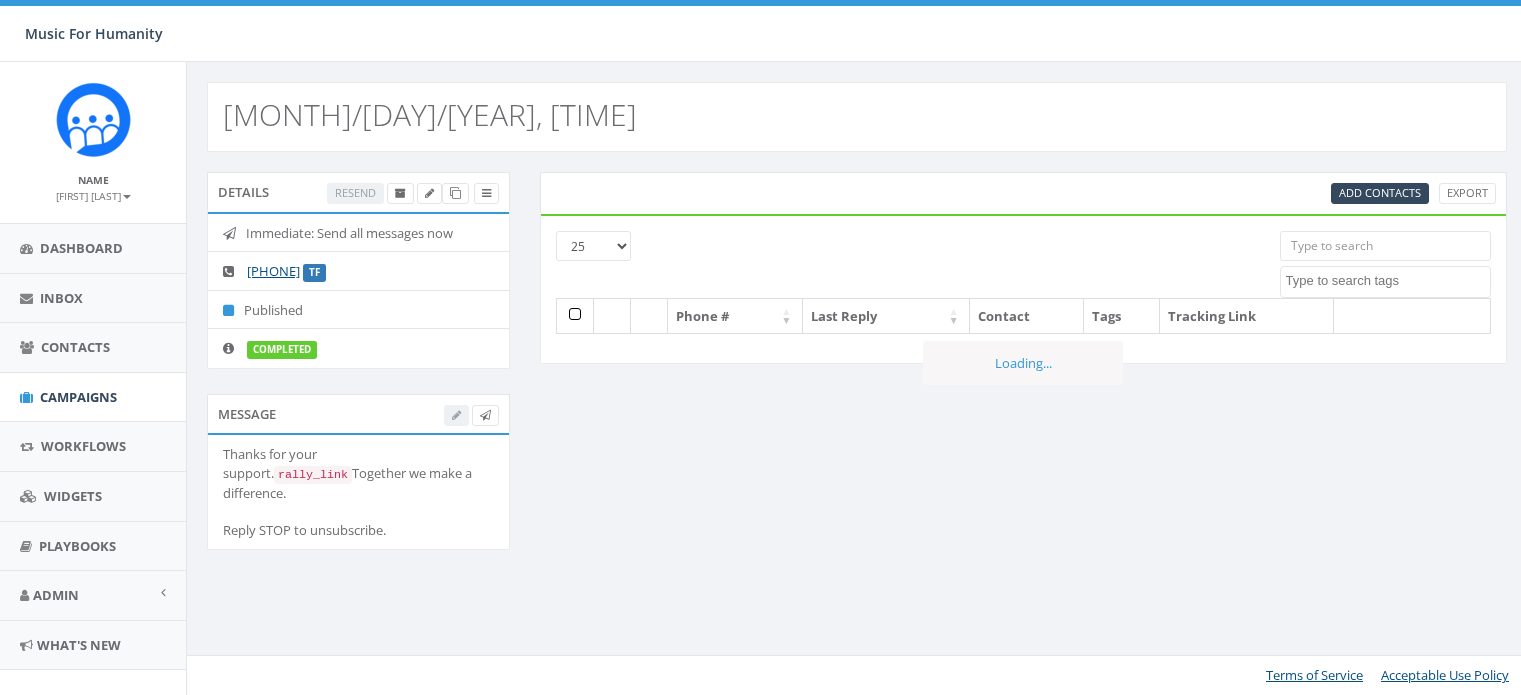 select 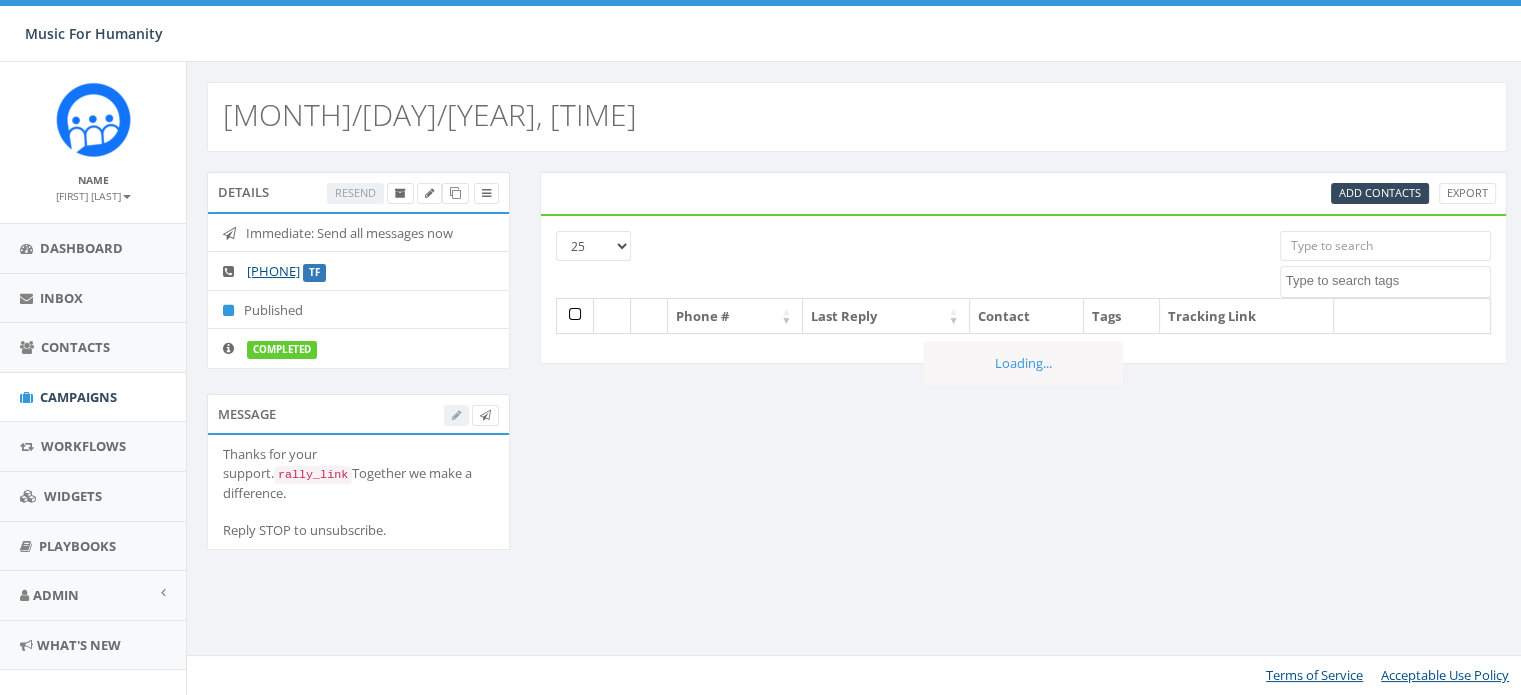 scroll, scrollTop: 0, scrollLeft: 0, axis: both 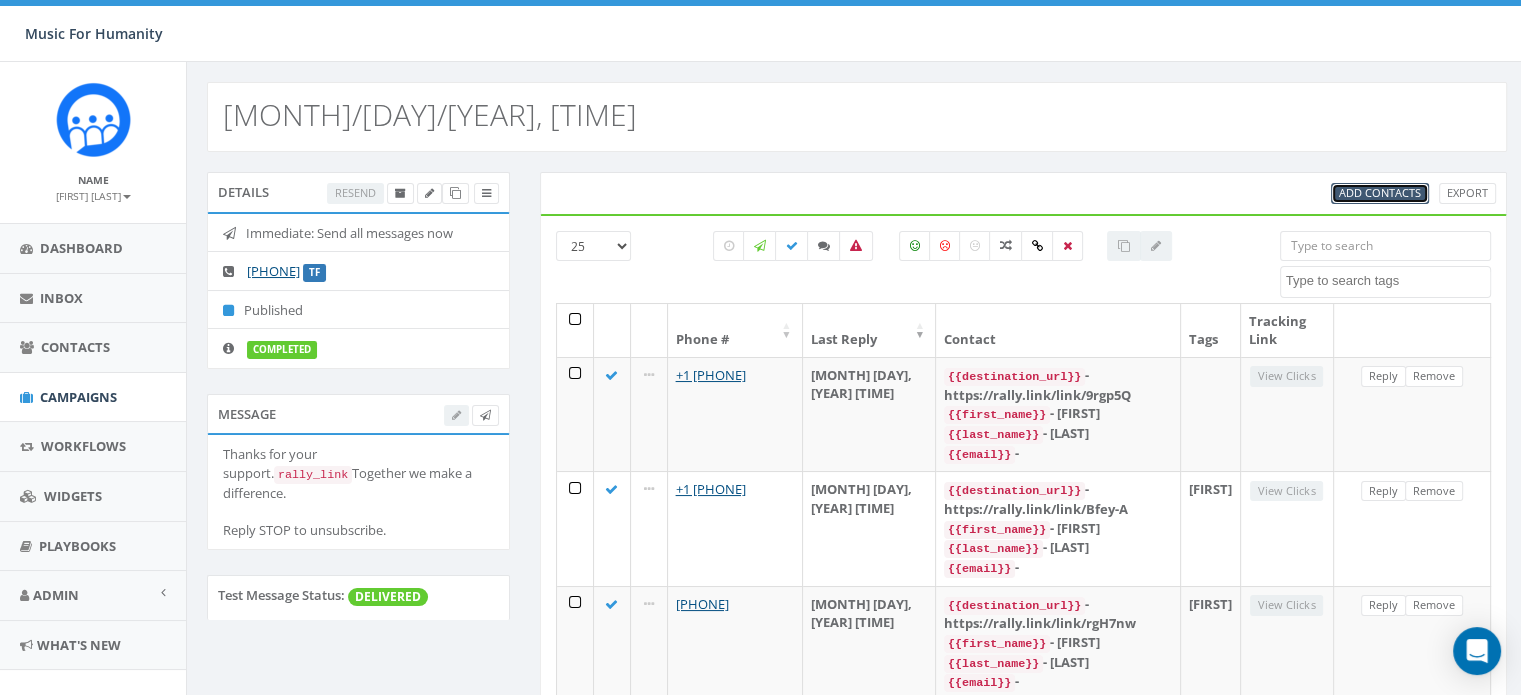 click on "Add Contacts" at bounding box center (1380, 192) 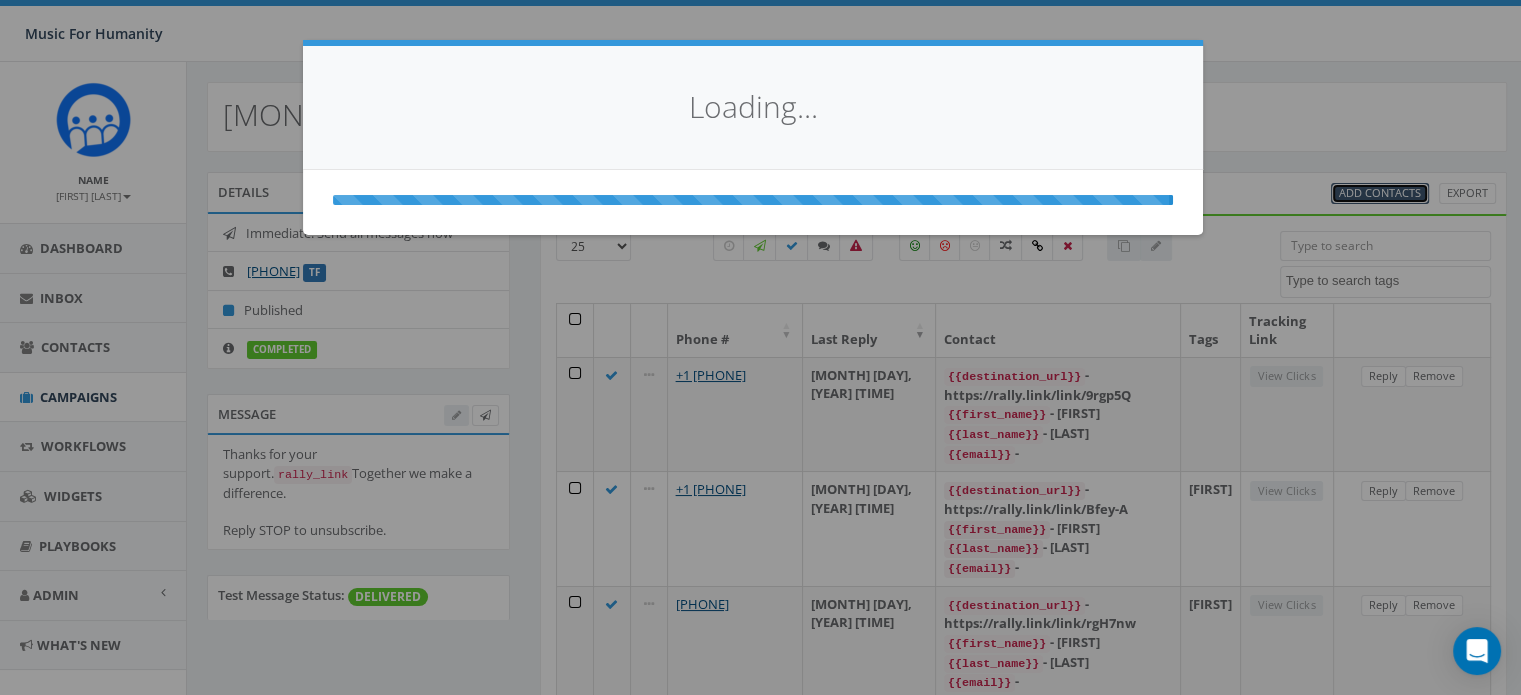 select 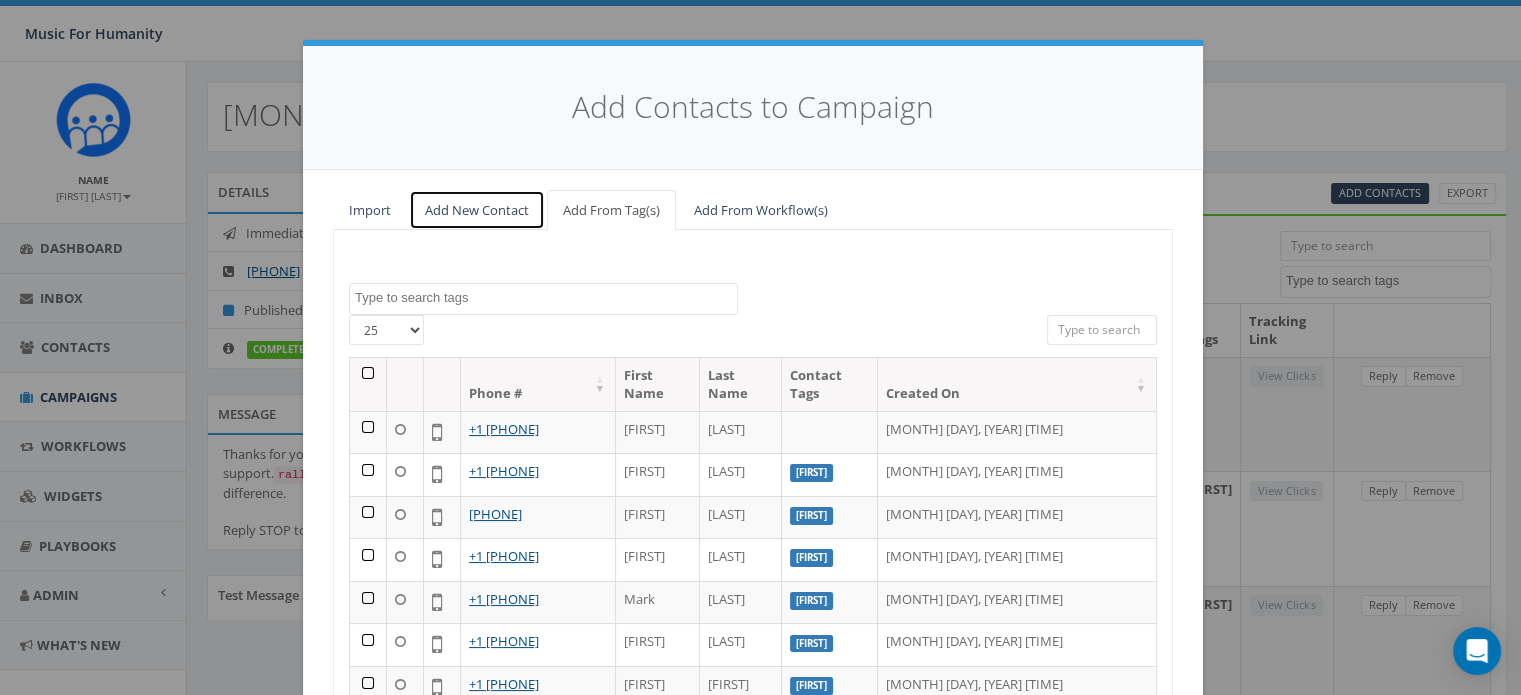 click on "Add New Contact" at bounding box center (477, 210) 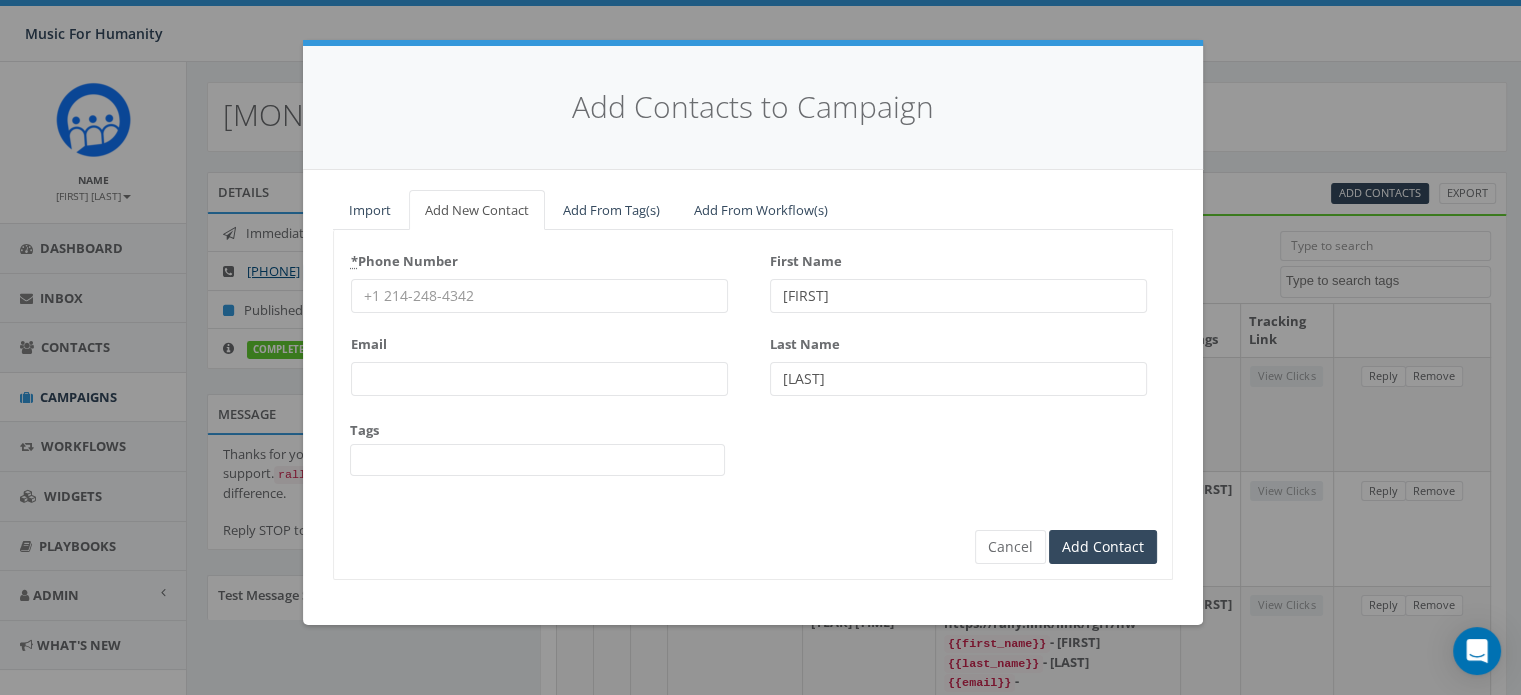 click on "*   Phone Number" at bounding box center (539, 296) 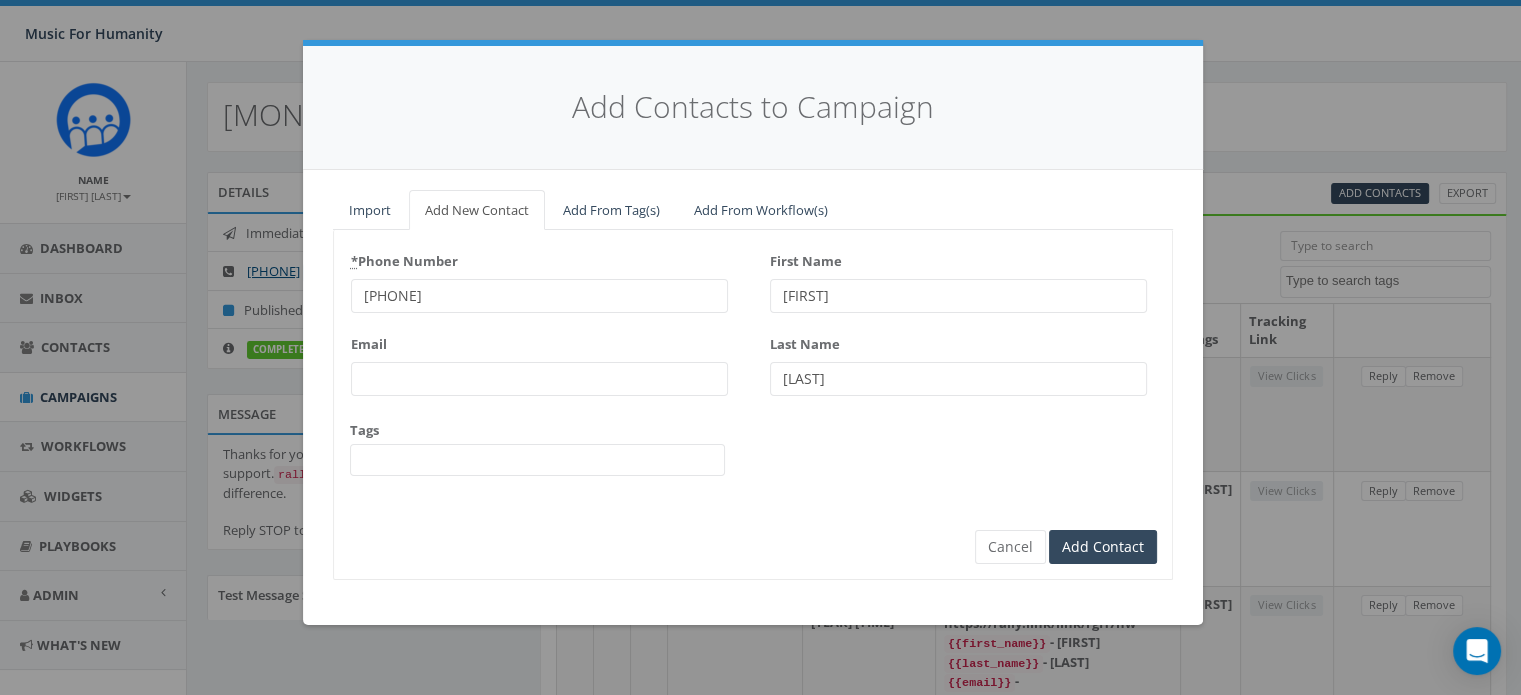 type on "[PHONE]" 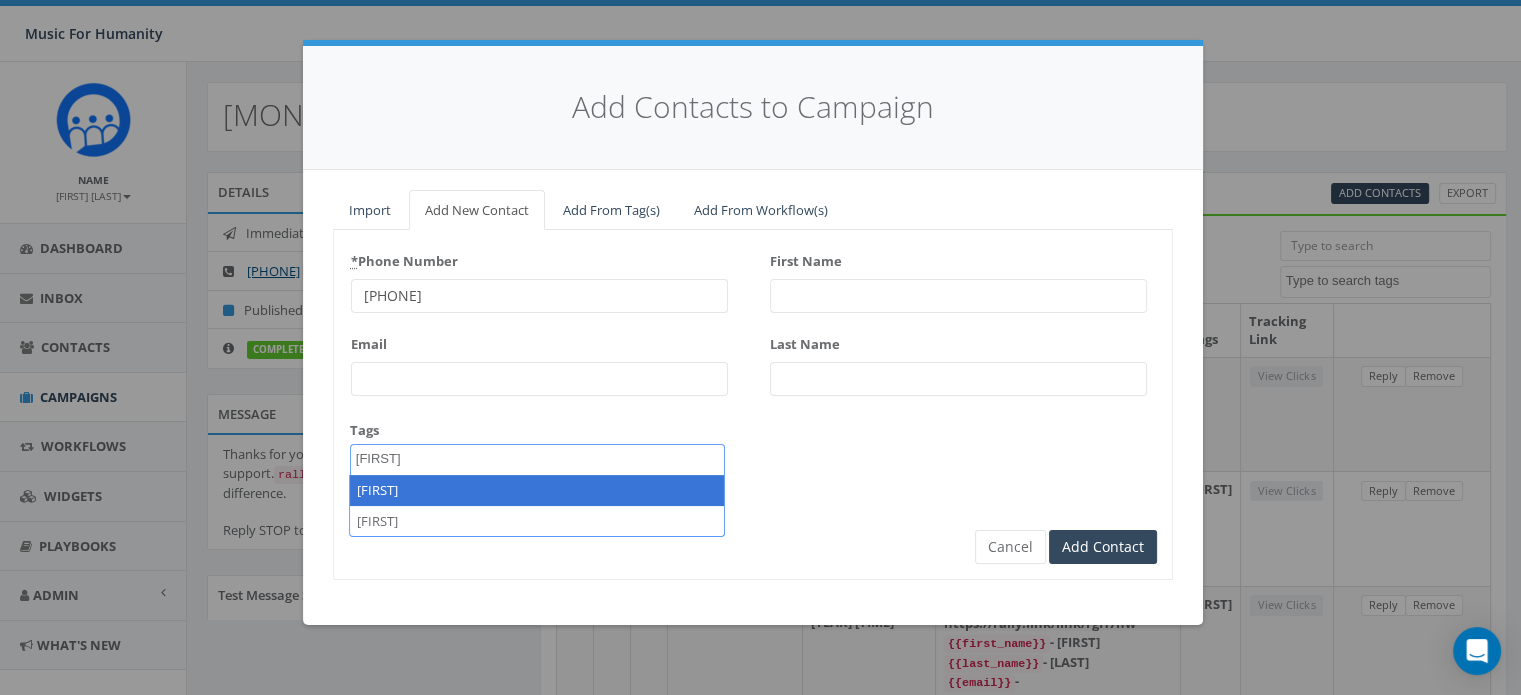 type on "[FIRST]" 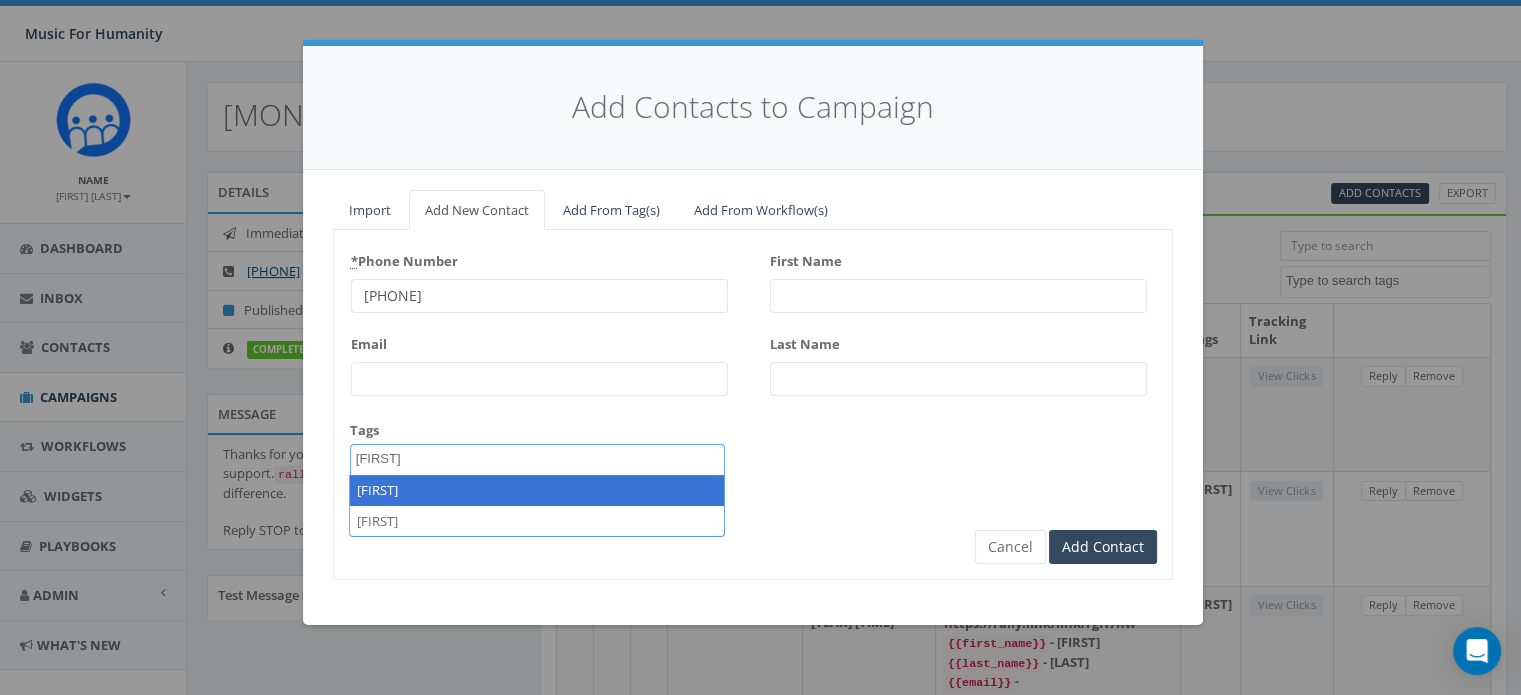 select on "[FIRST]" 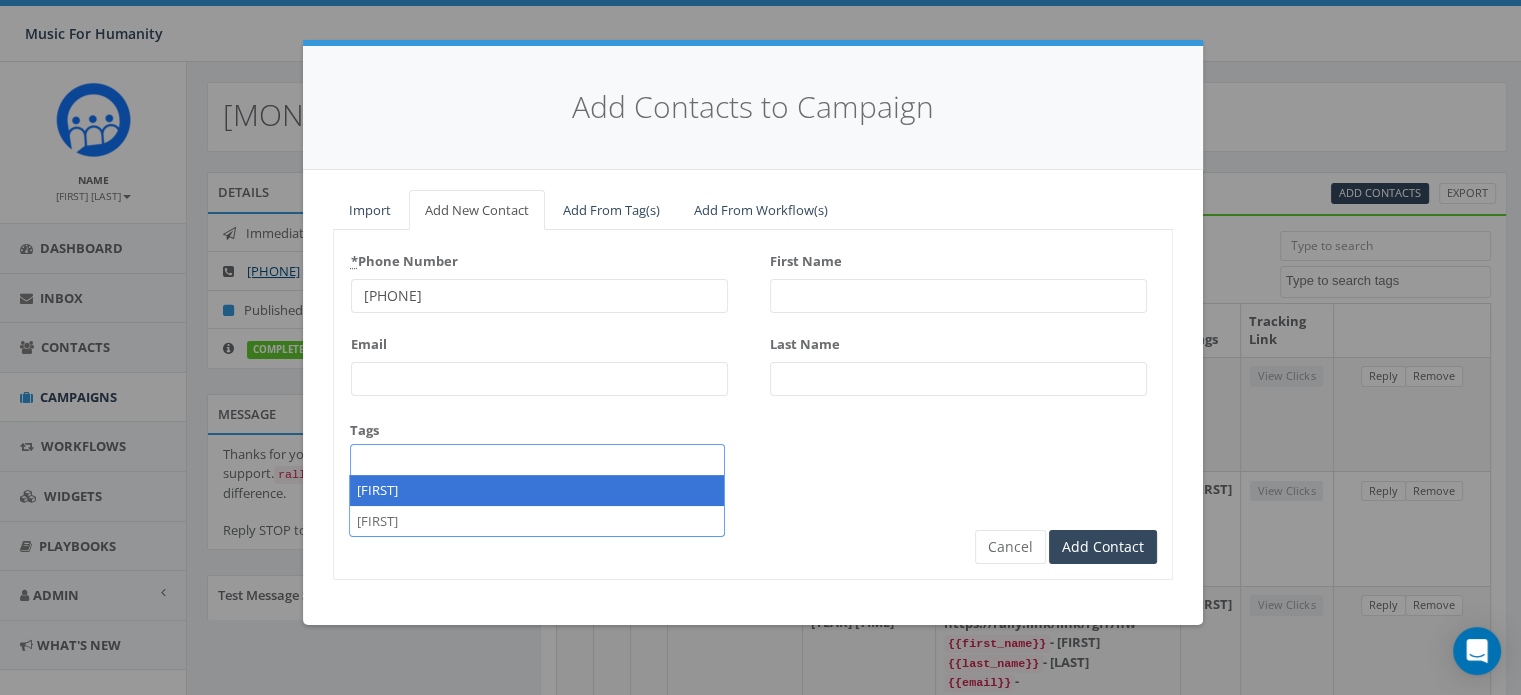 scroll, scrollTop: 167, scrollLeft: 0, axis: vertical 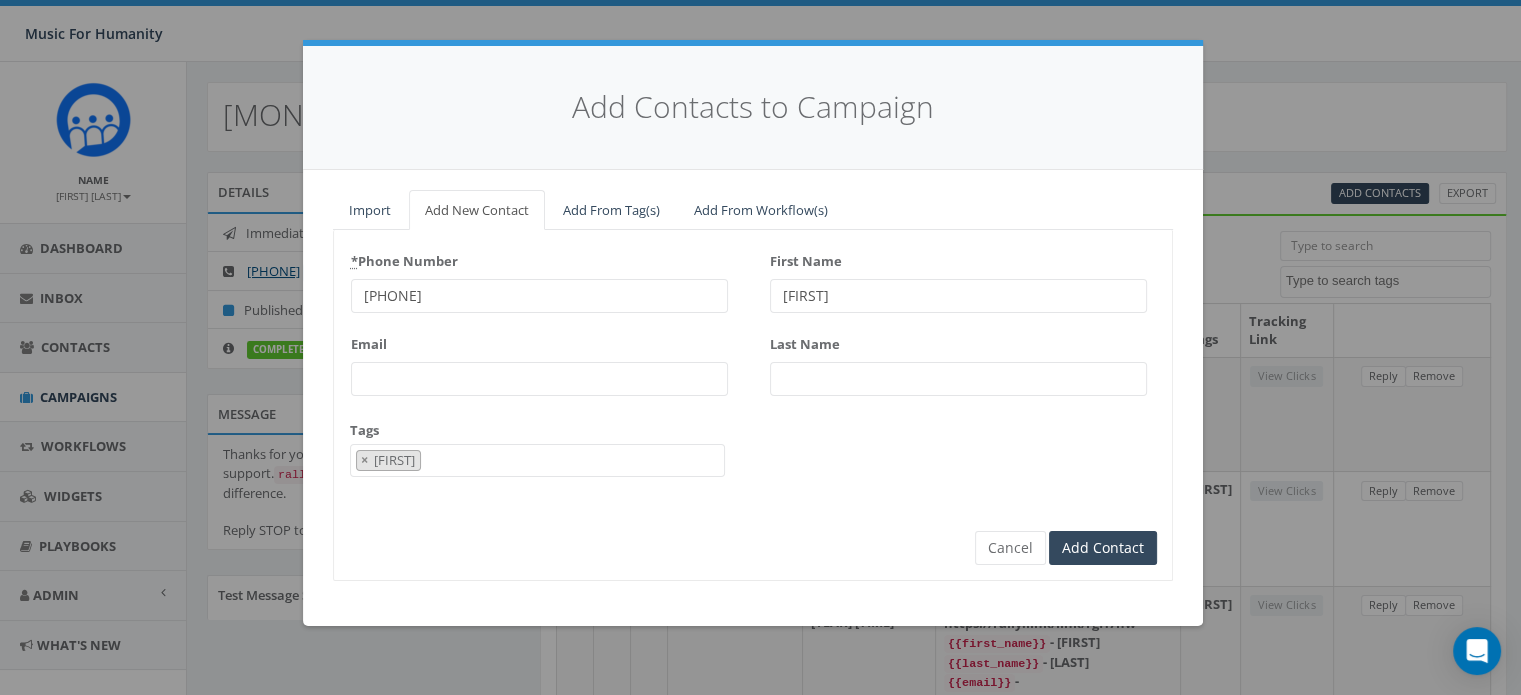 type on "[FIRST]" 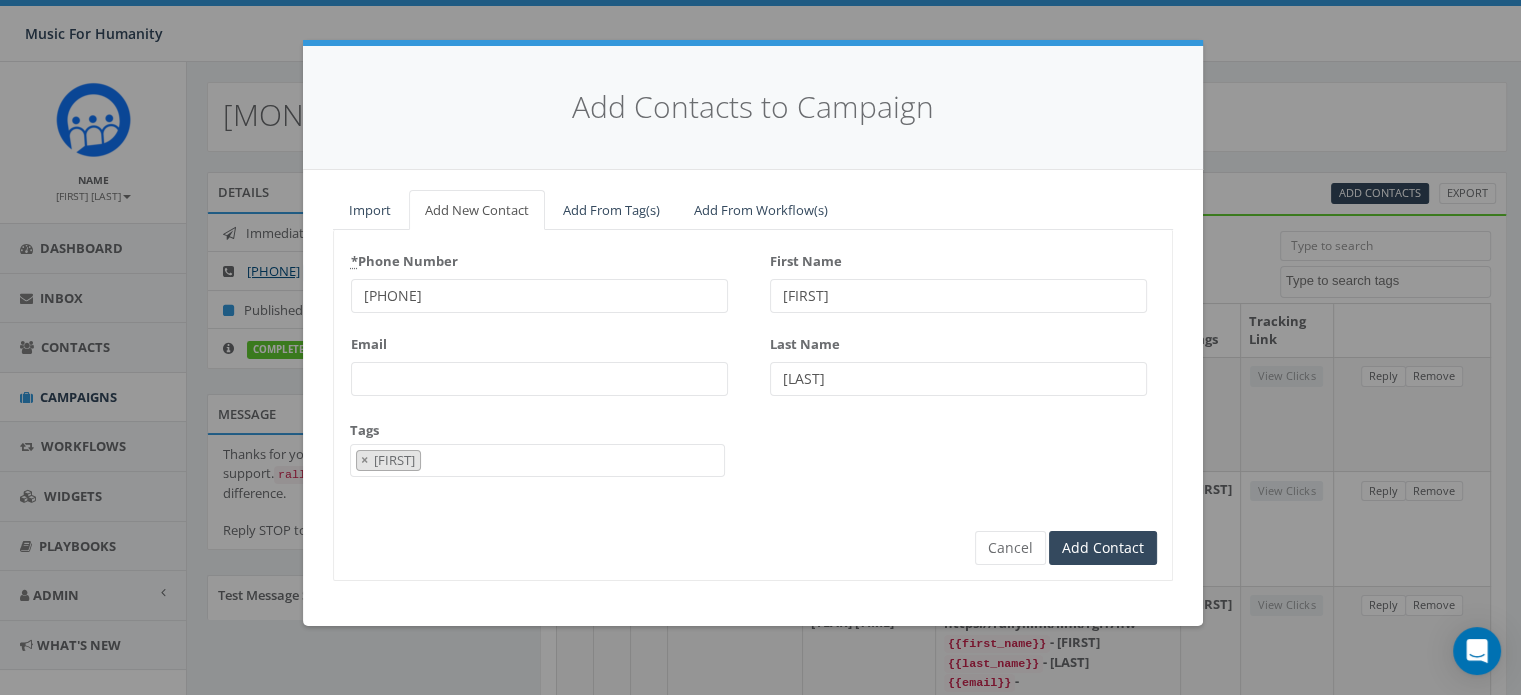type on "[LAST]" 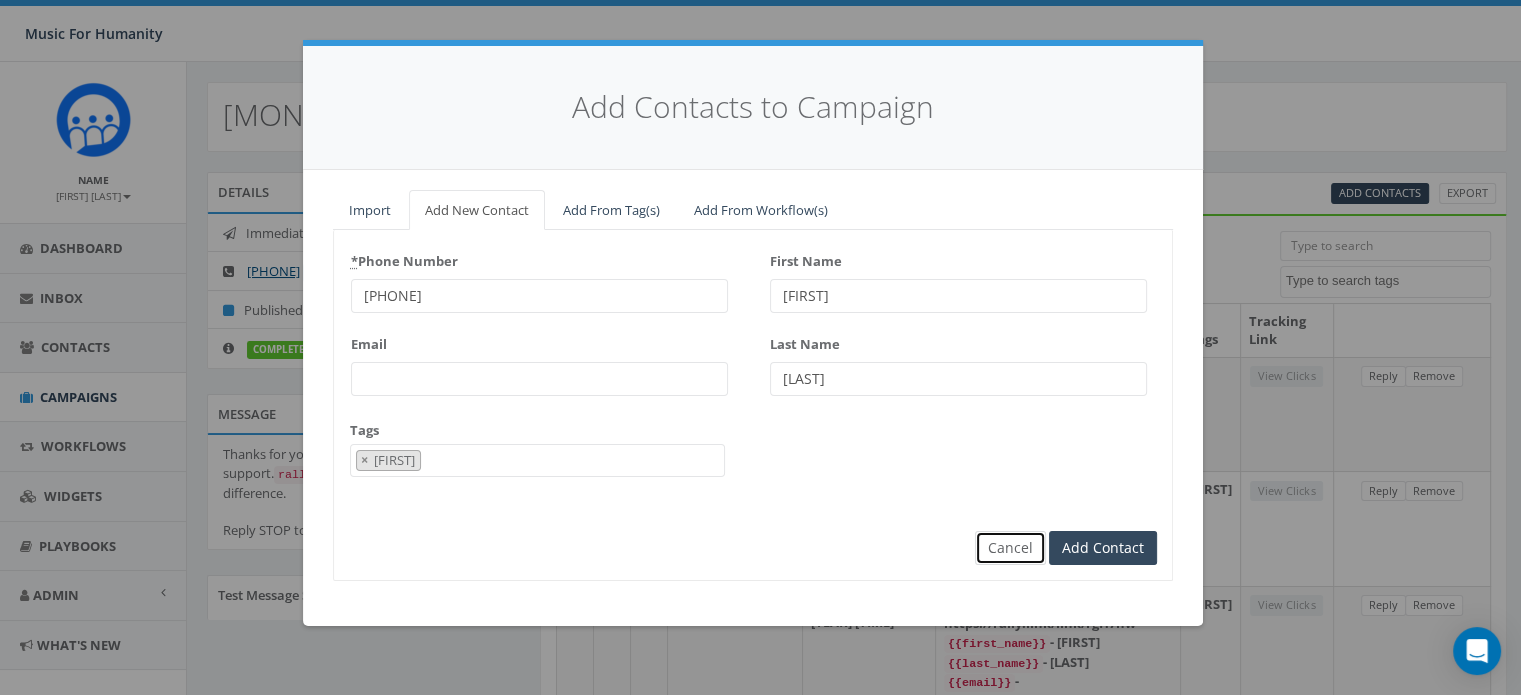 type 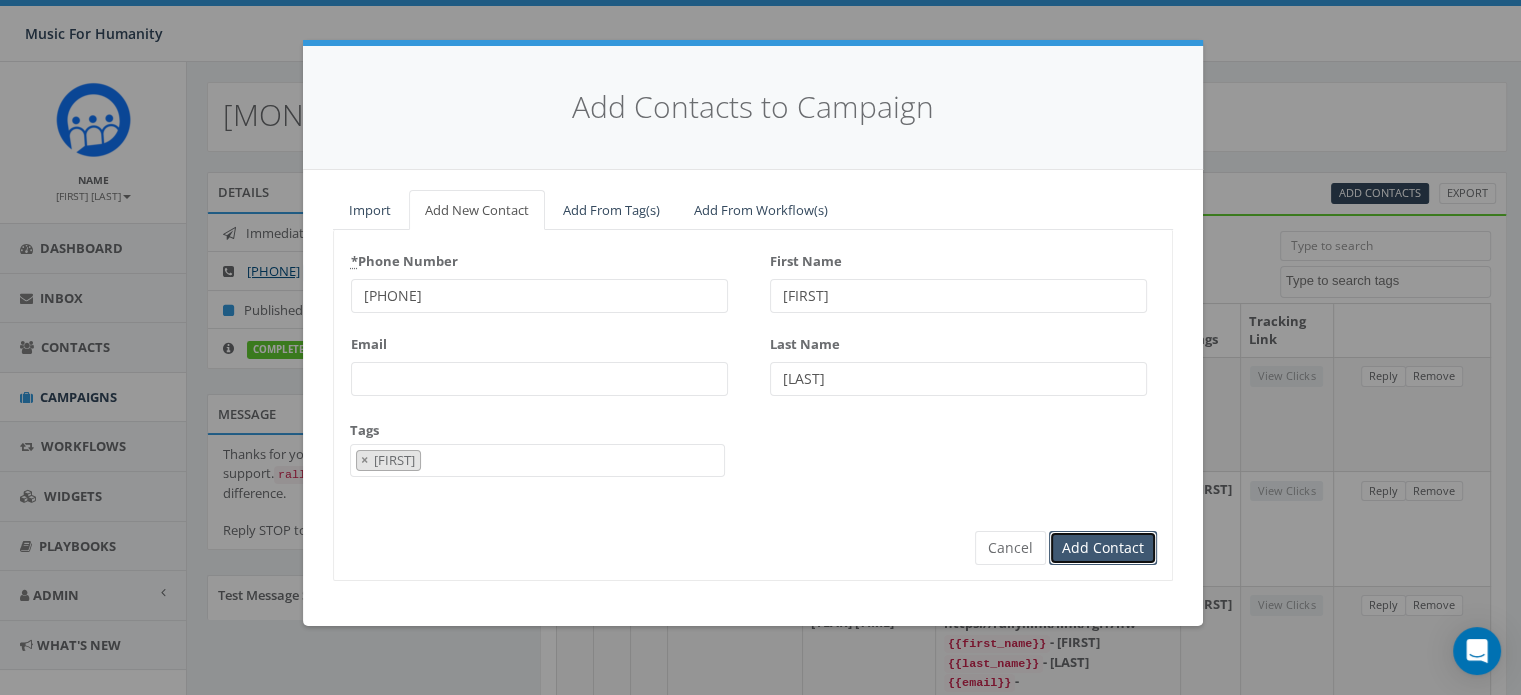 click on "Add Contact" at bounding box center [1103, 548] 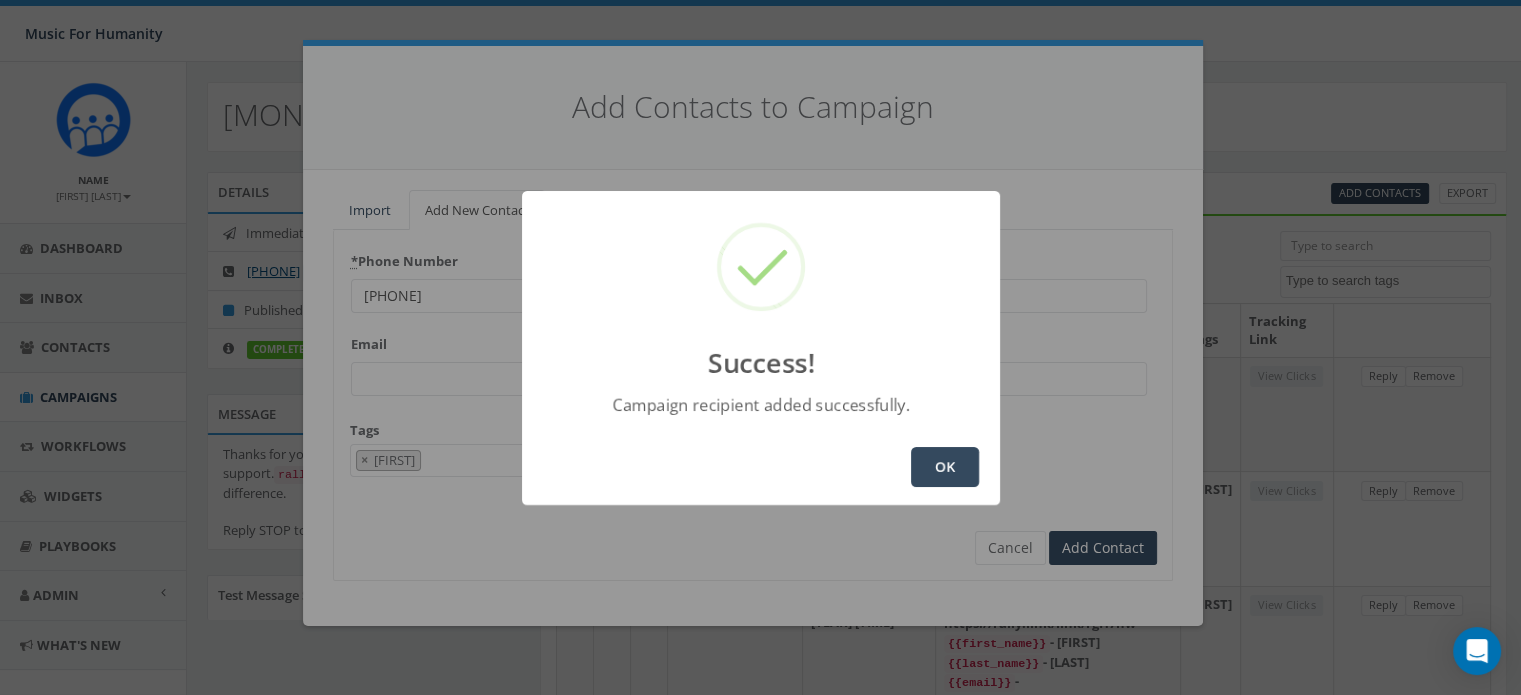click on "OK" at bounding box center (945, 467) 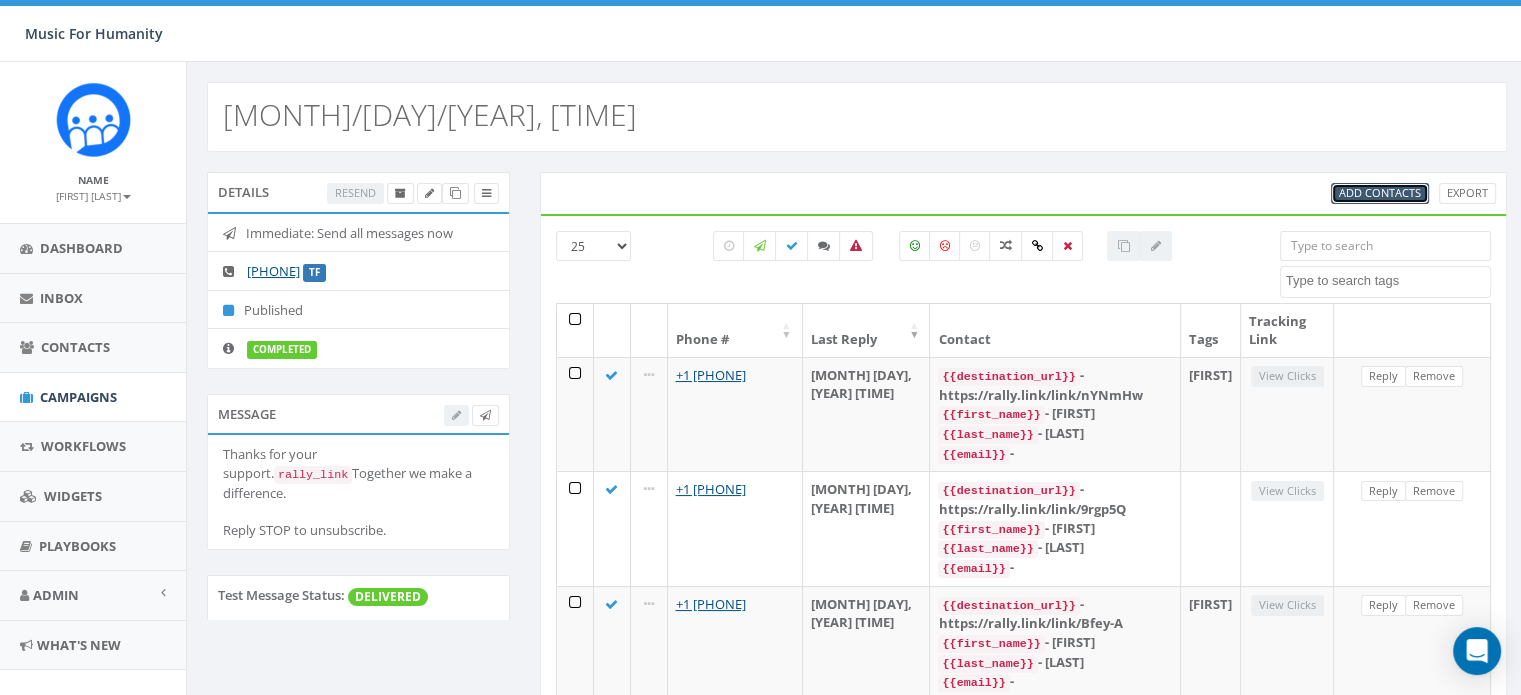 click on "Add Contacts" at bounding box center [1380, 192] 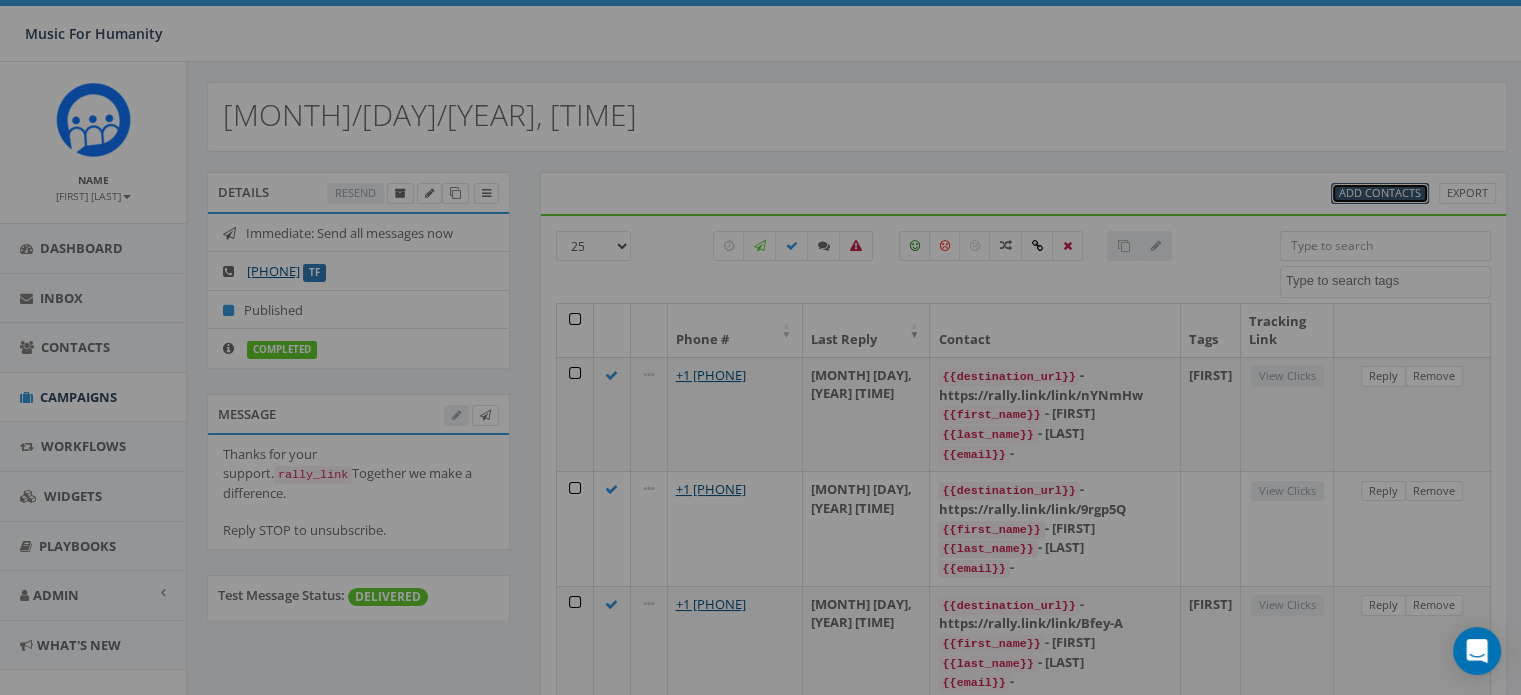 select 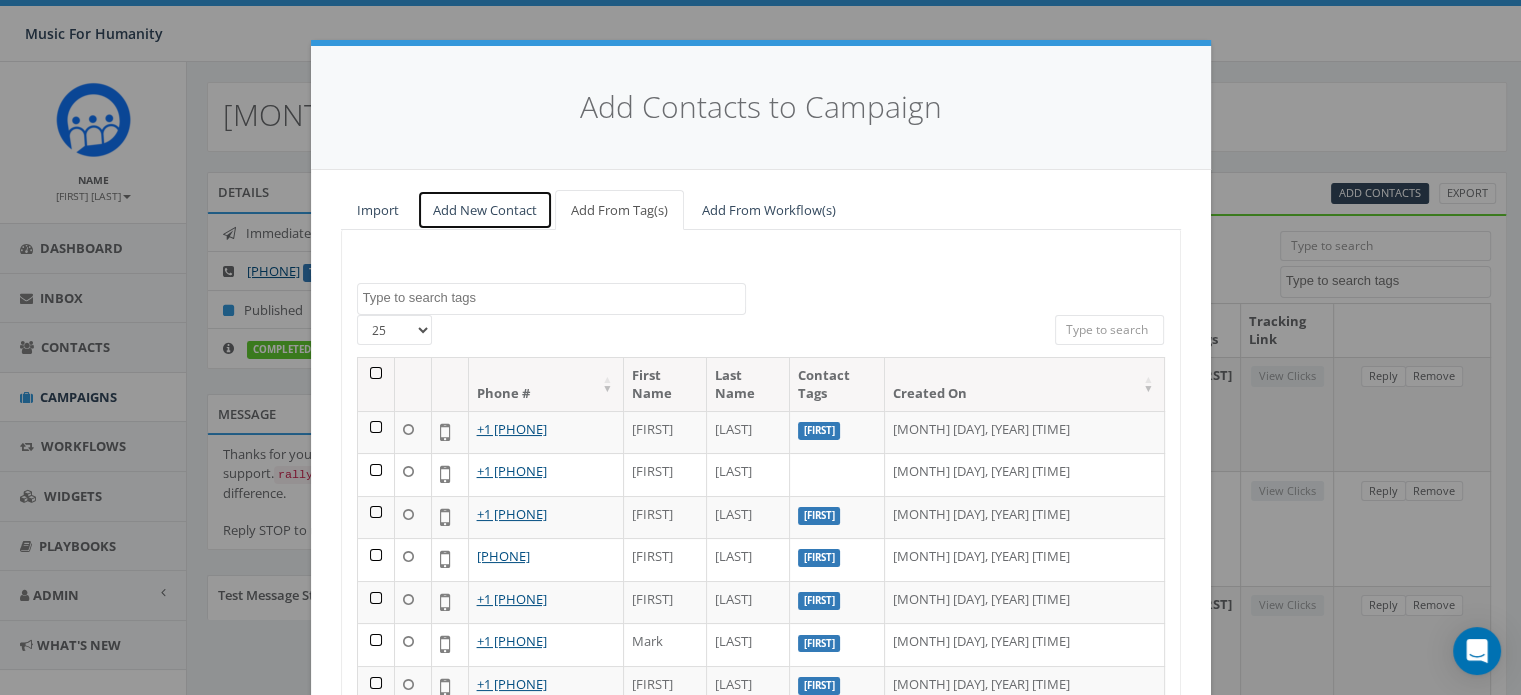 click on "Add New Contact" at bounding box center [485, 210] 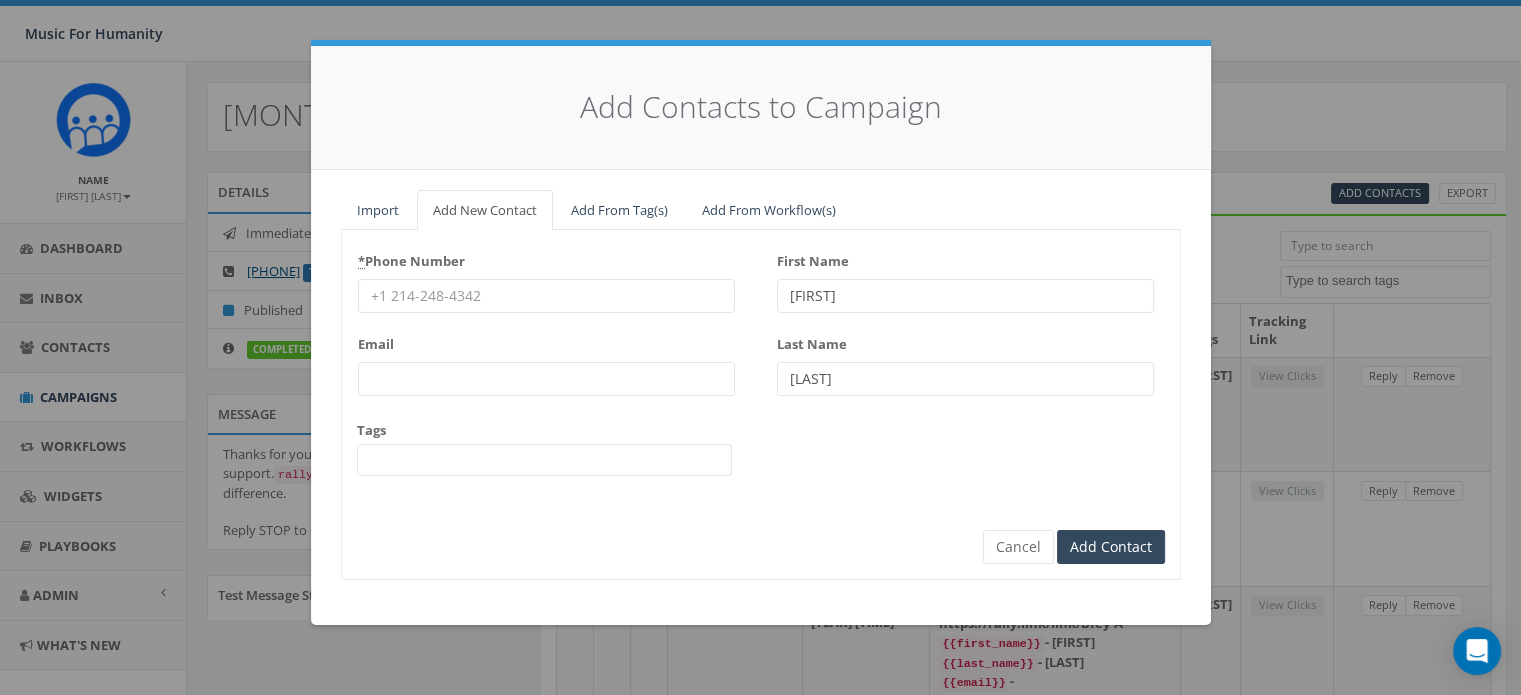 click on "*   Phone Number" at bounding box center (546, 296) 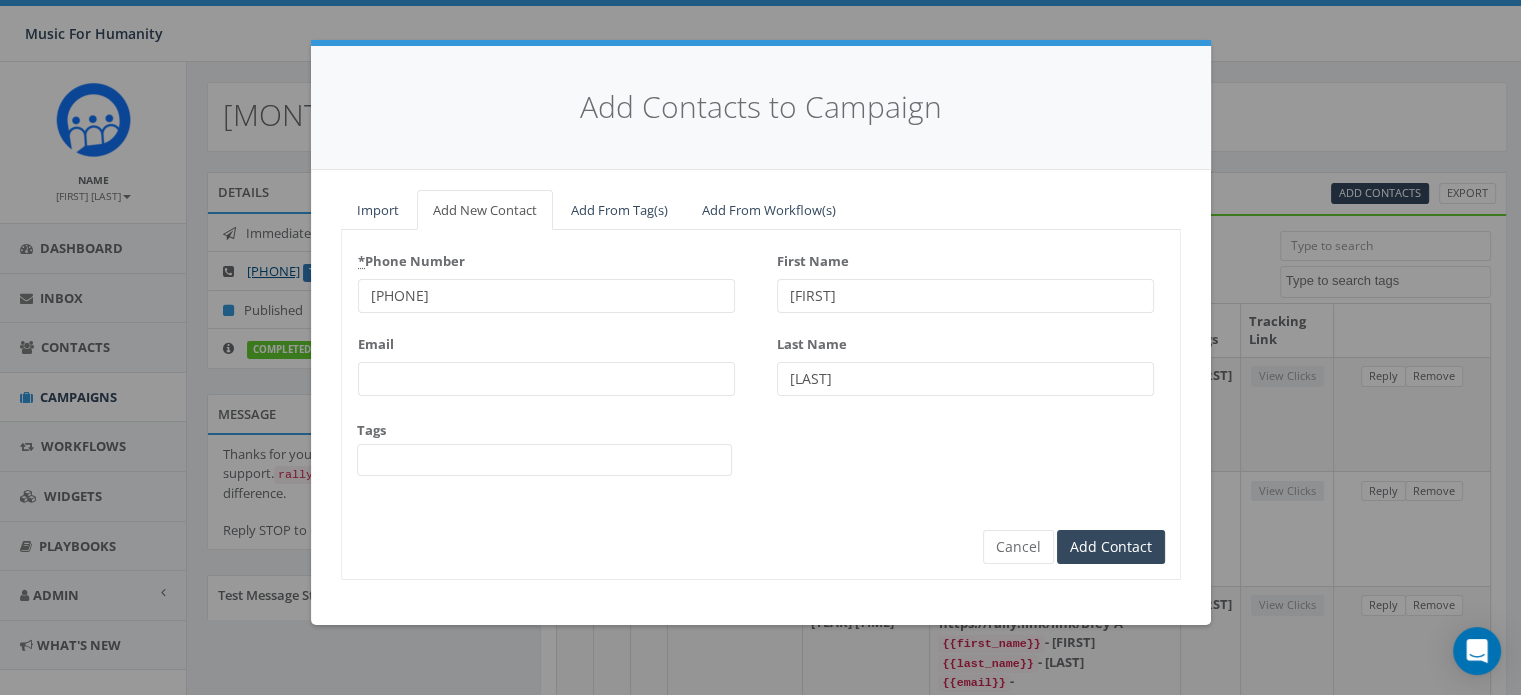 type on "[PHONE]" 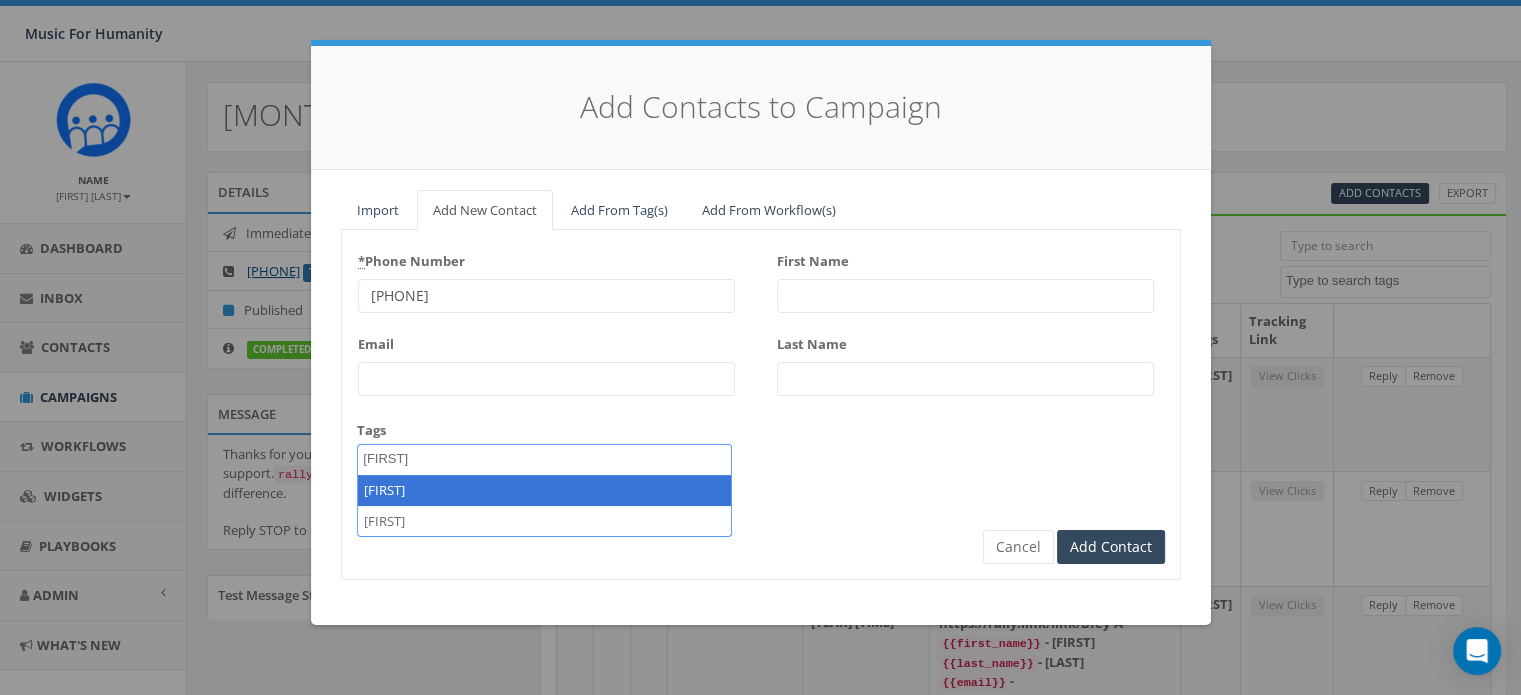 type on "[FIRST]" 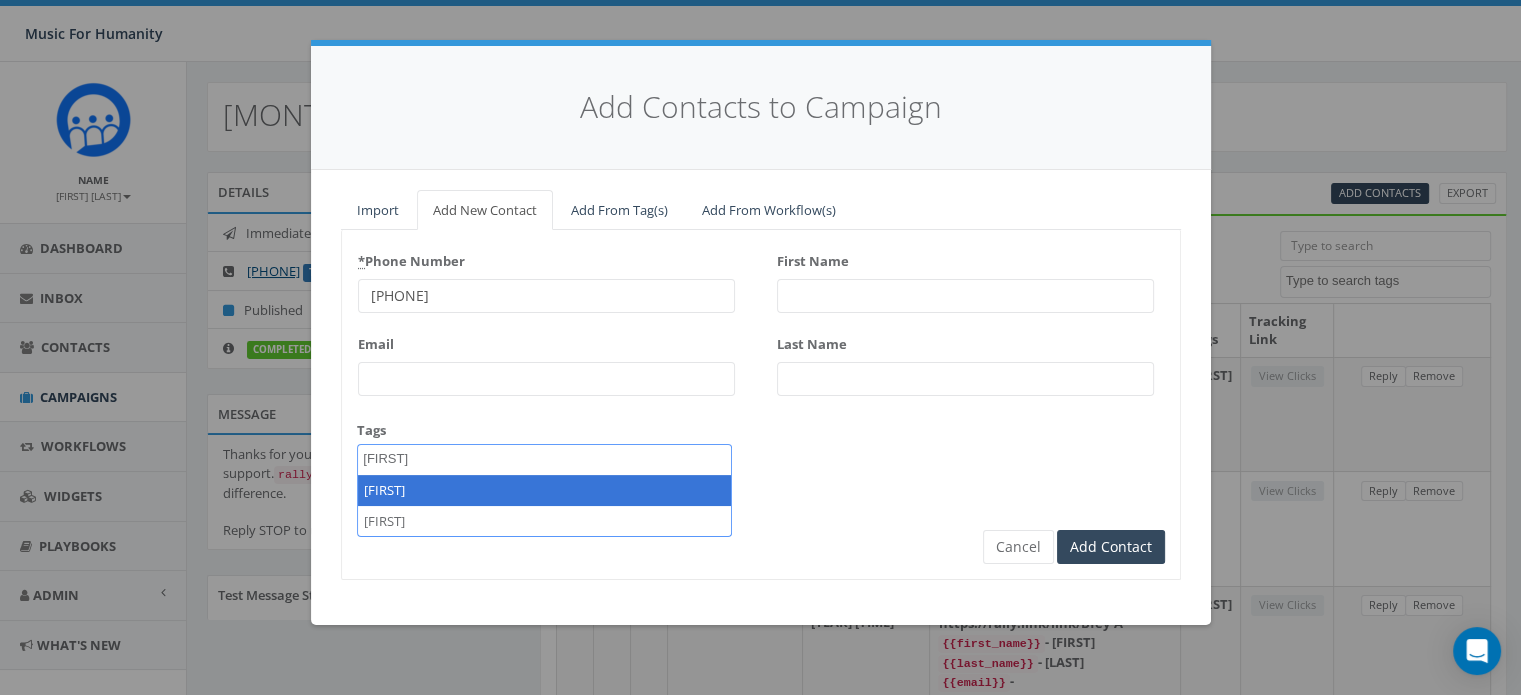 select on "[FIRST]" 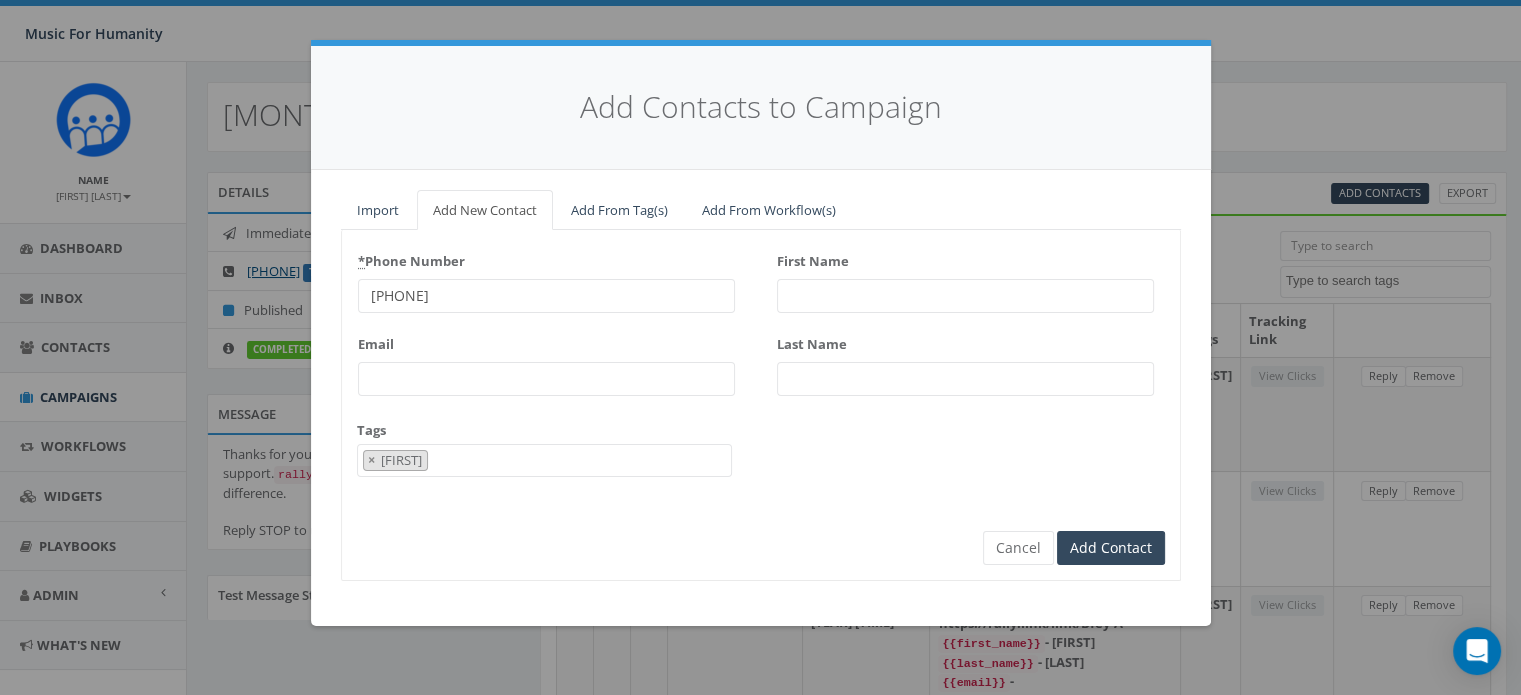 scroll, scrollTop: 167, scrollLeft: 0, axis: vertical 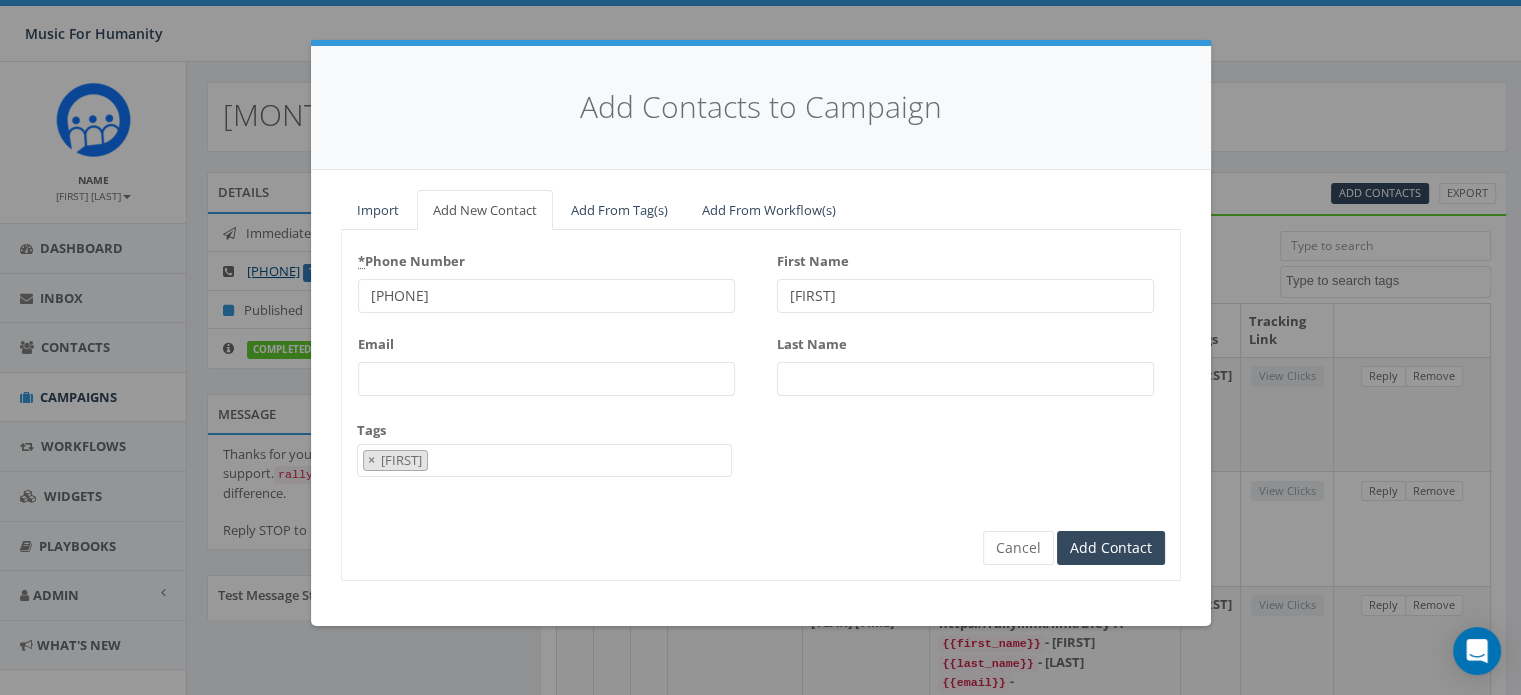 type on "[FIRST]" 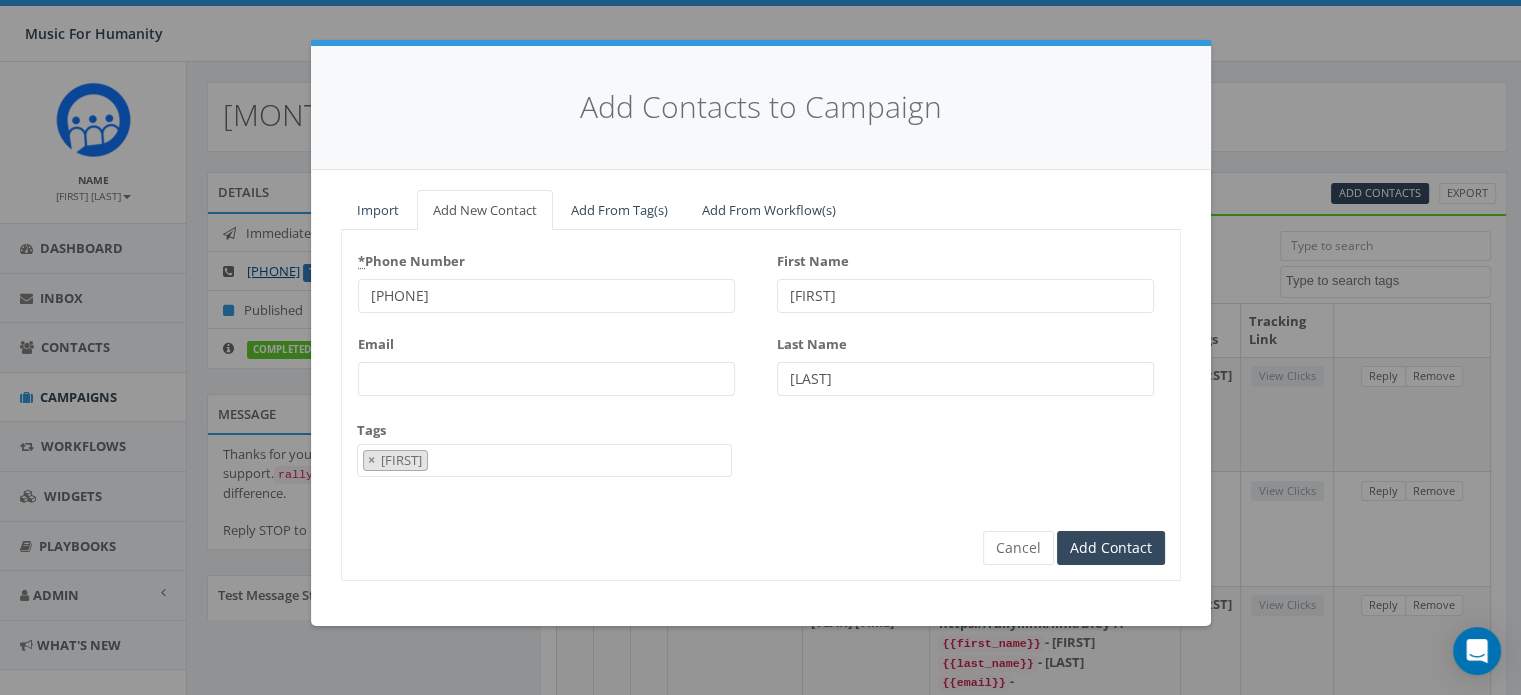 type on "[LAST]" 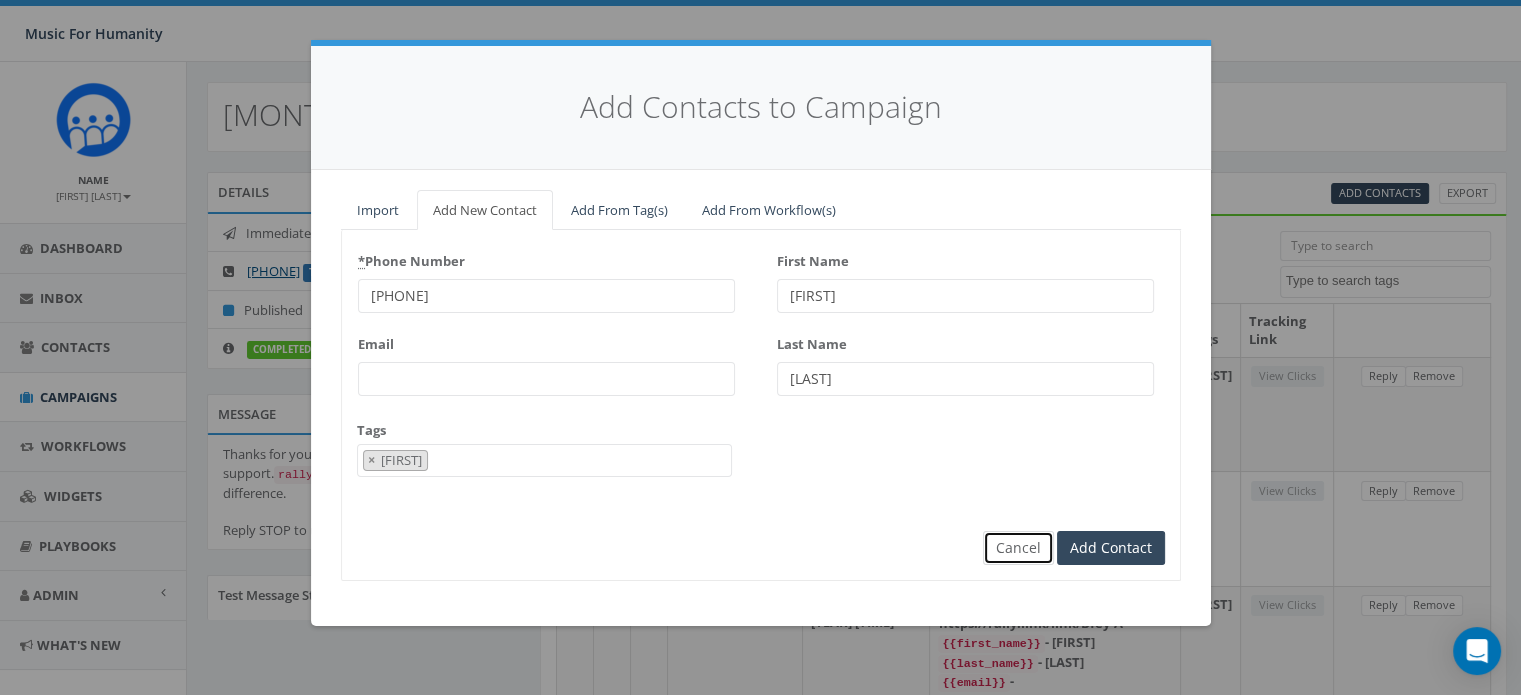 type 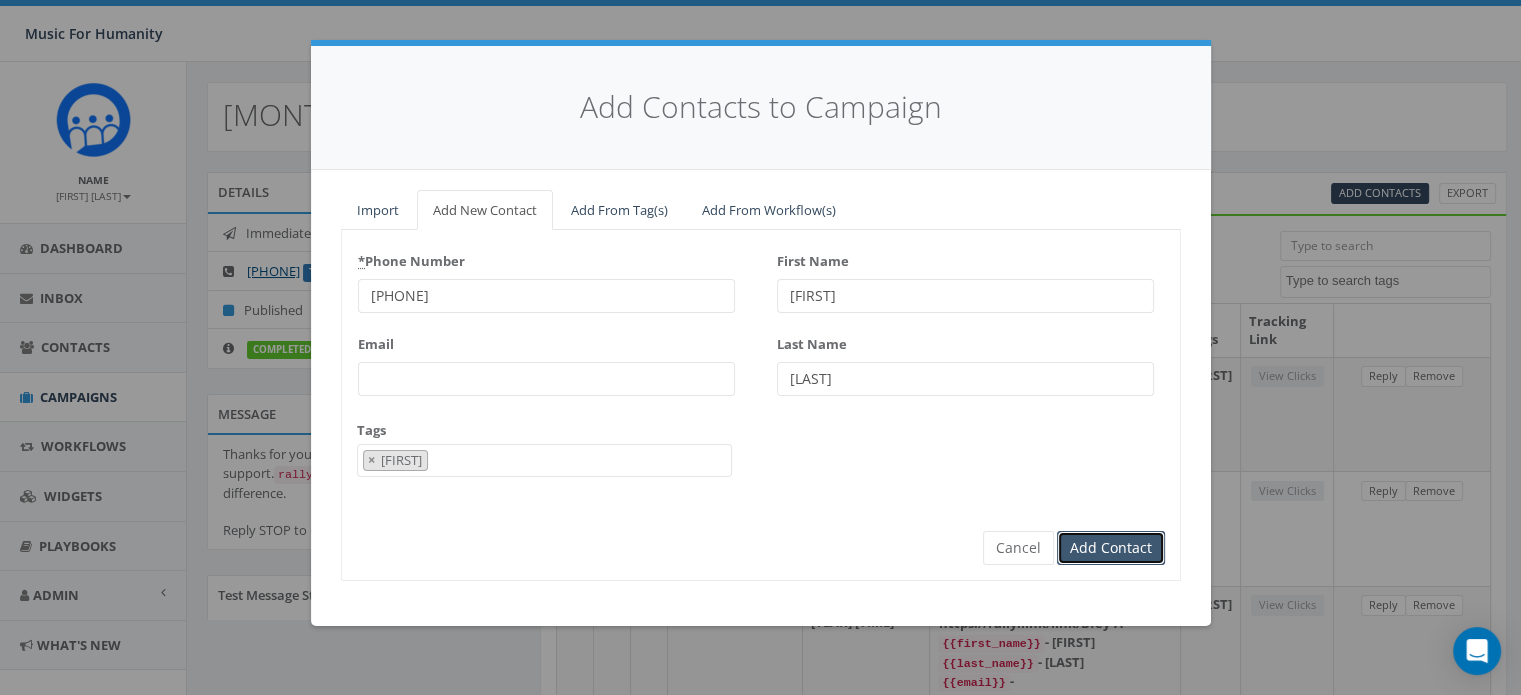 click on "Add Contact" at bounding box center [1111, 548] 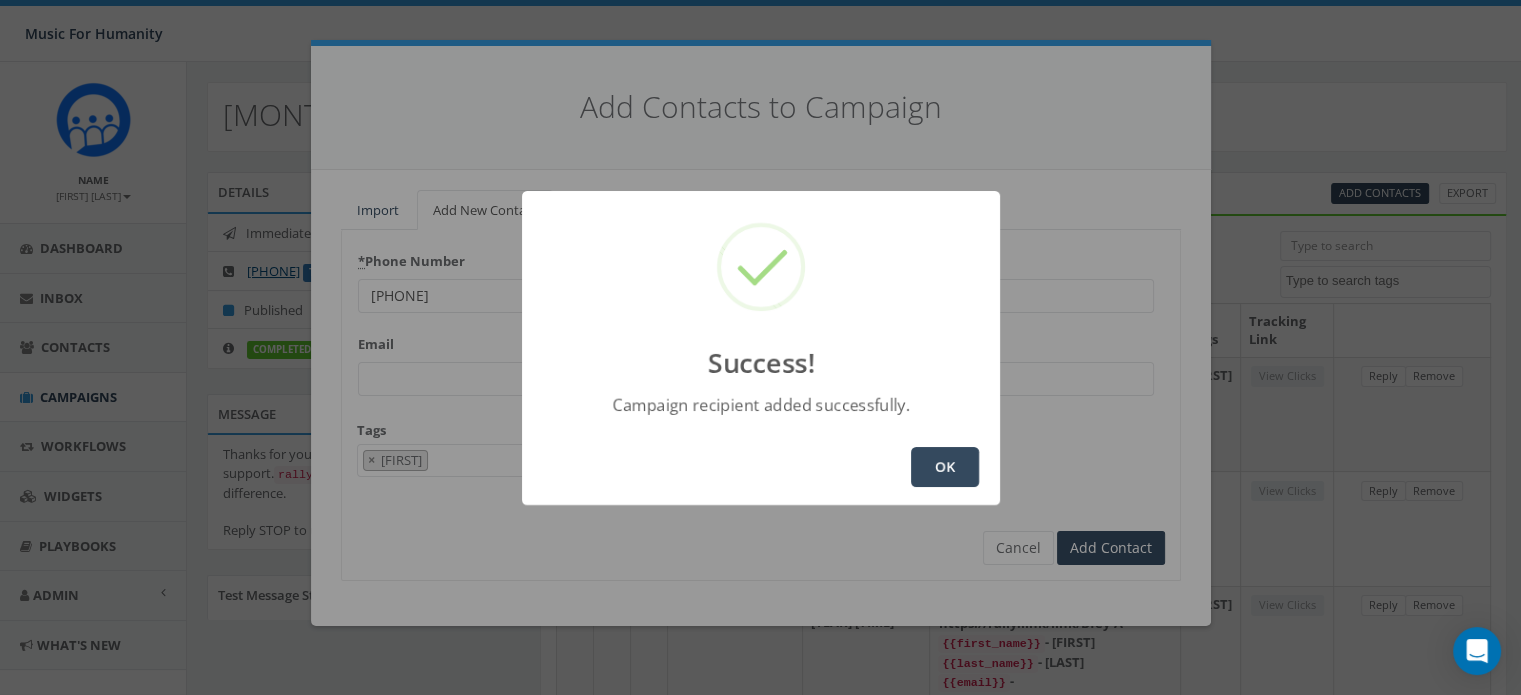 click on "OK" at bounding box center [945, 467] 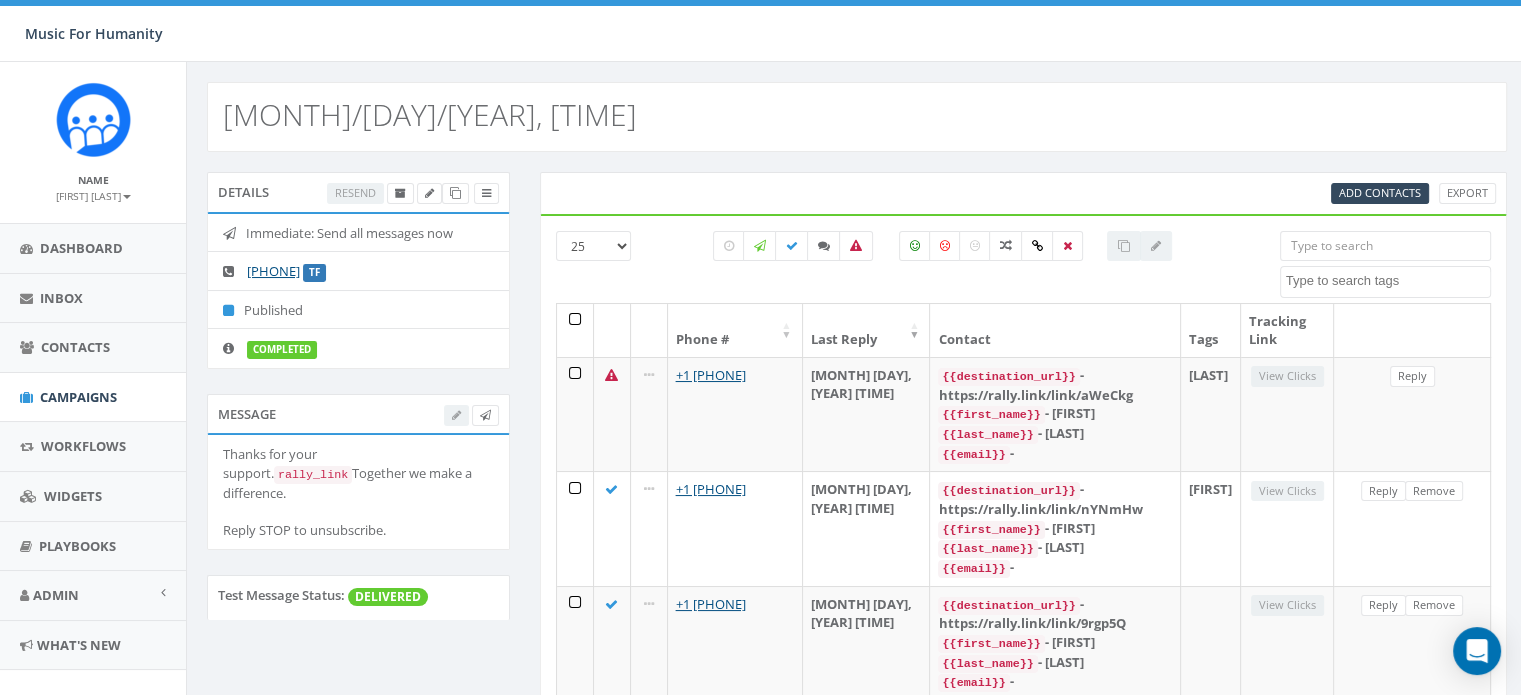 click on "[MONTH]/[DAY]/[YEAR], [TIME]" at bounding box center [857, 117] 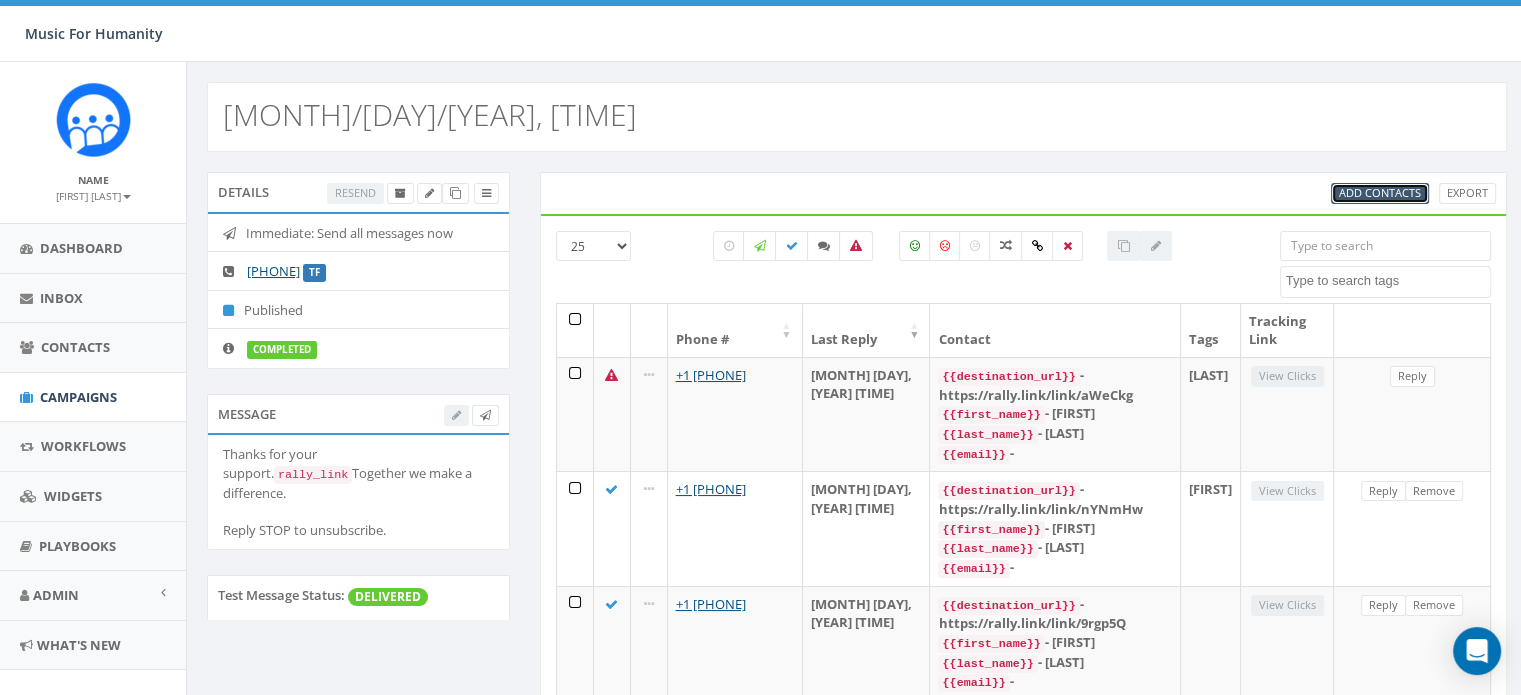 click on "Add Contacts" at bounding box center (1380, 192) 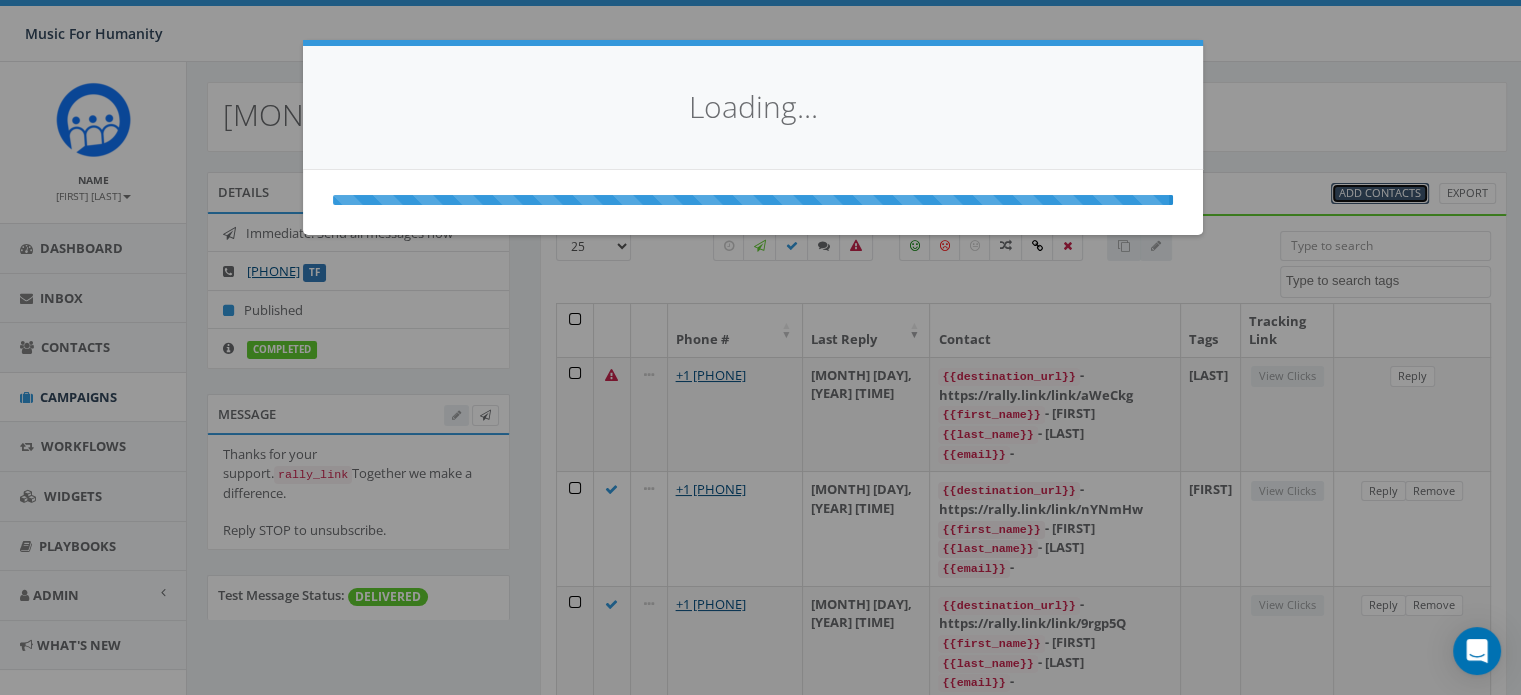 select 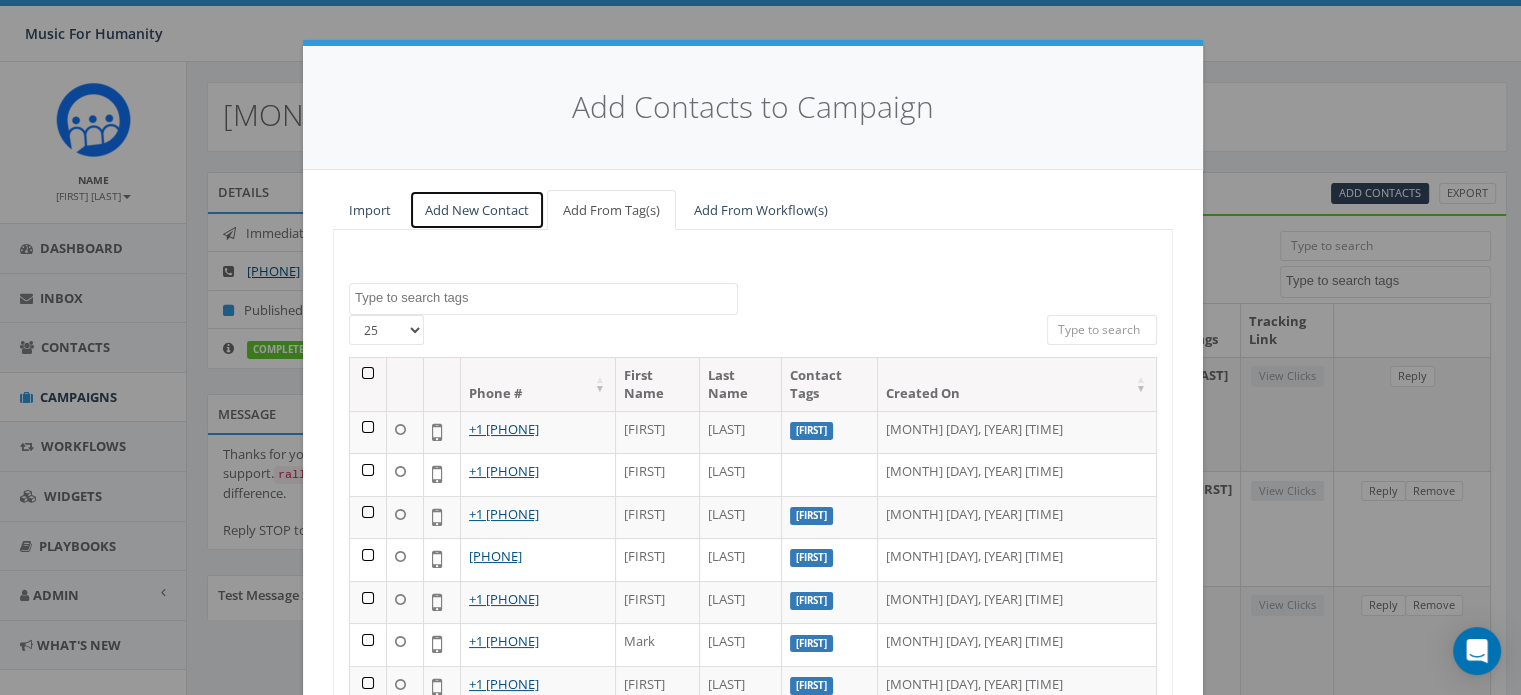 click on "Add New Contact" at bounding box center [477, 210] 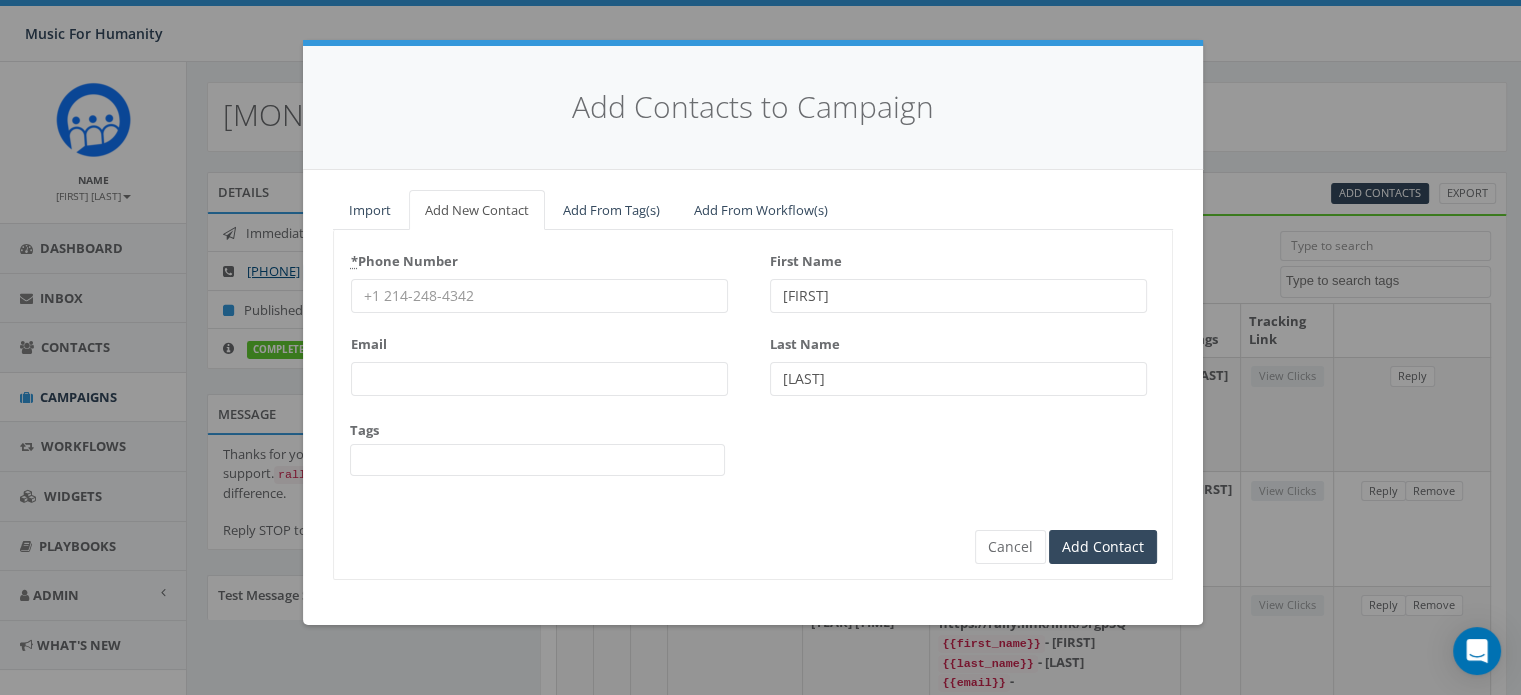 click on "*   Phone Number" at bounding box center (539, 296) 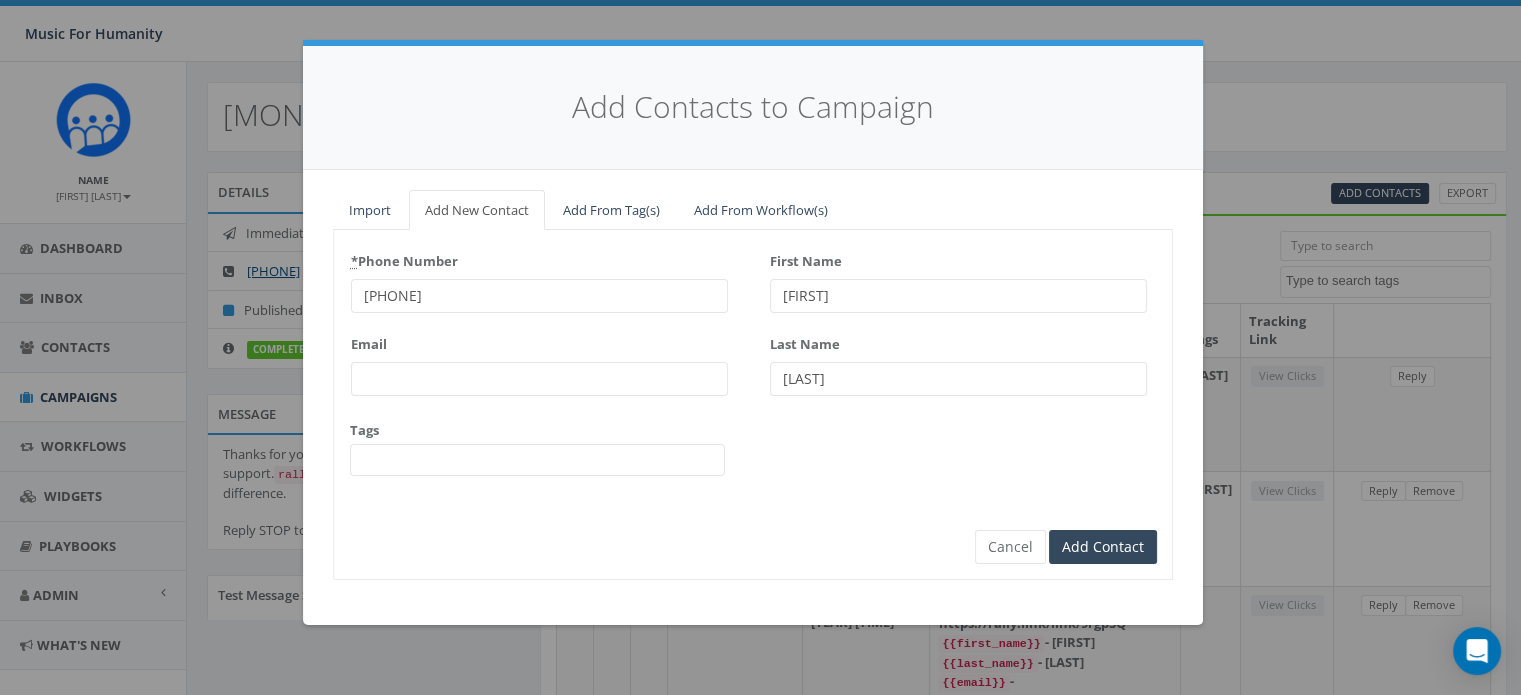 type on "[PHONE]" 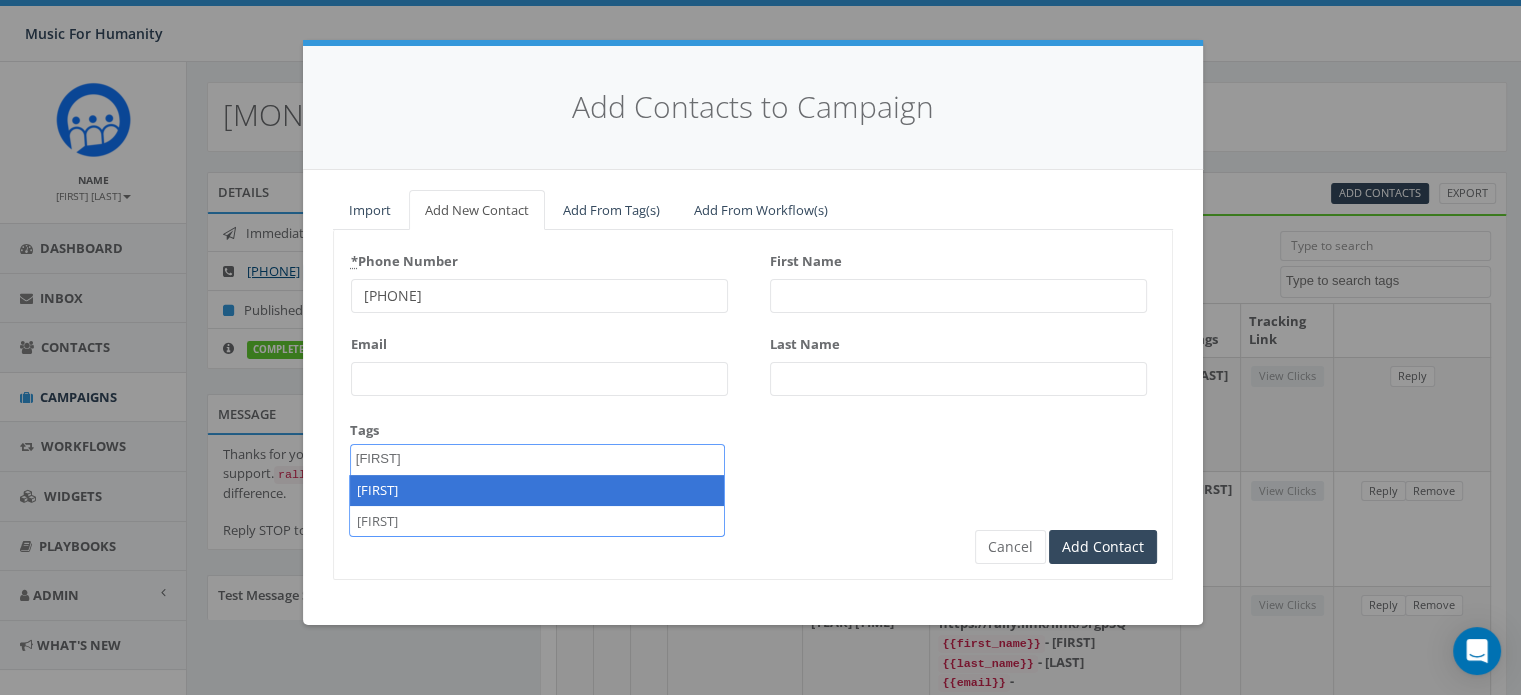 type on "[FIRST]" 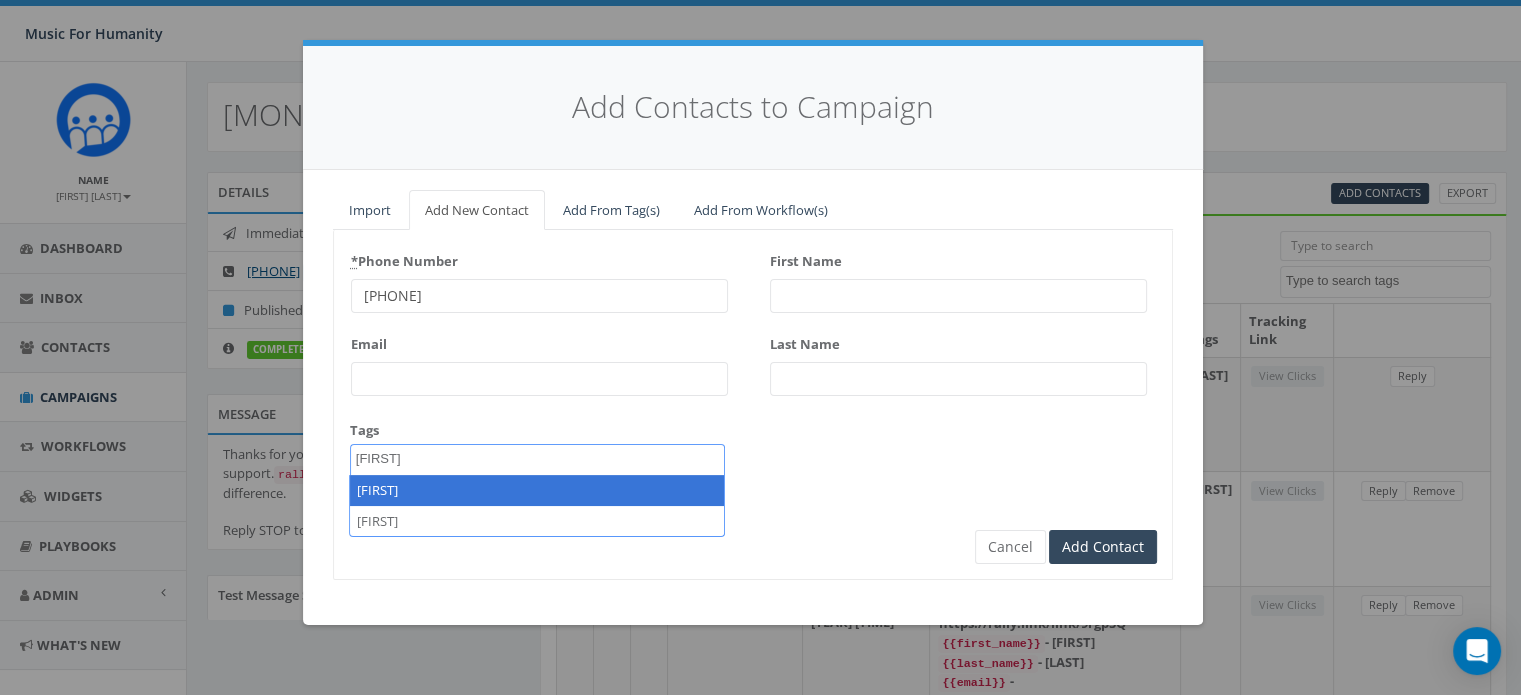 select on "[FIRST]" 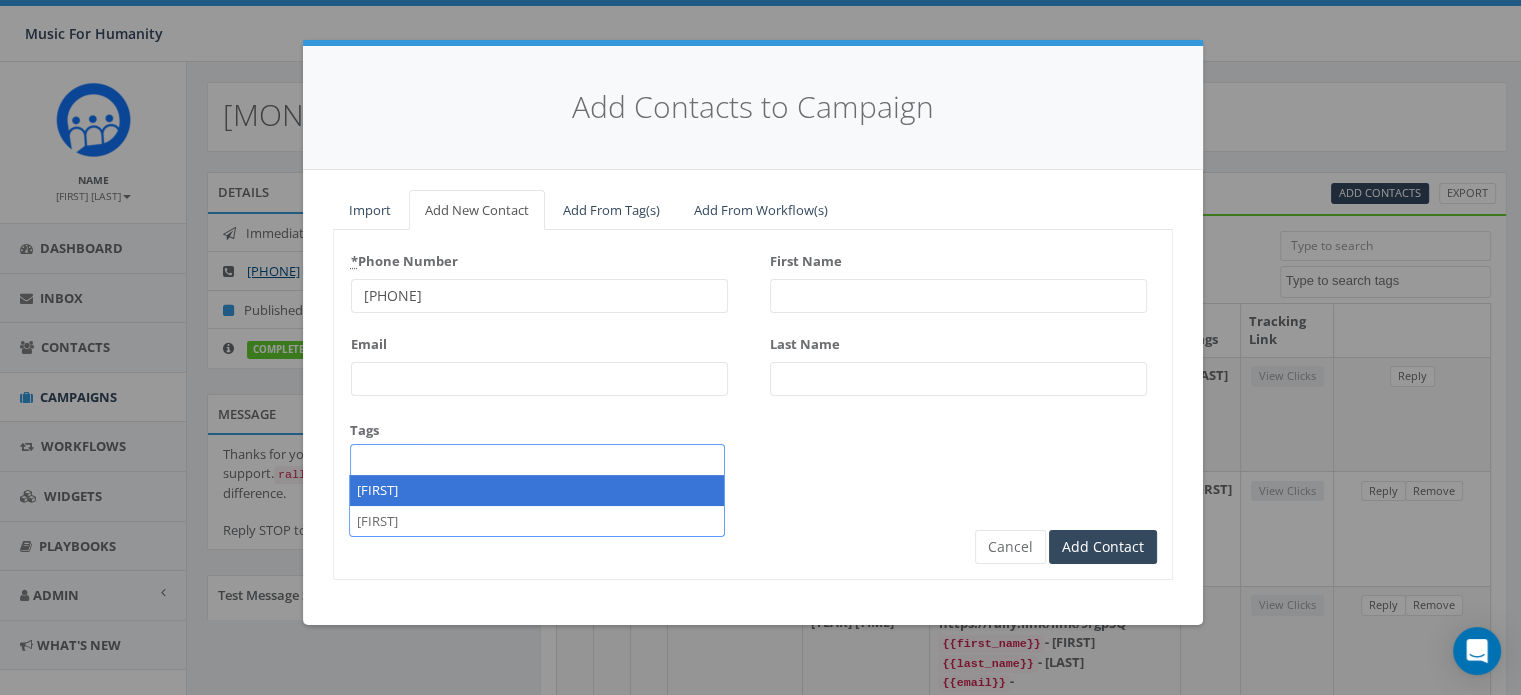 scroll, scrollTop: 167, scrollLeft: 0, axis: vertical 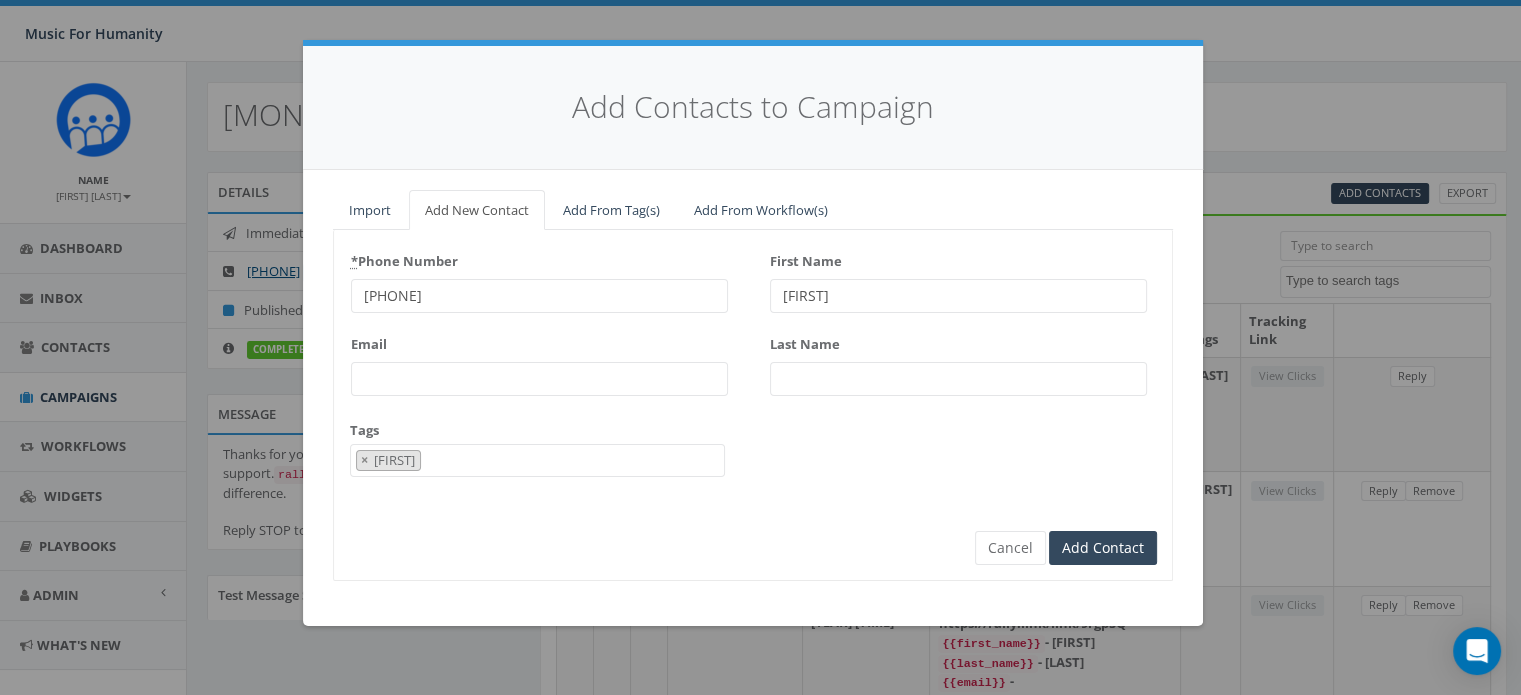 type on "[FIRST]" 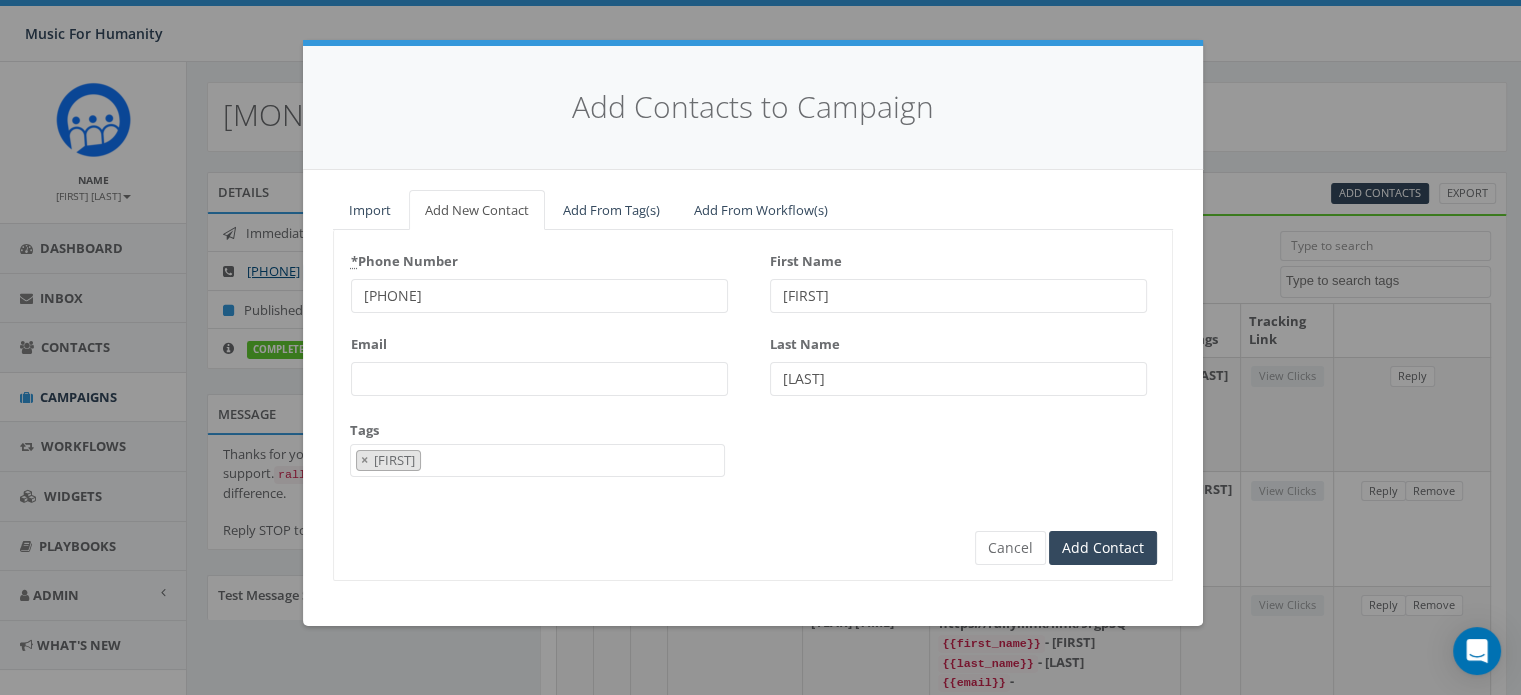 type on "[LAST]" 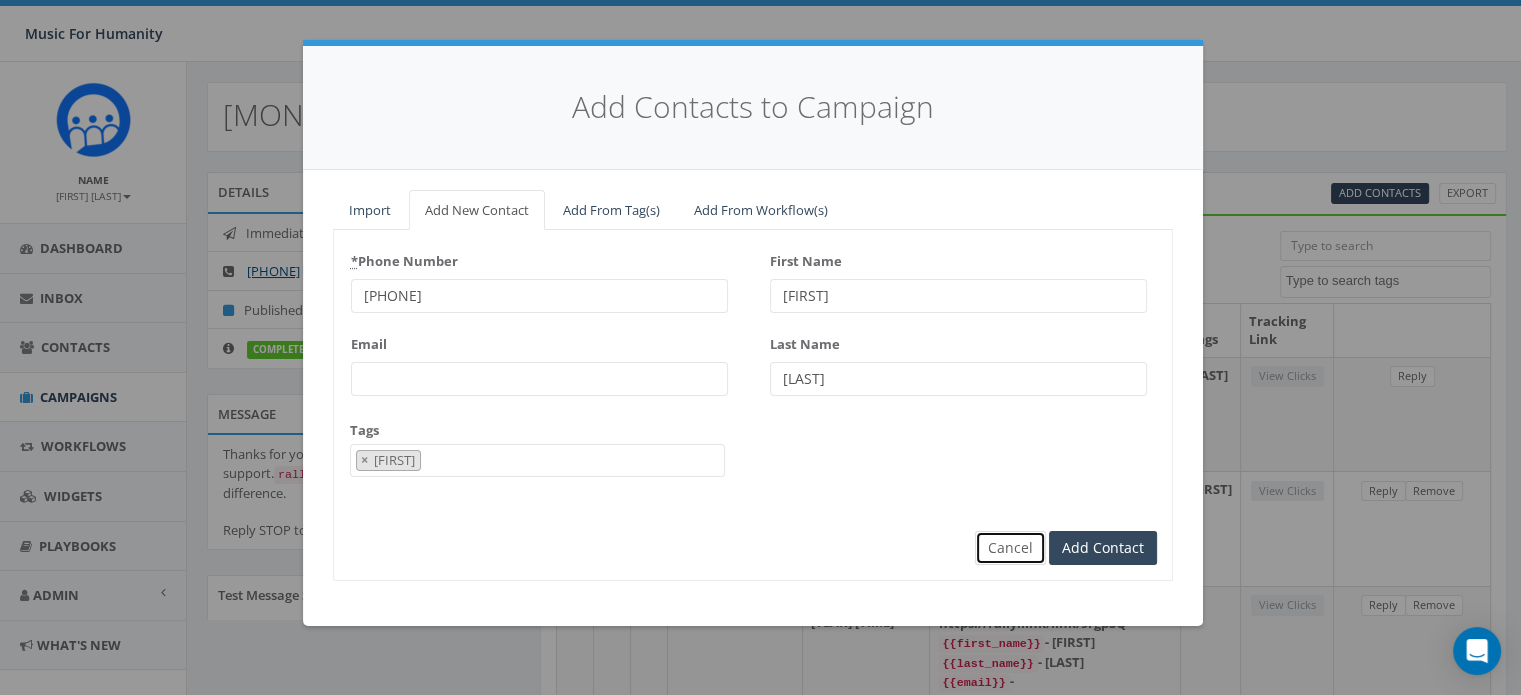 type 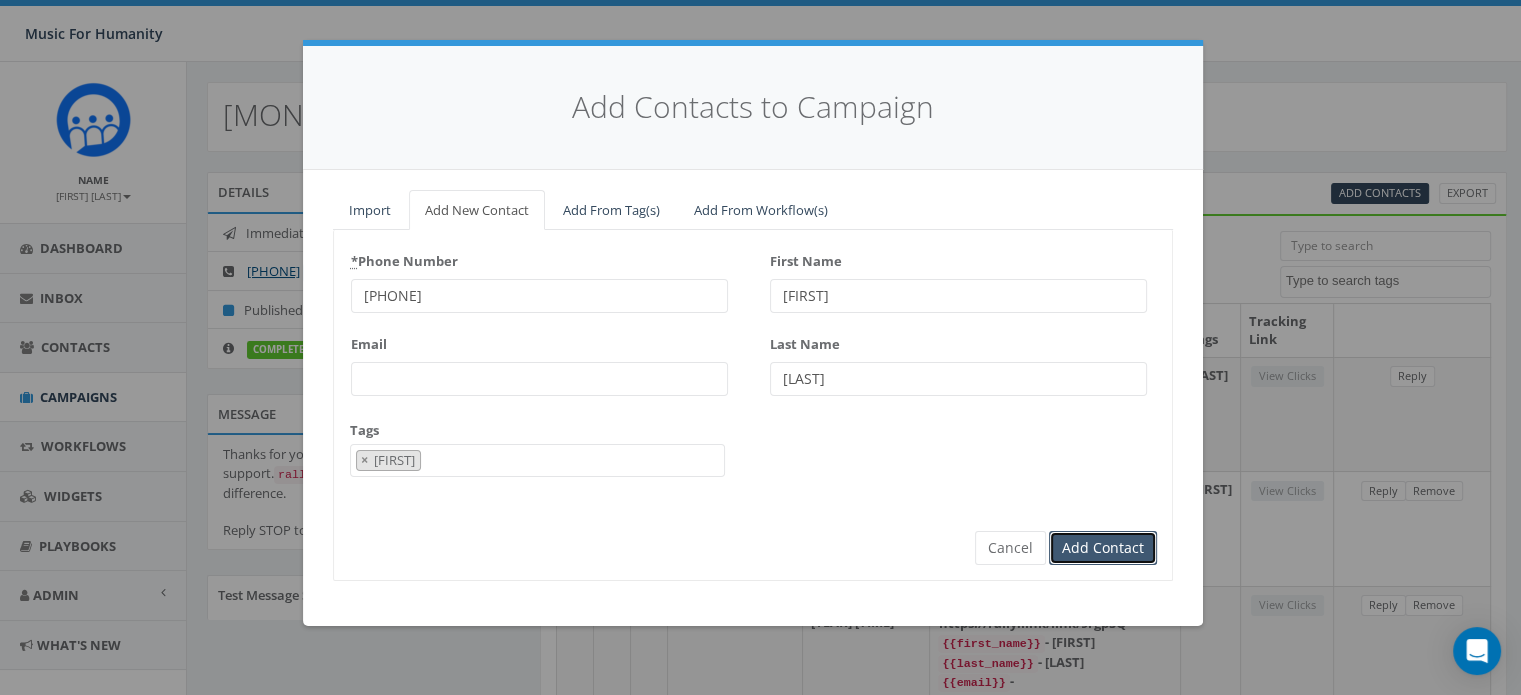 click on "Add Contact" at bounding box center (1103, 548) 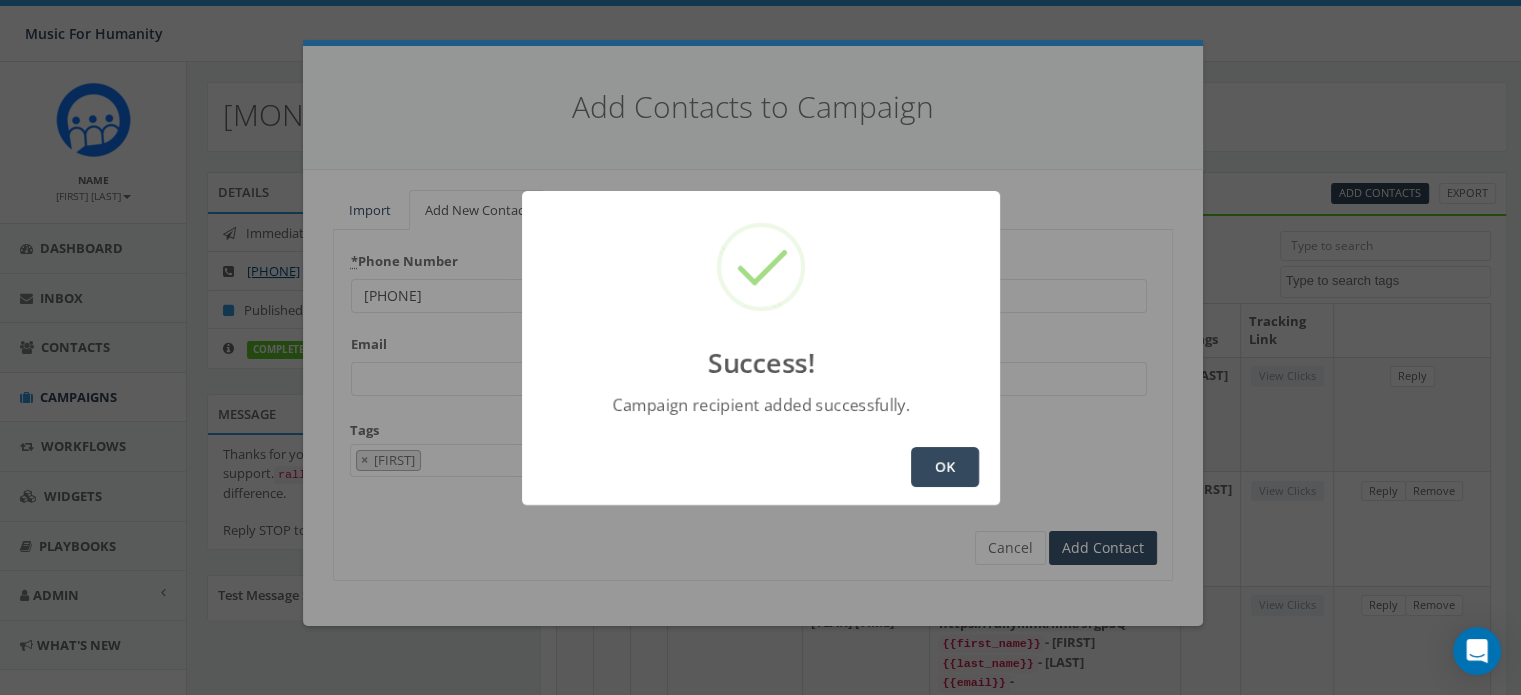 click on "OK" at bounding box center (945, 467) 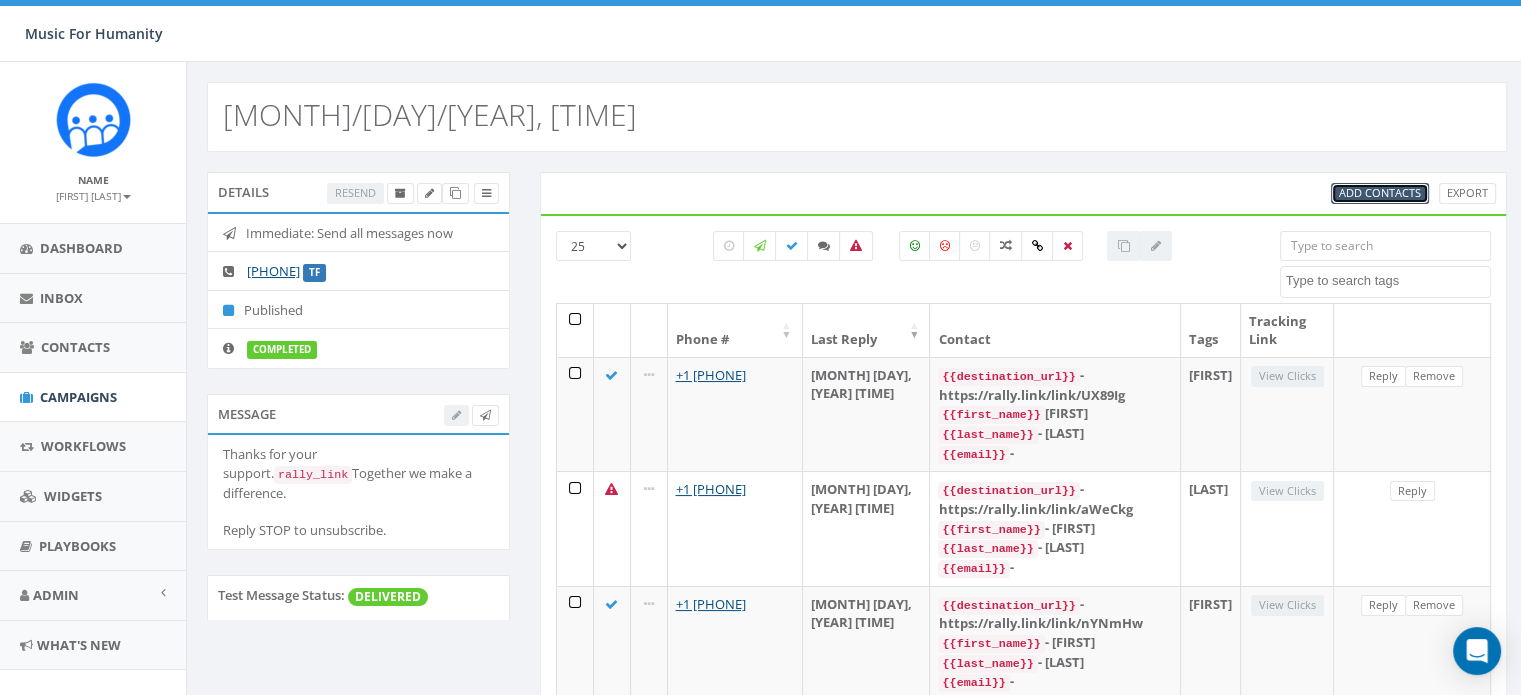 click on "Add Contacts" at bounding box center [1380, 192] 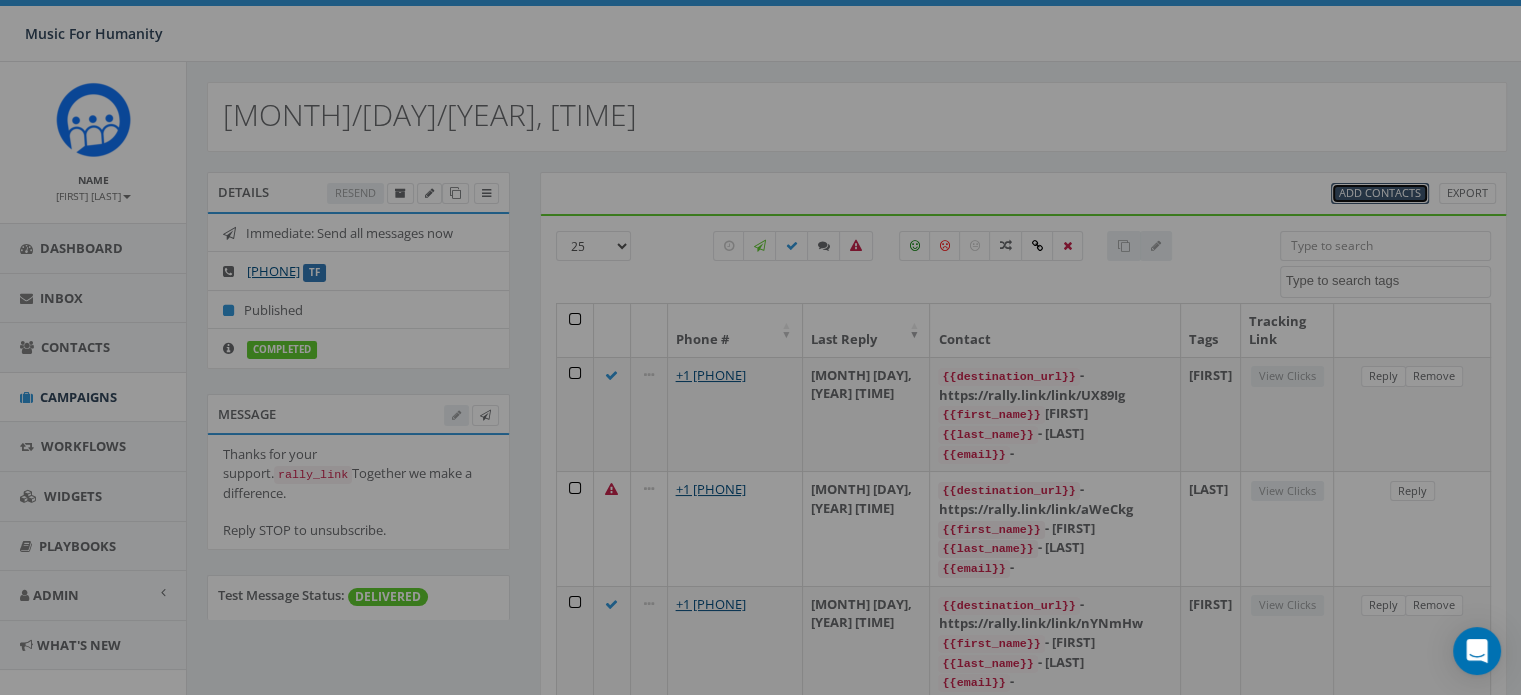 select 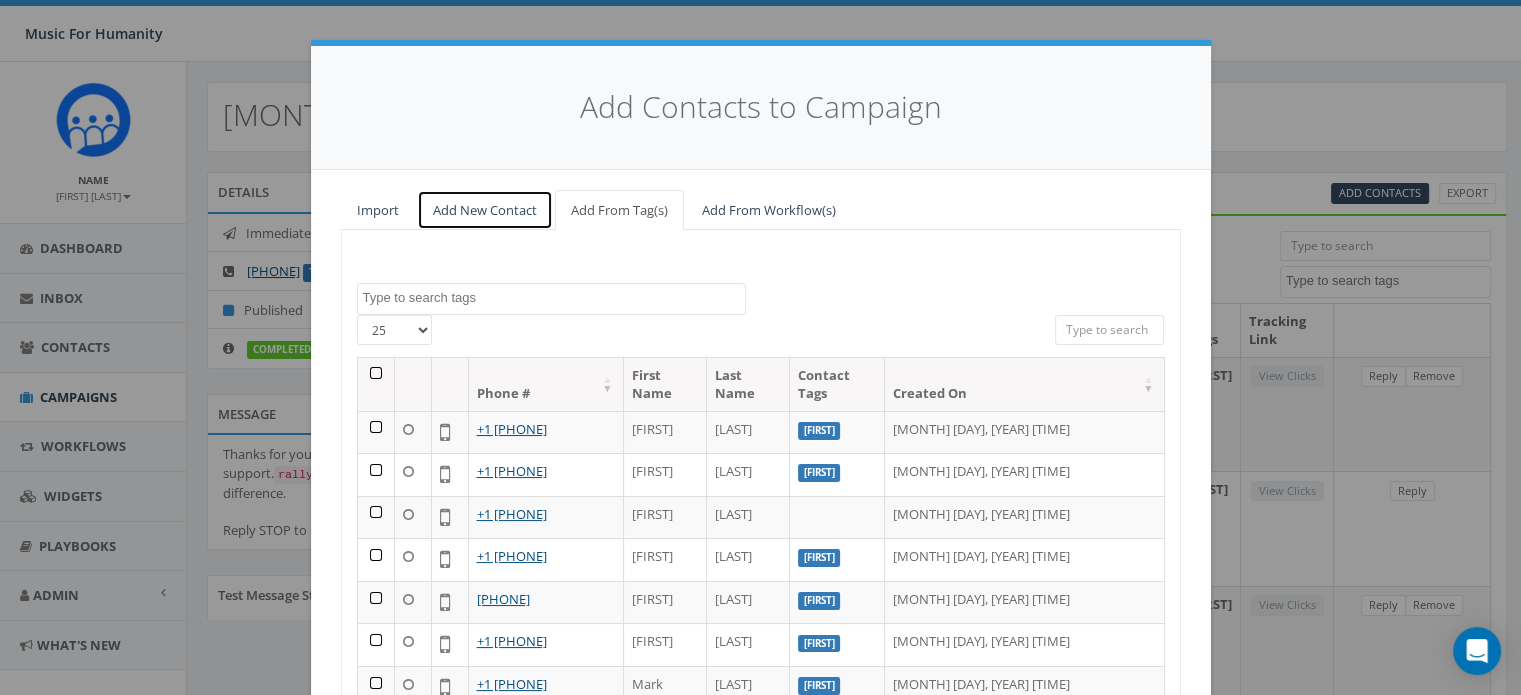 click on "Add New Contact" at bounding box center (485, 210) 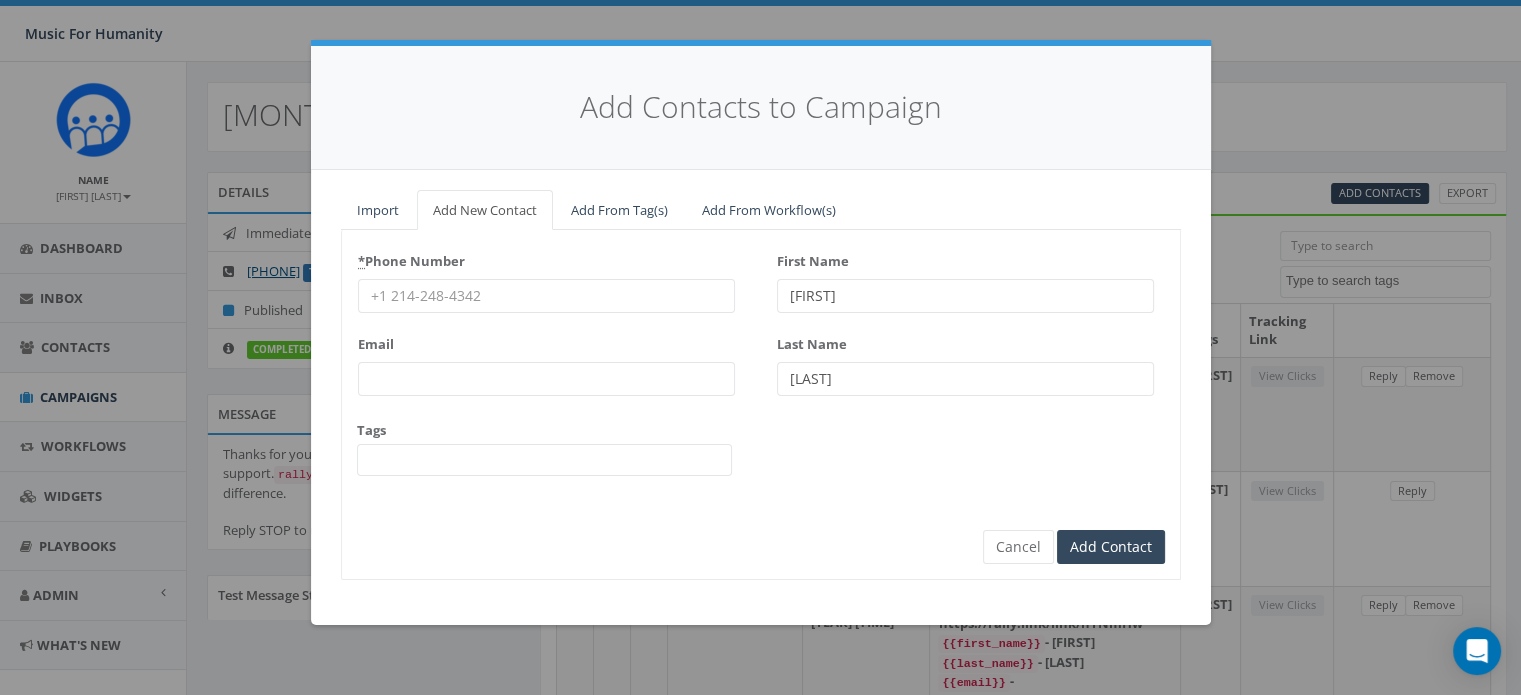 click on "*   Phone Number" at bounding box center [546, 296] 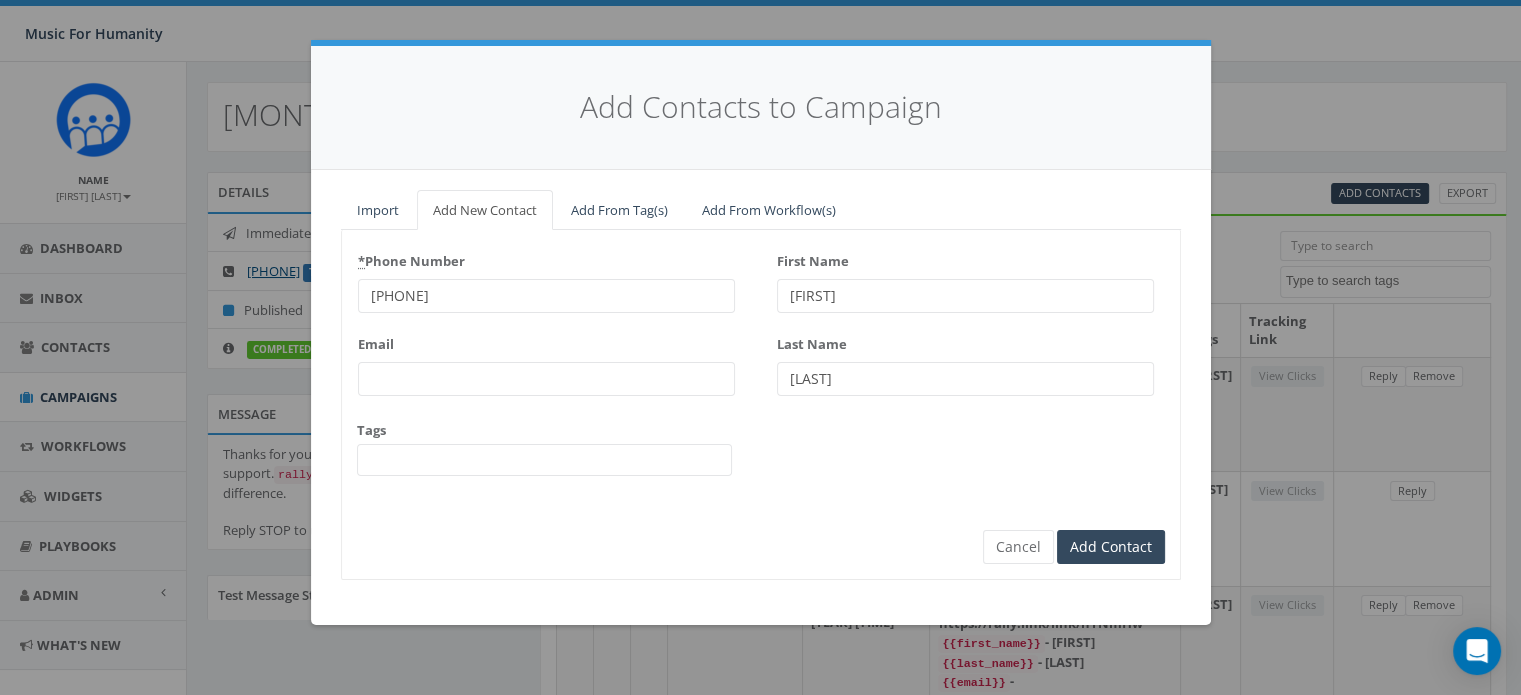 type on "[PHONE]" 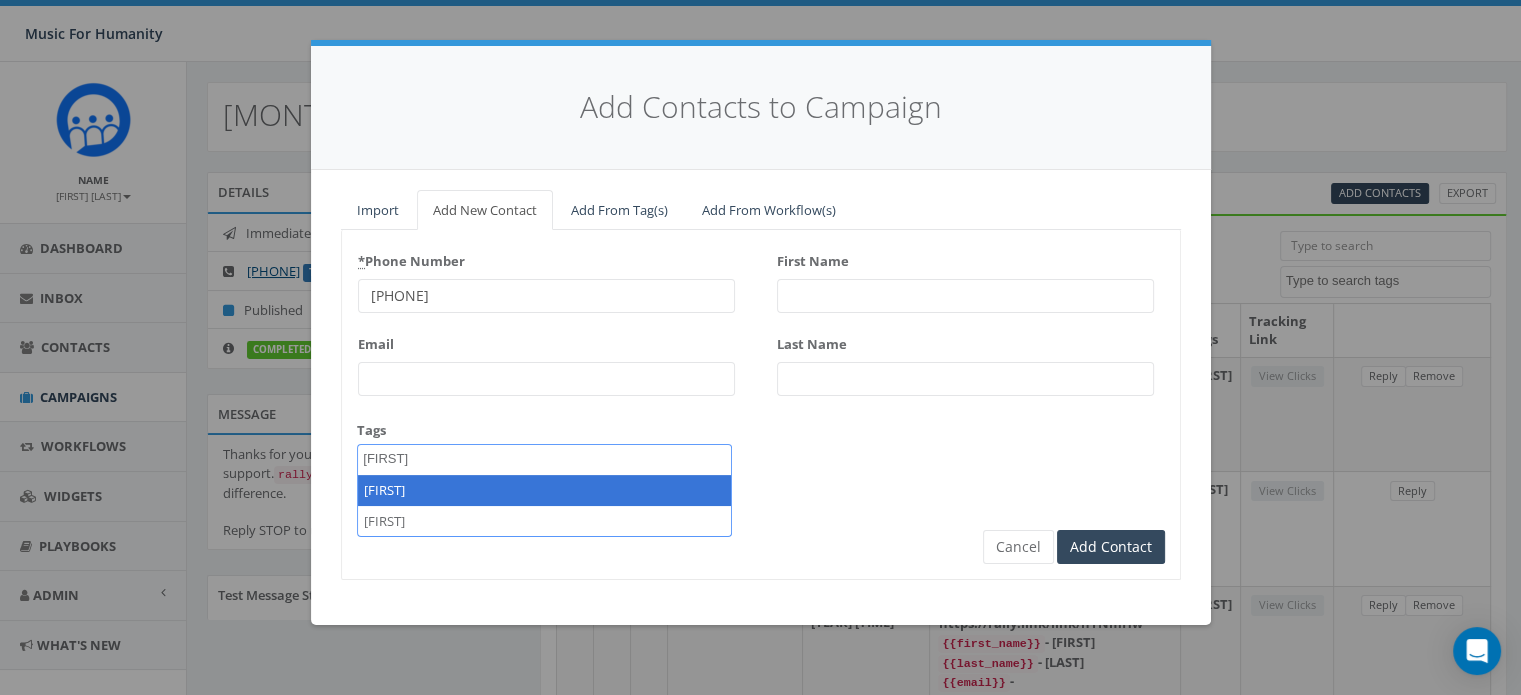 type on "[FIRST]" 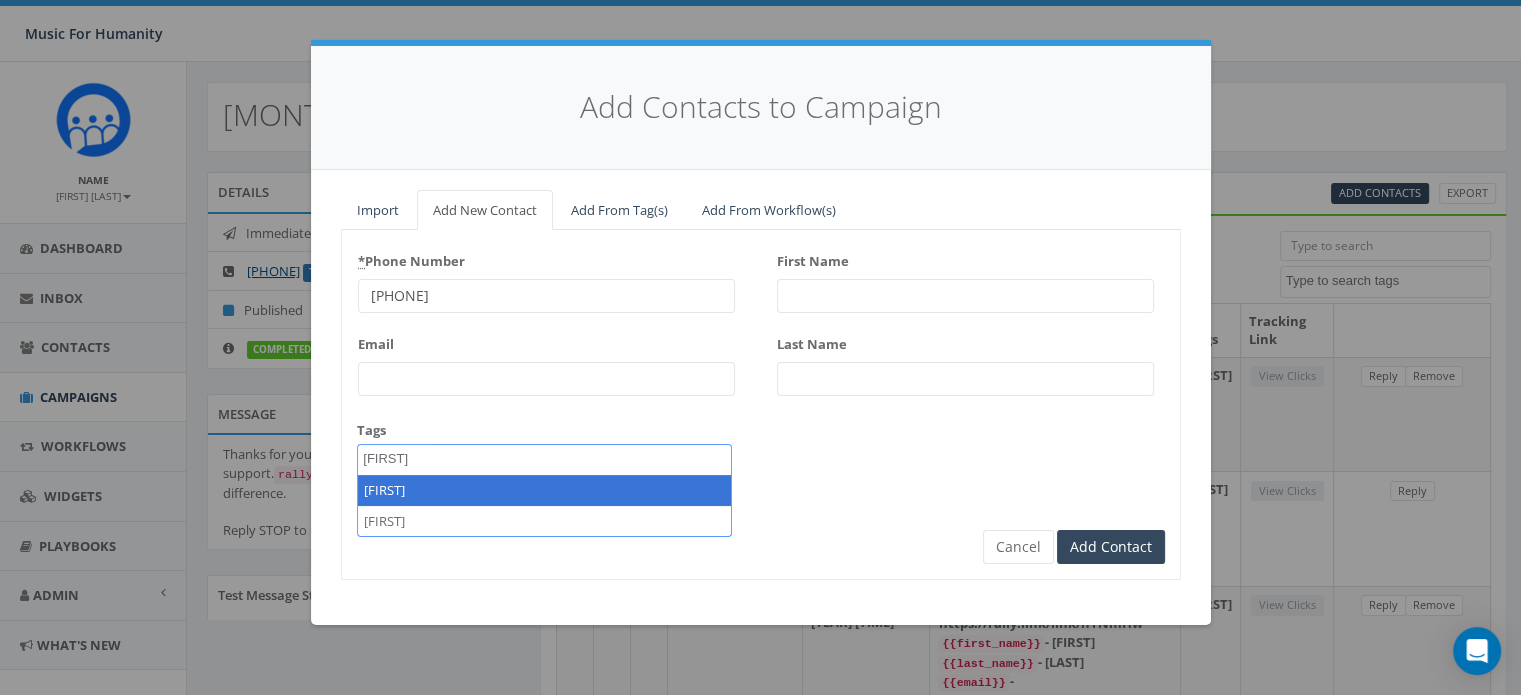 select on "[FIRST]" 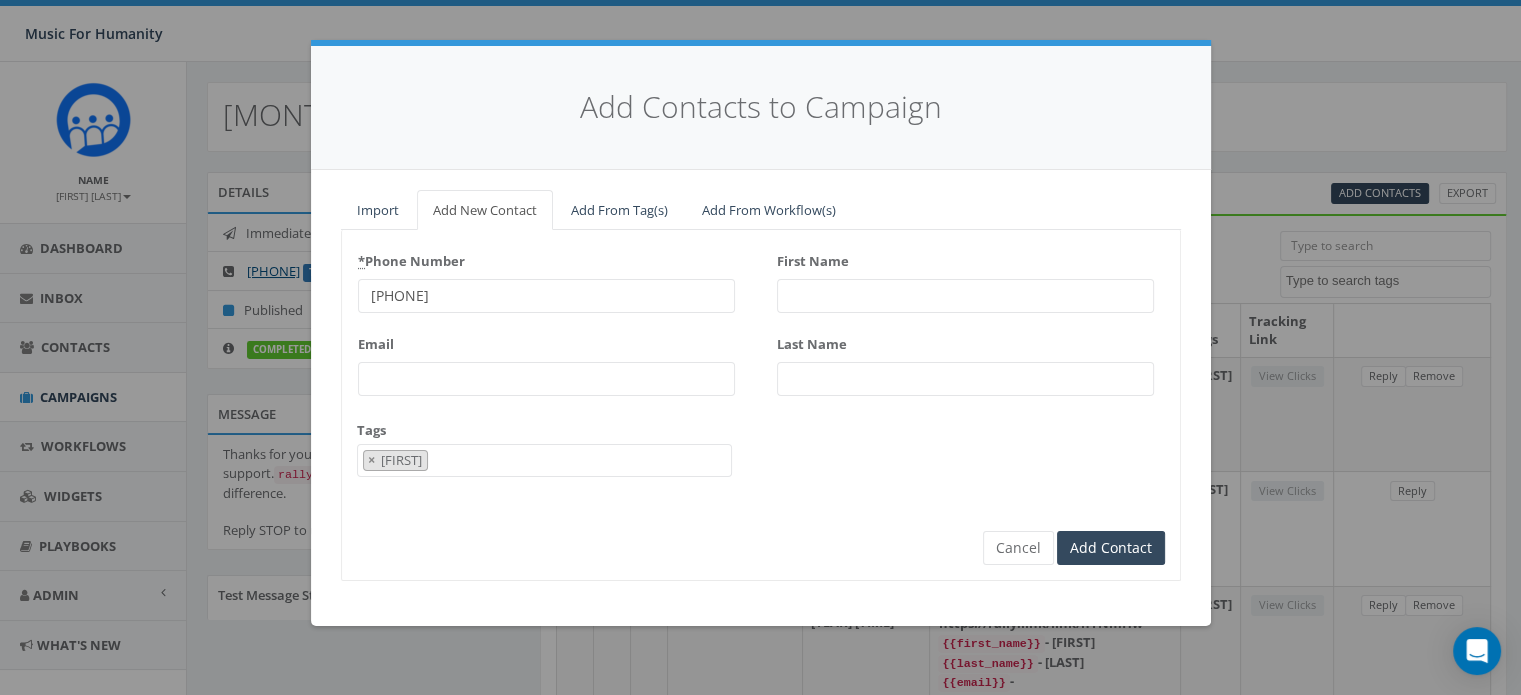 scroll, scrollTop: 167, scrollLeft: 0, axis: vertical 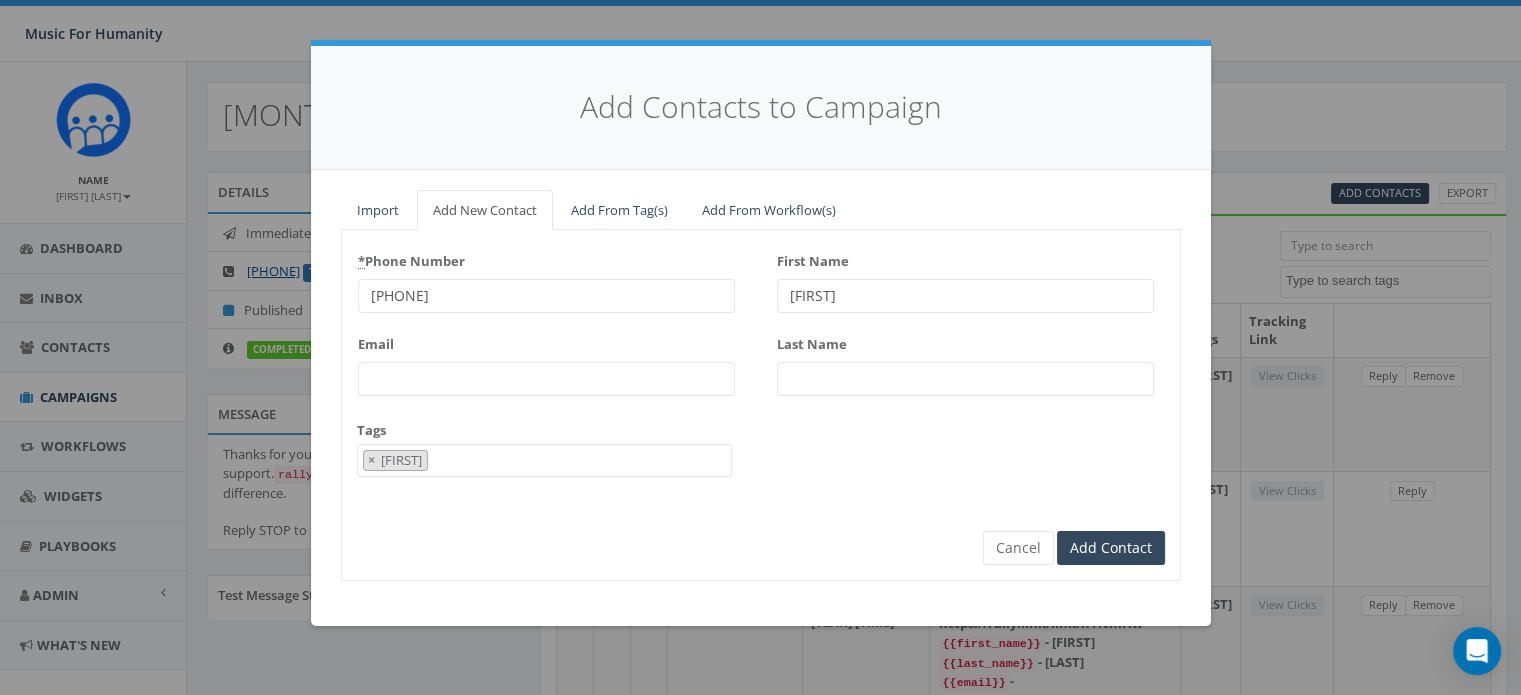 type on "[FIRST]" 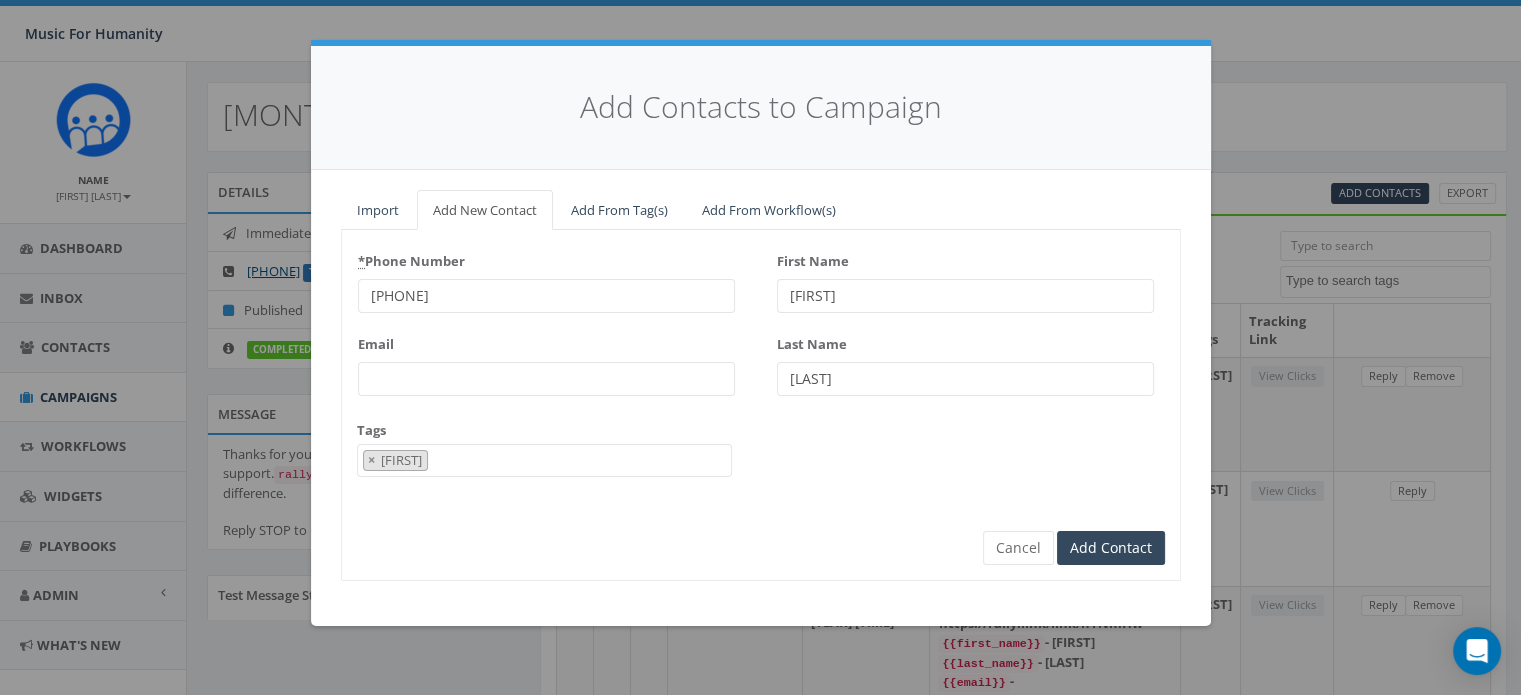type on "[LAST]" 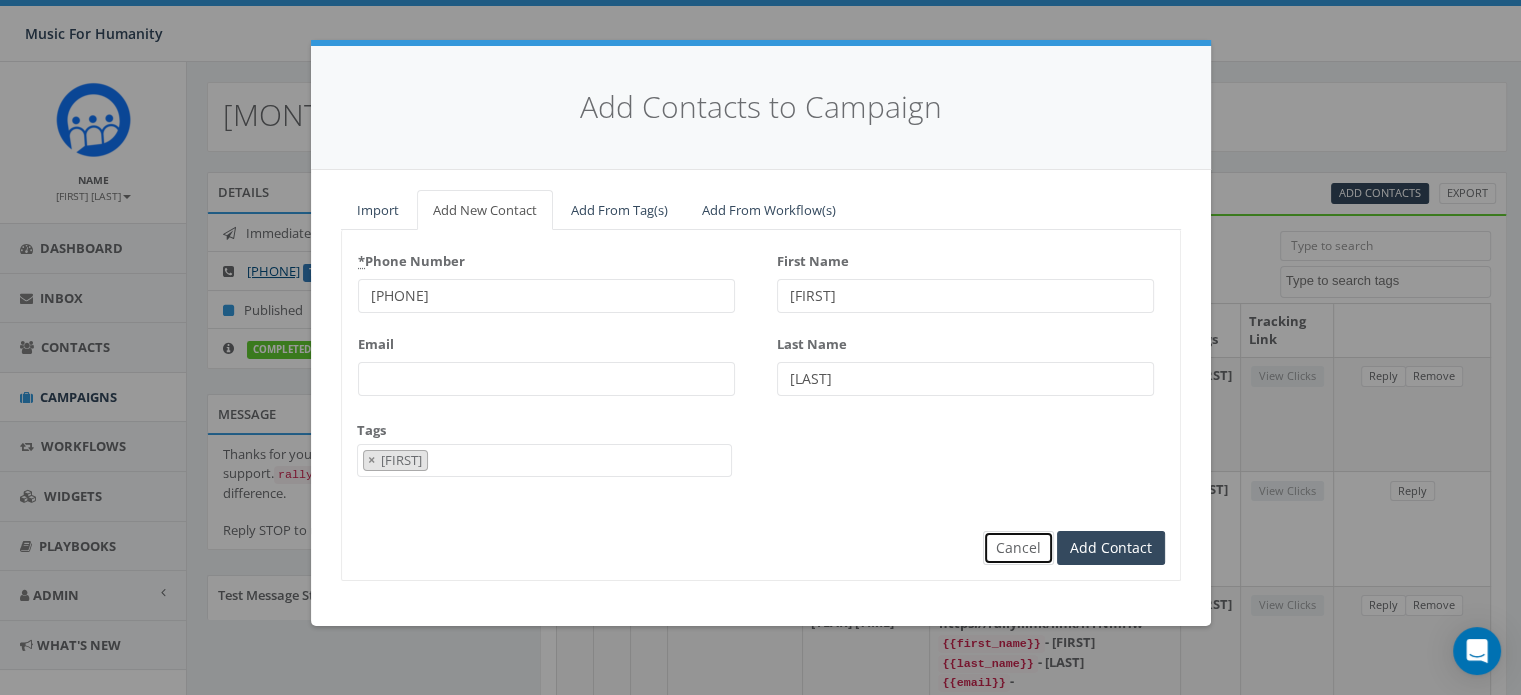 type 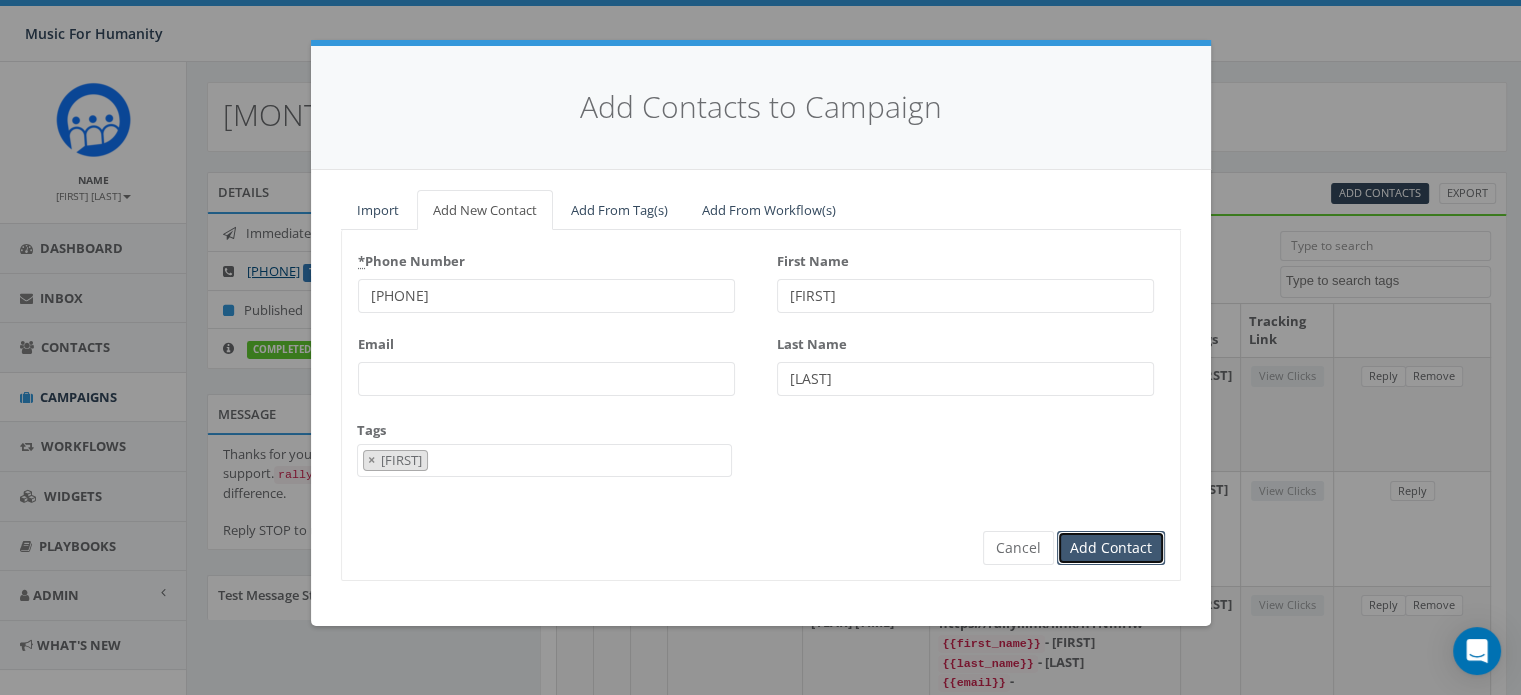click on "Add Contact" at bounding box center [1111, 548] 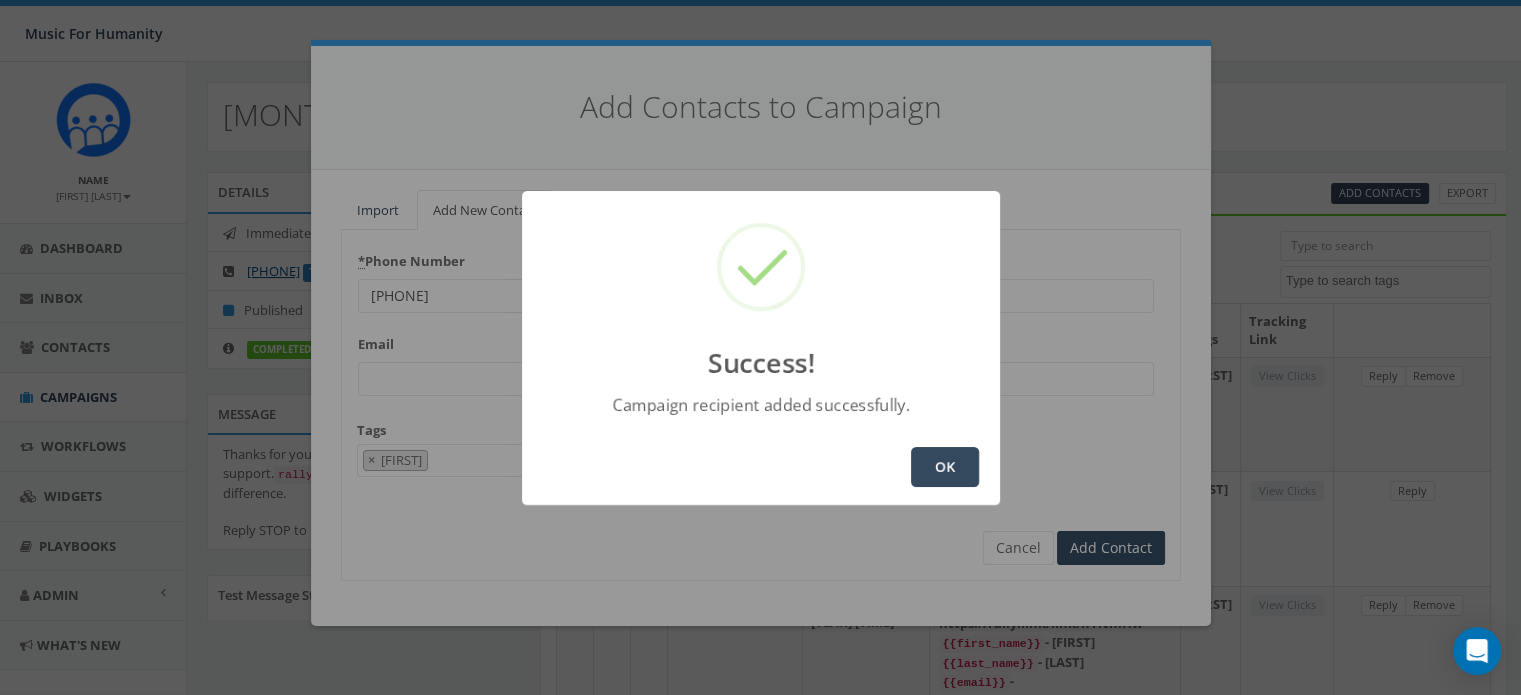 click on "OK" at bounding box center [945, 467] 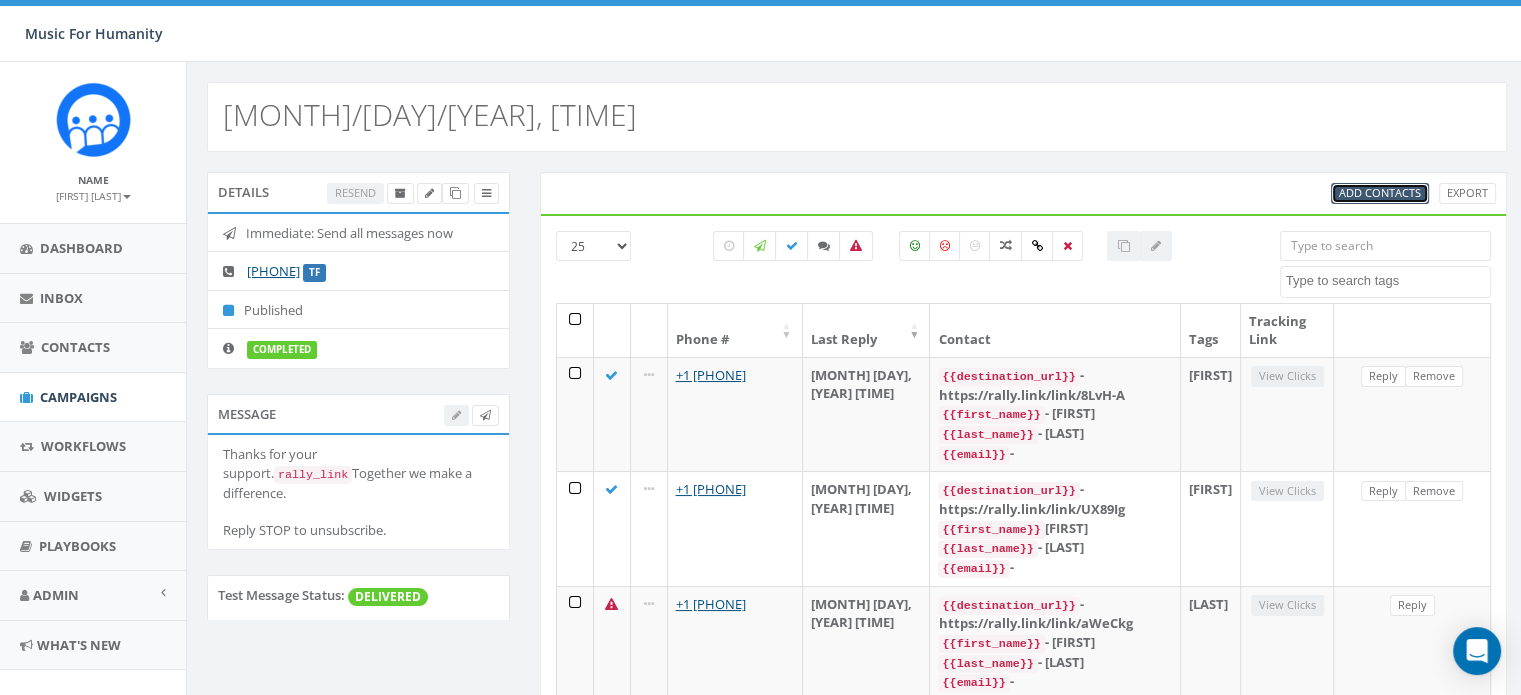 click on "Add Contacts" at bounding box center (1380, 192) 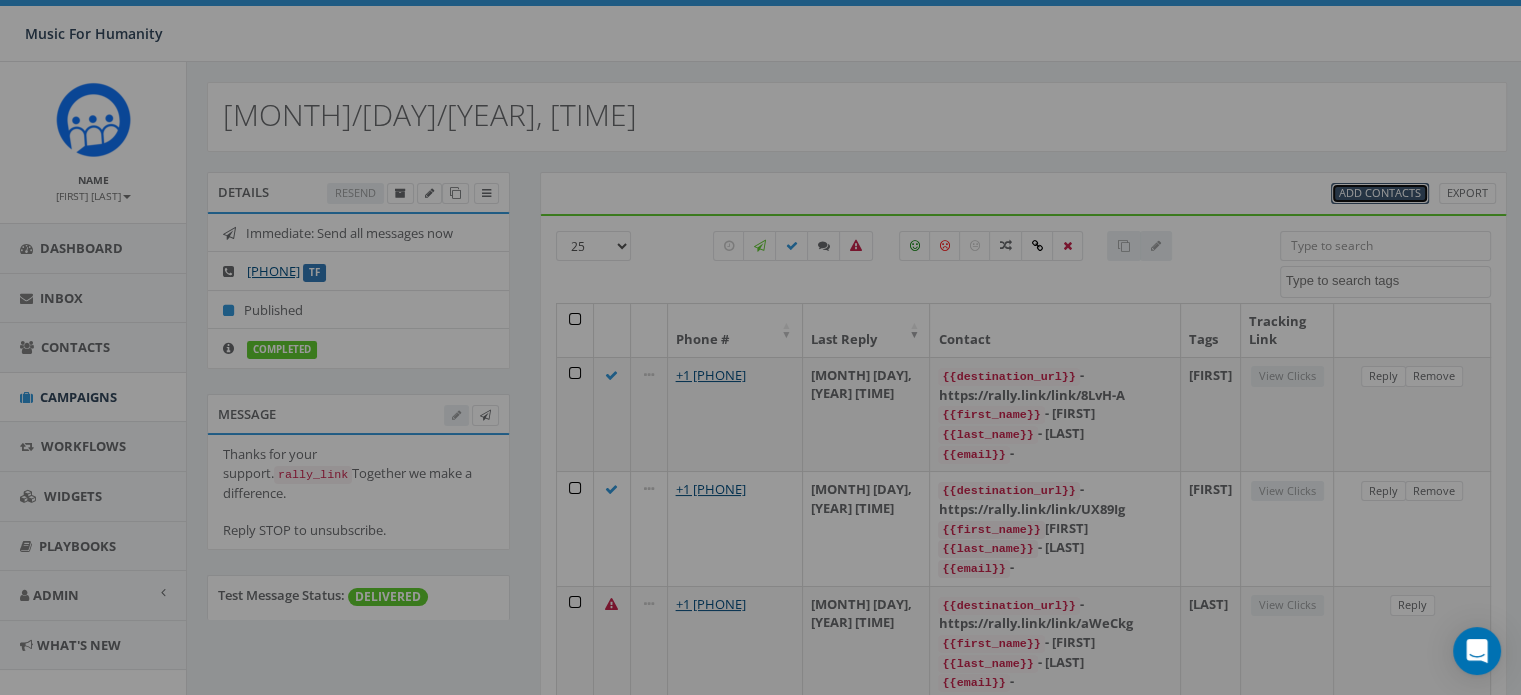 select 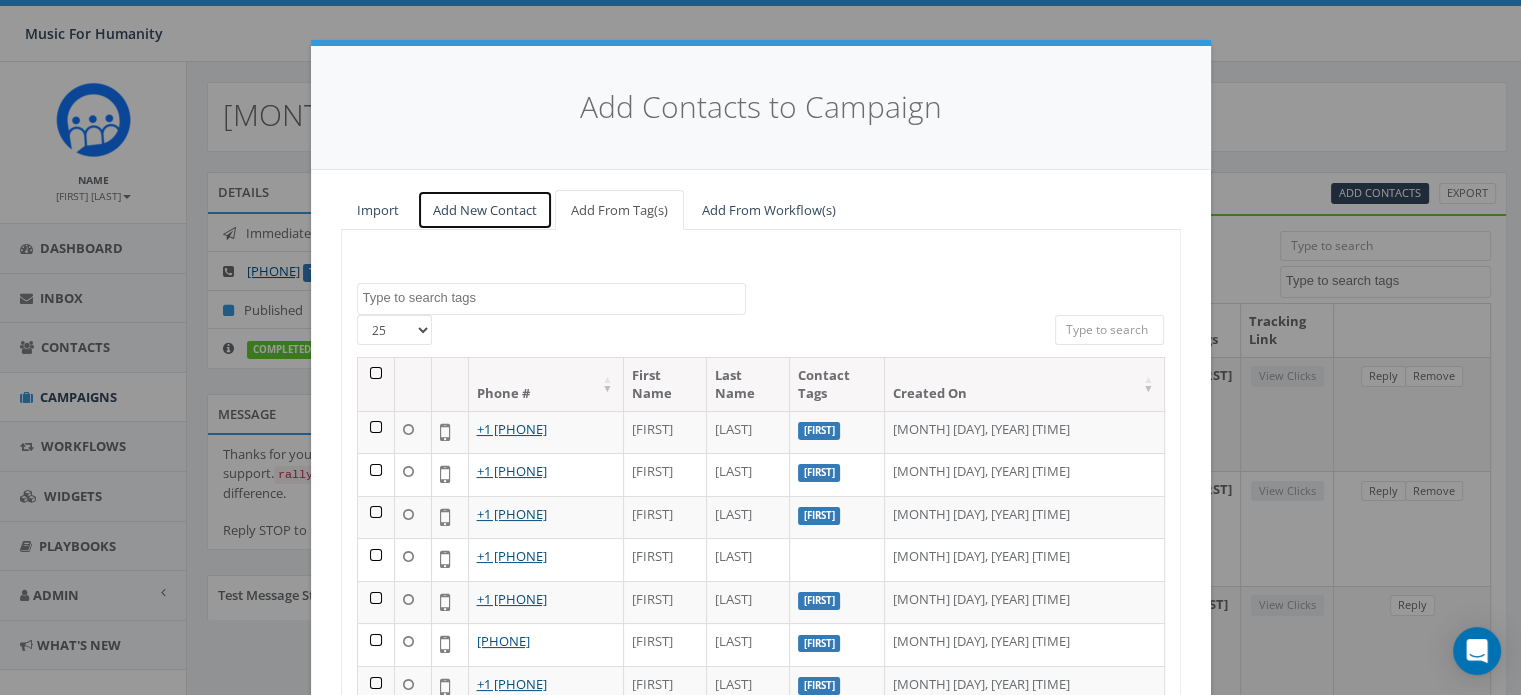 click on "Add New Contact" at bounding box center [485, 210] 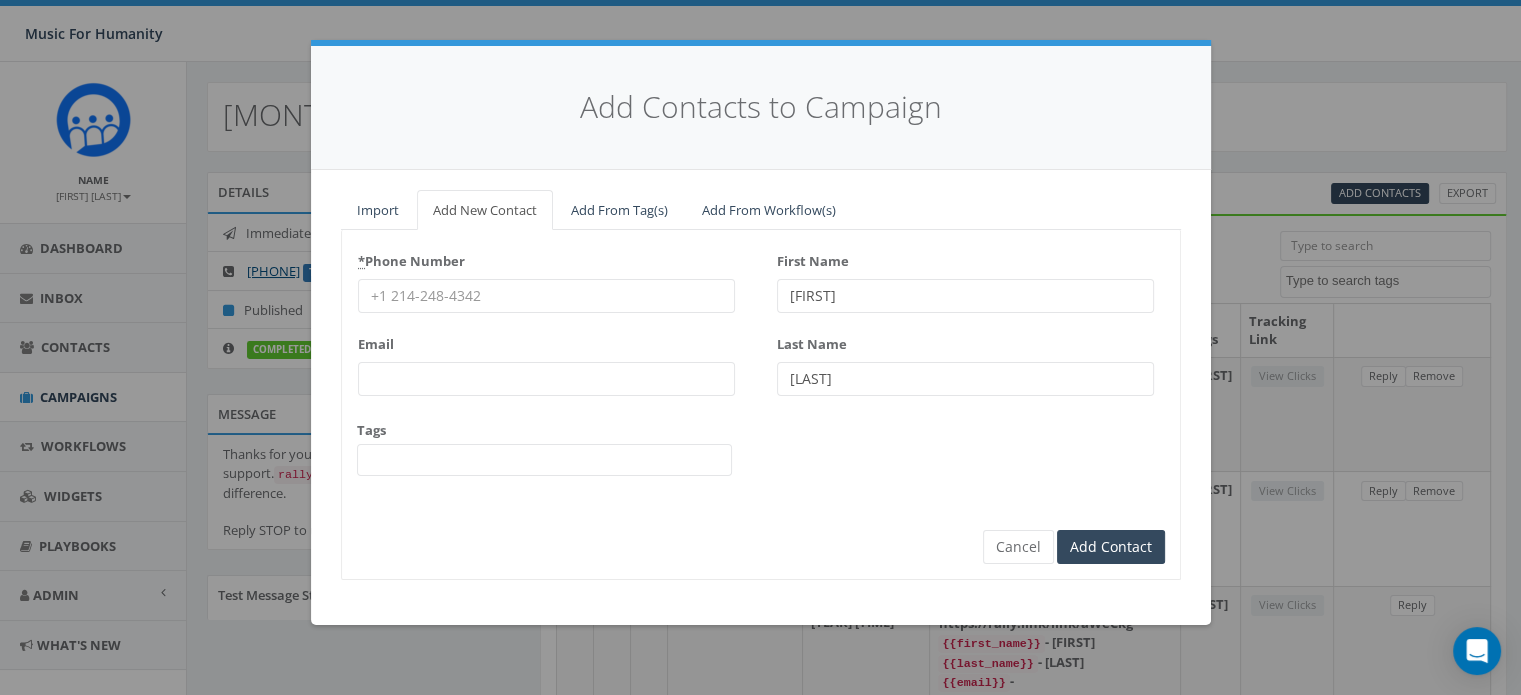 click on "*   Phone Number" at bounding box center [546, 296] 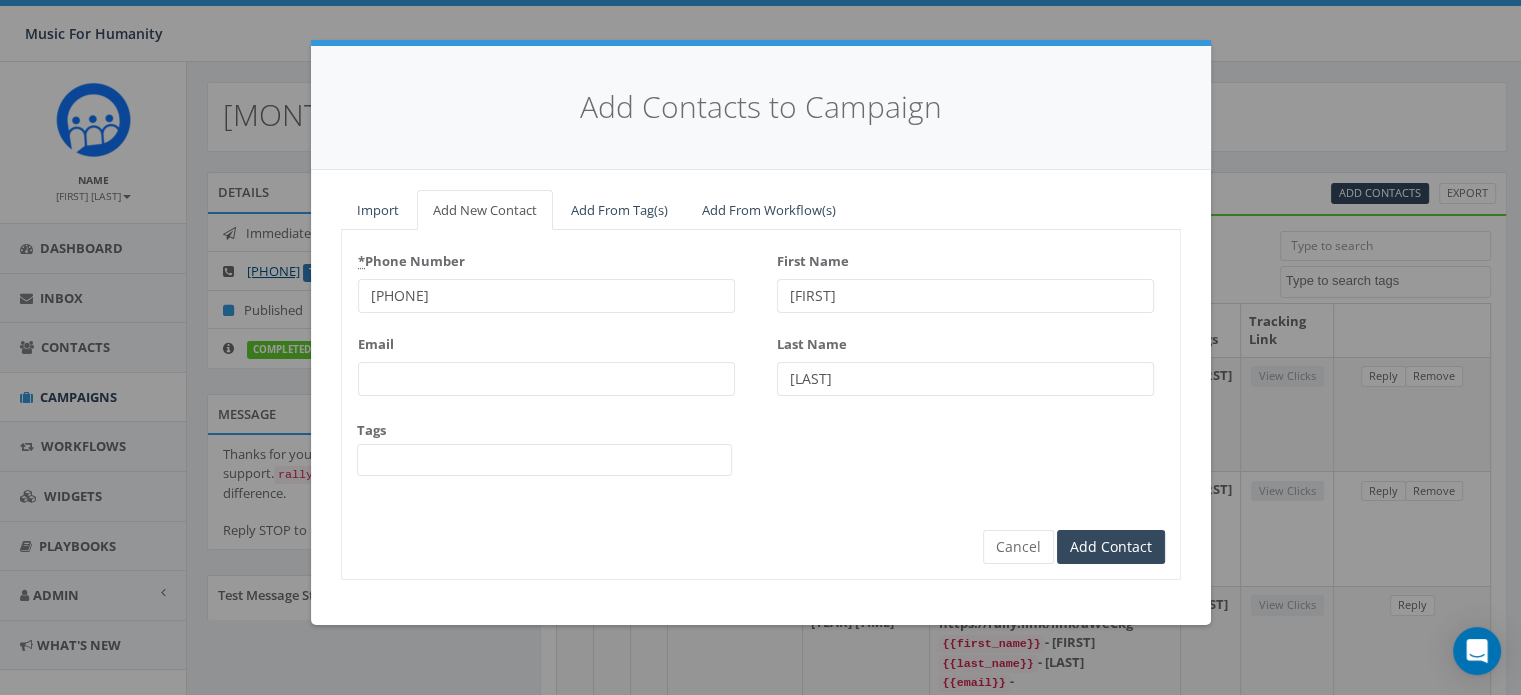 type on "[PHONE]" 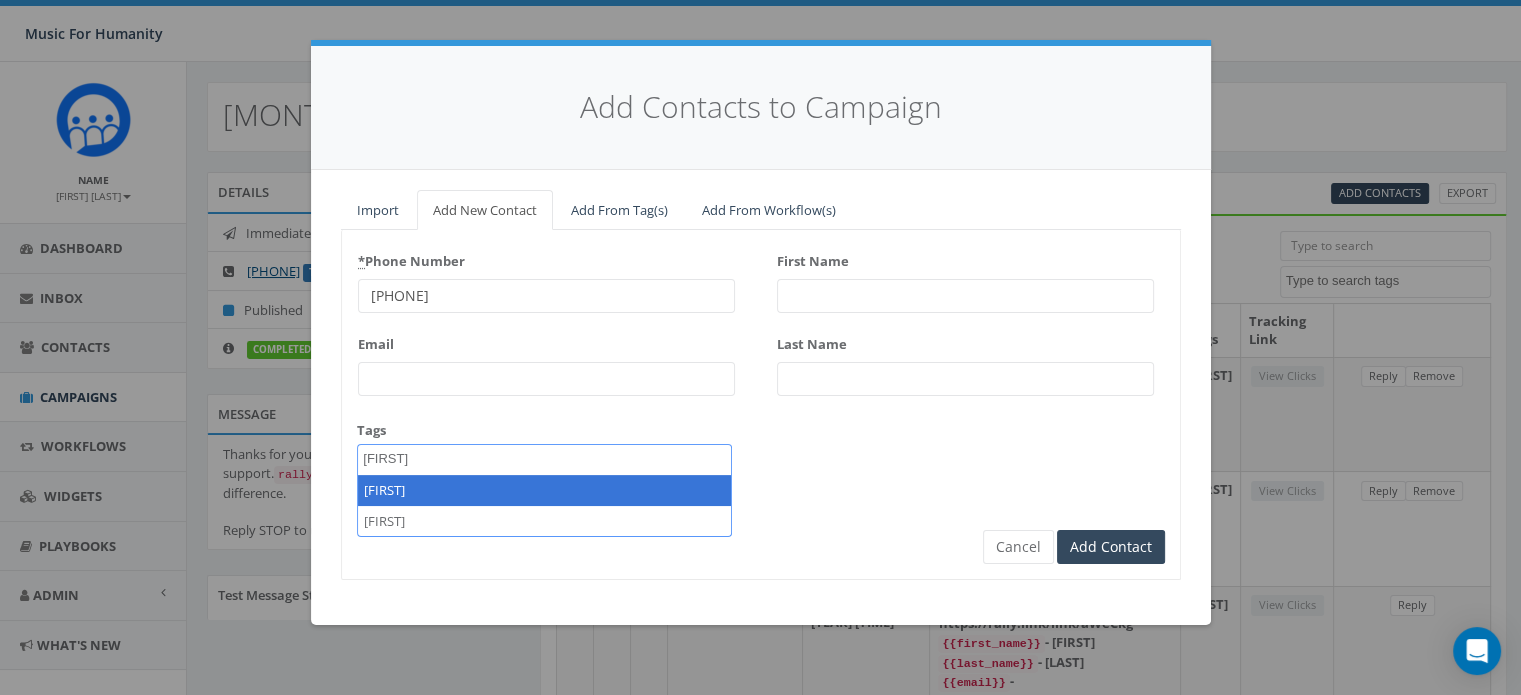 type on "[FIRST]" 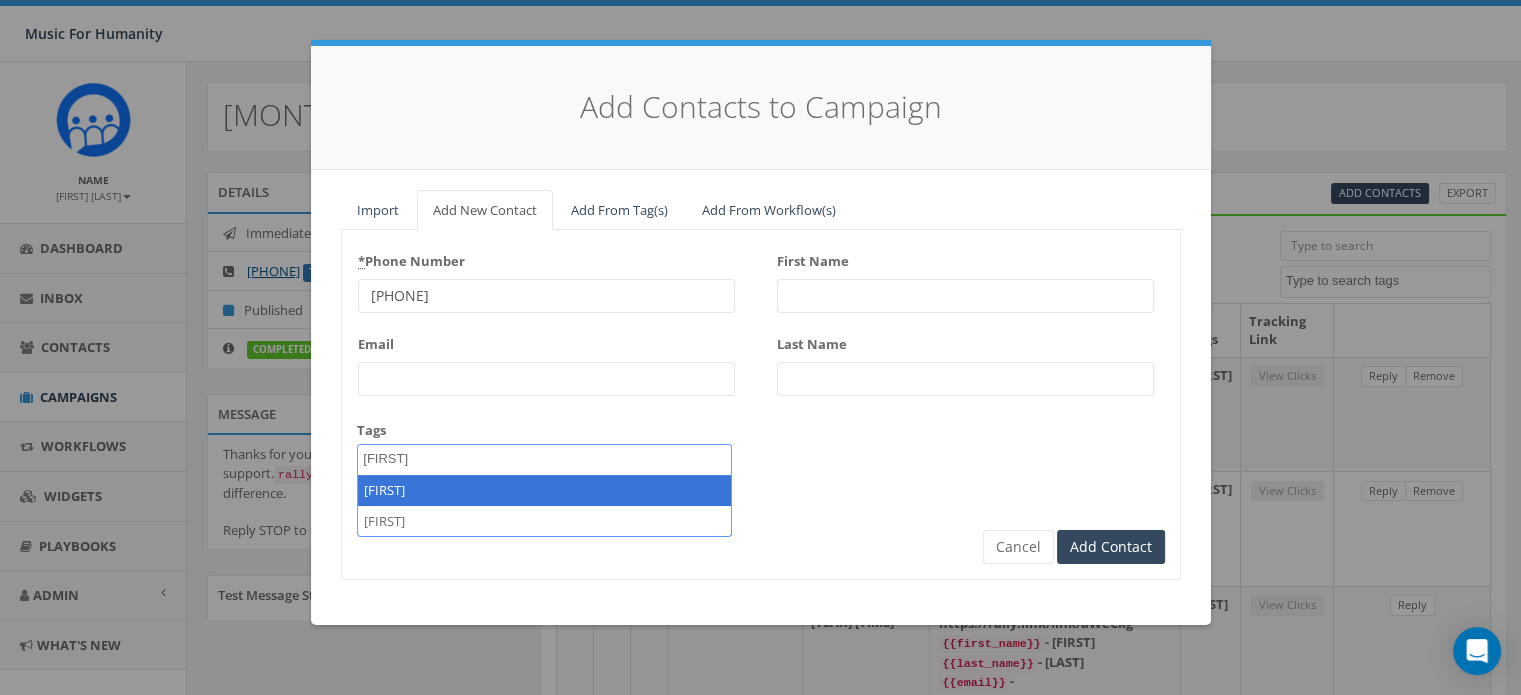 select on "[FIRST]" 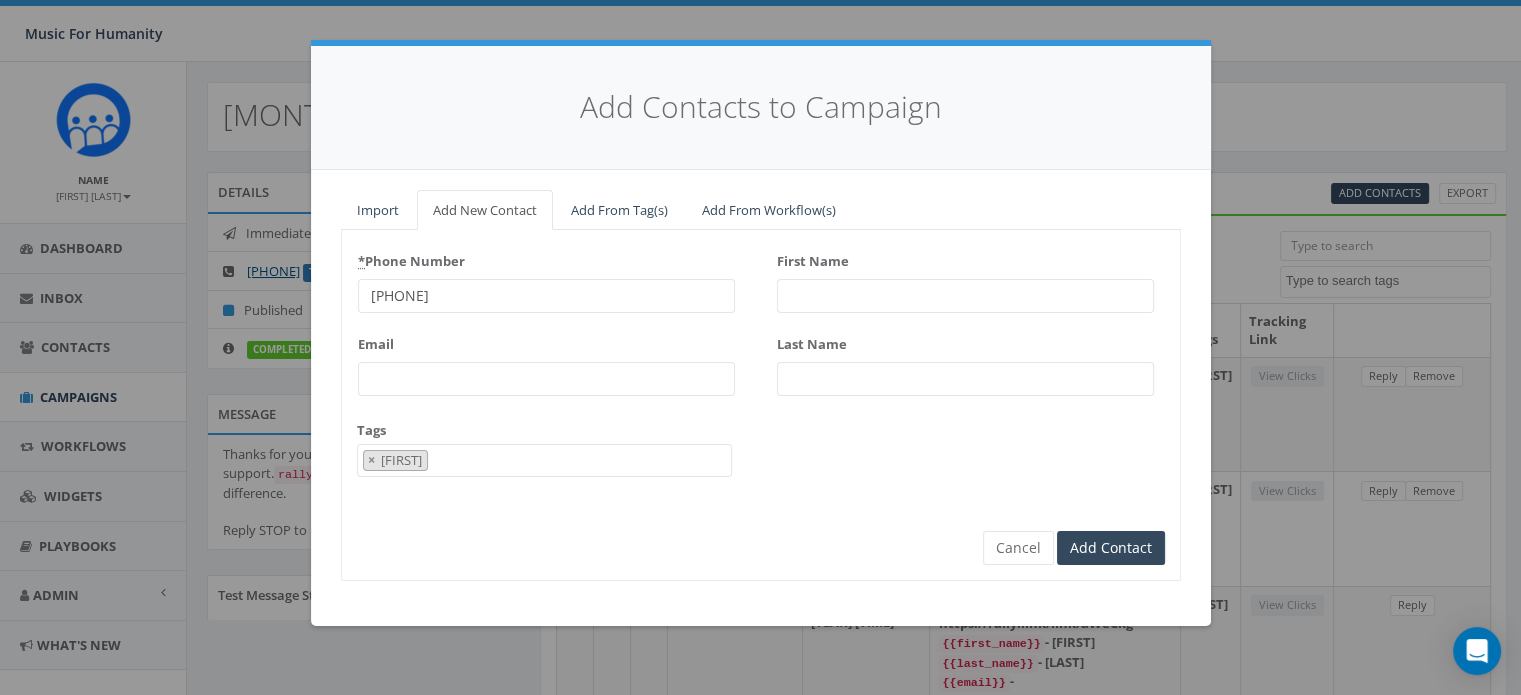 scroll, scrollTop: 167, scrollLeft: 0, axis: vertical 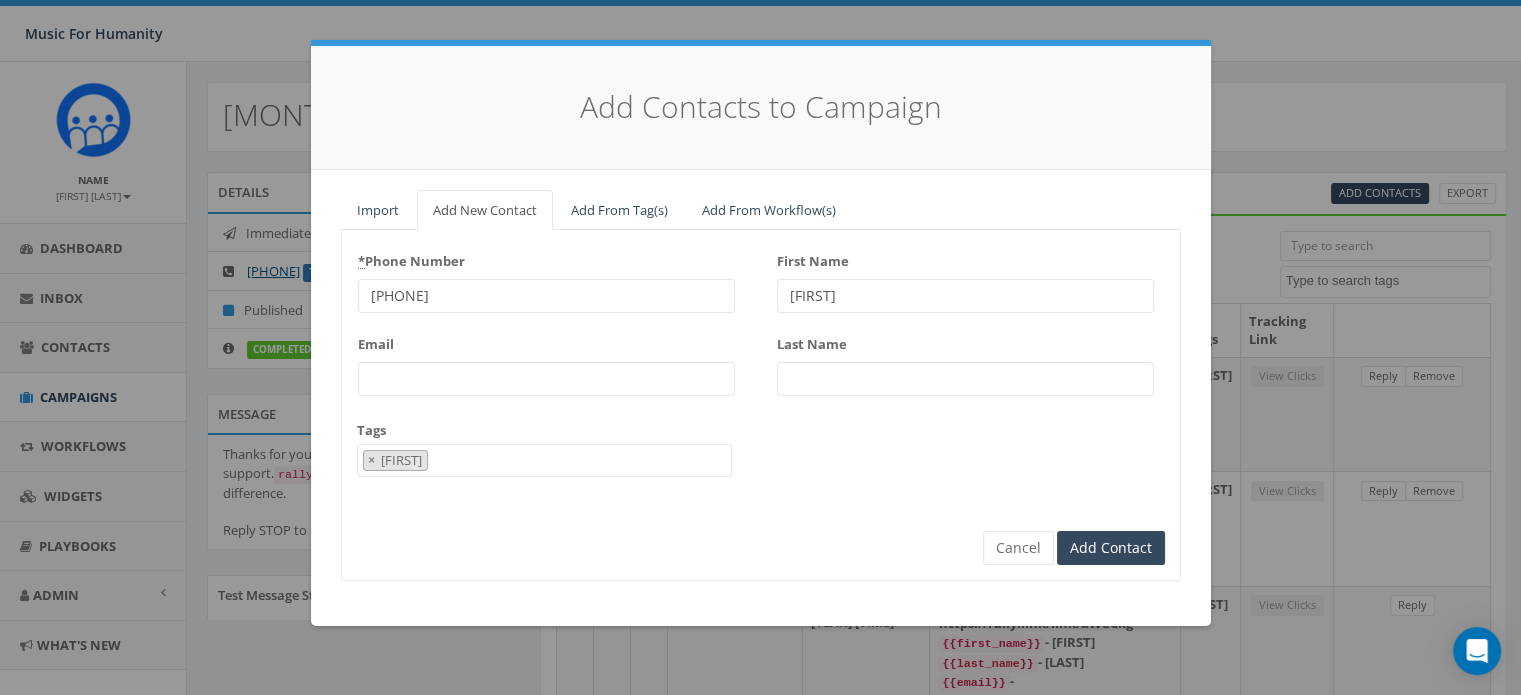 type on "[FIRST]" 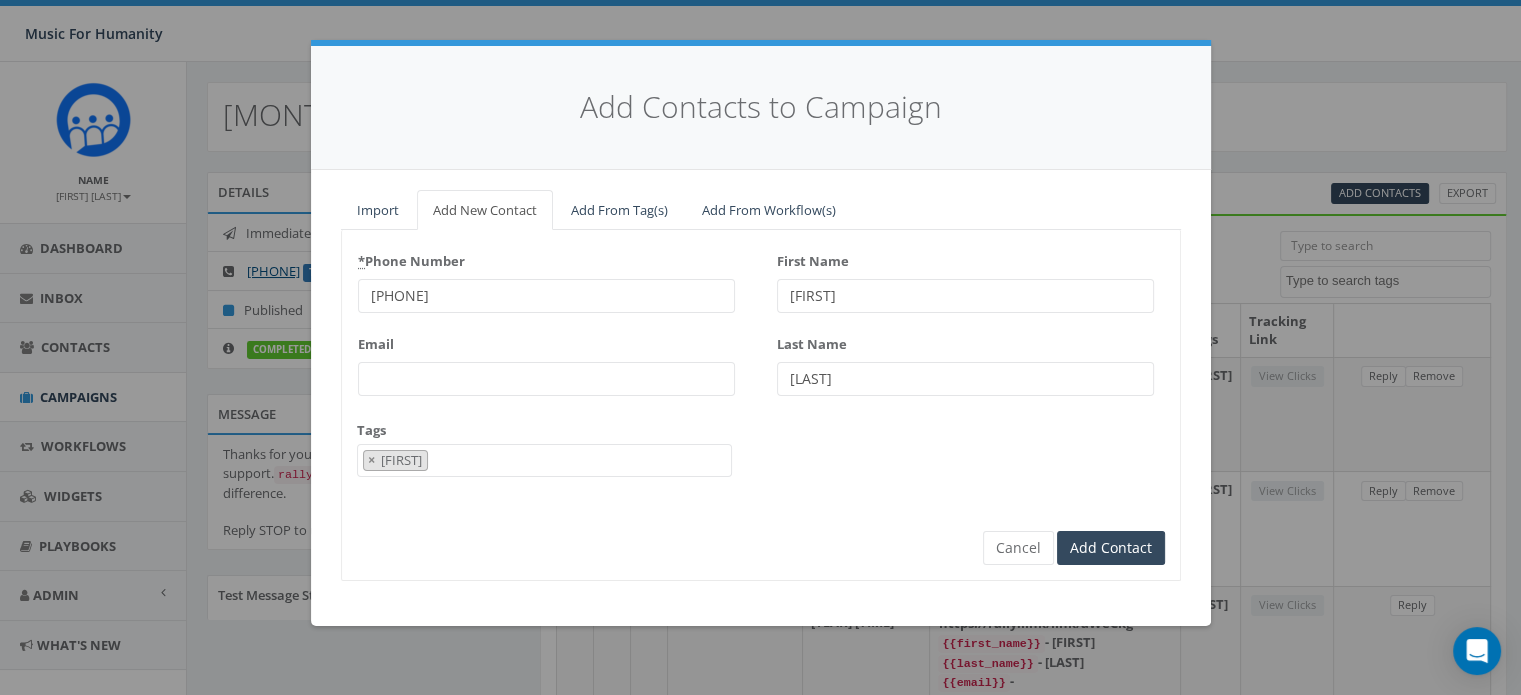 type on "[LAST]" 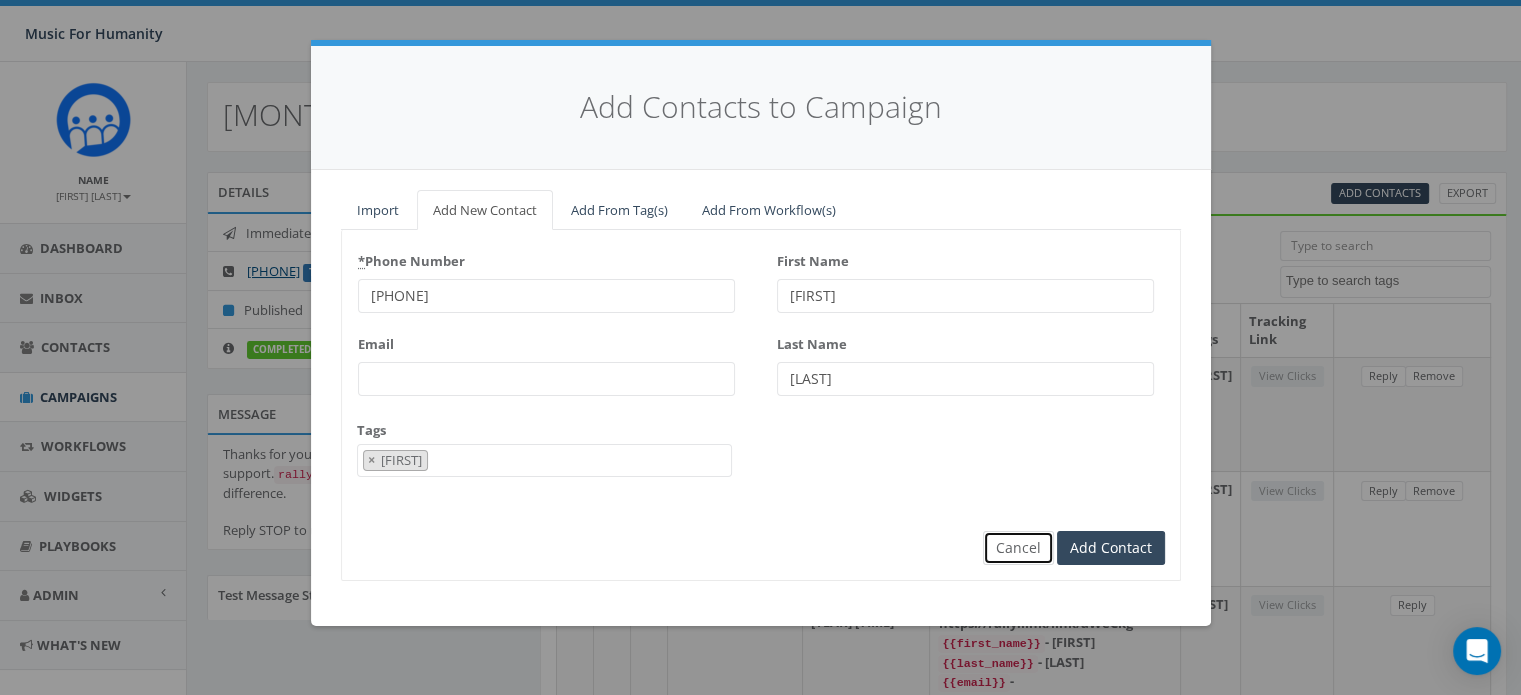 type 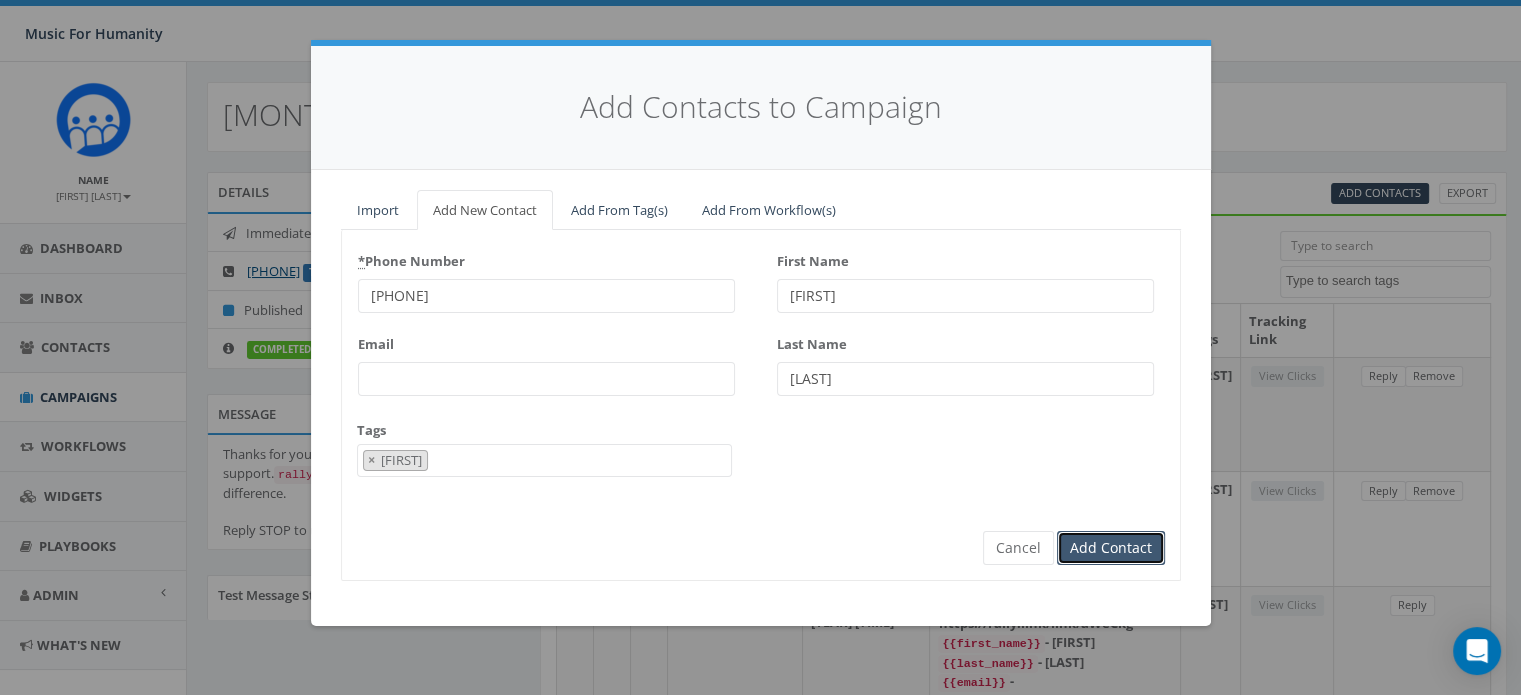 click on "Add Contact" at bounding box center [1111, 548] 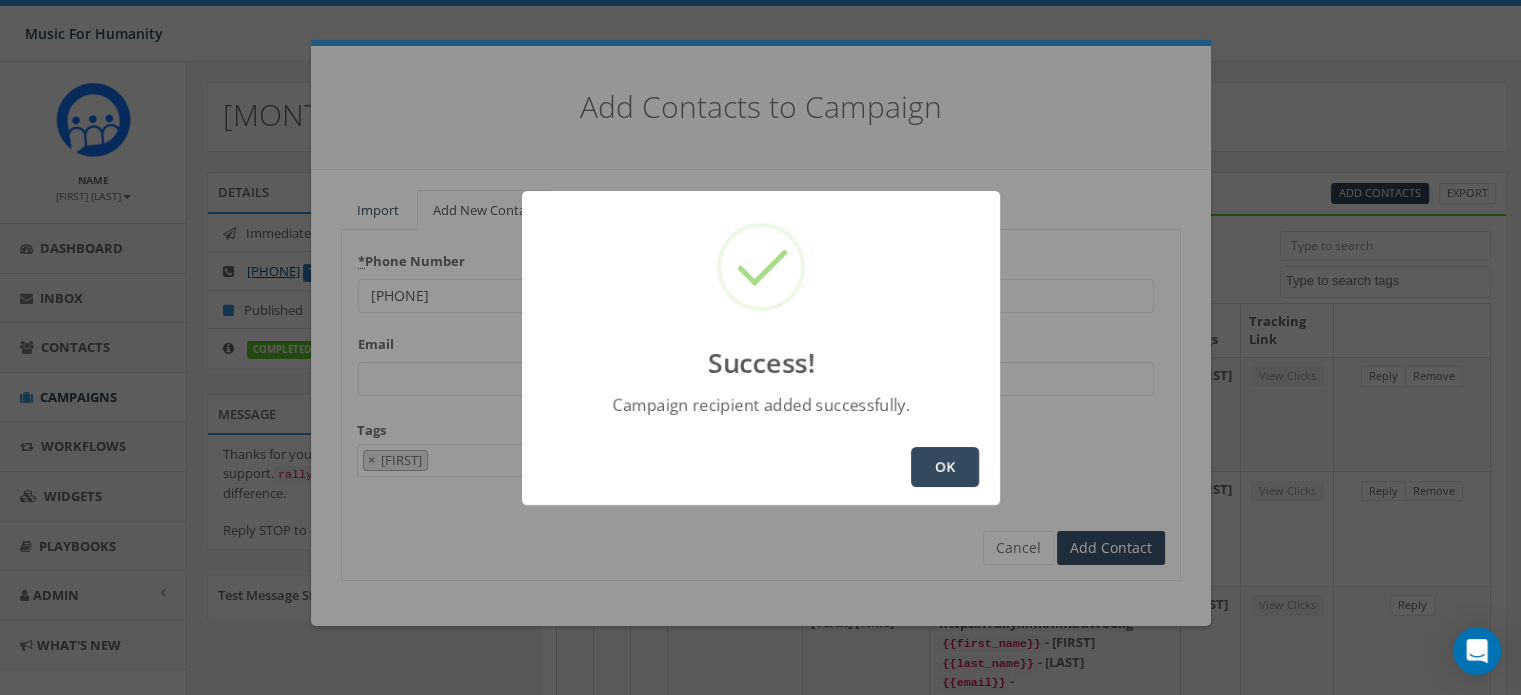 click on "OK" at bounding box center (761, 467) 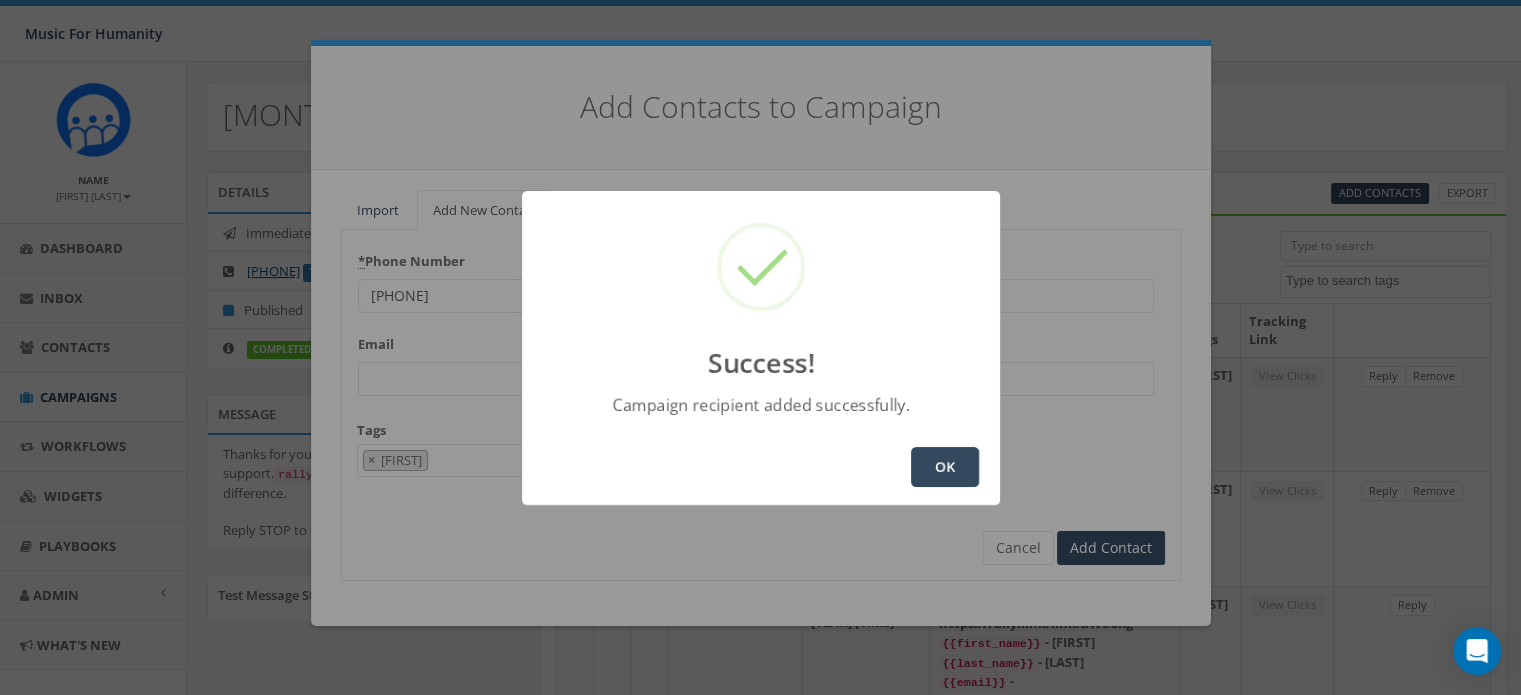 click on "OK" at bounding box center [761, 467] 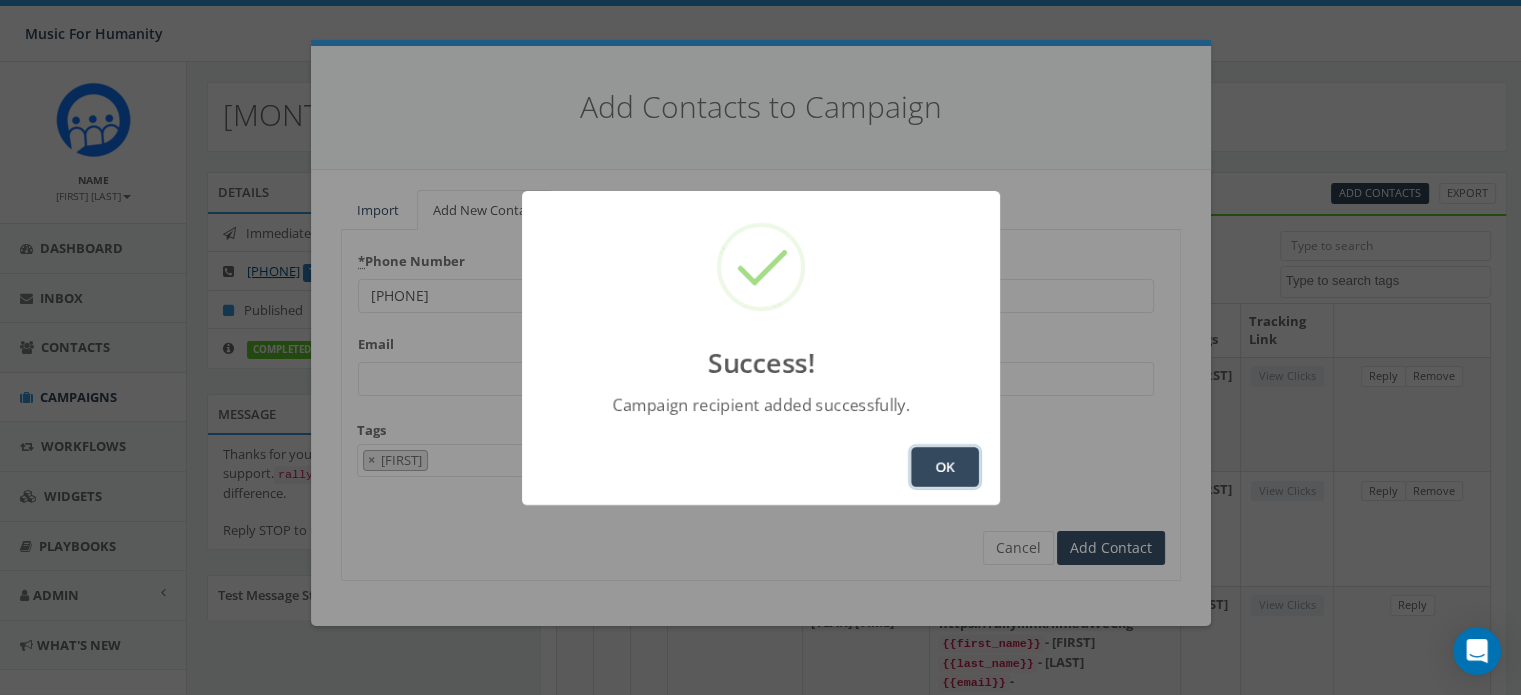 click on "OK" at bounding box center [945, 467] 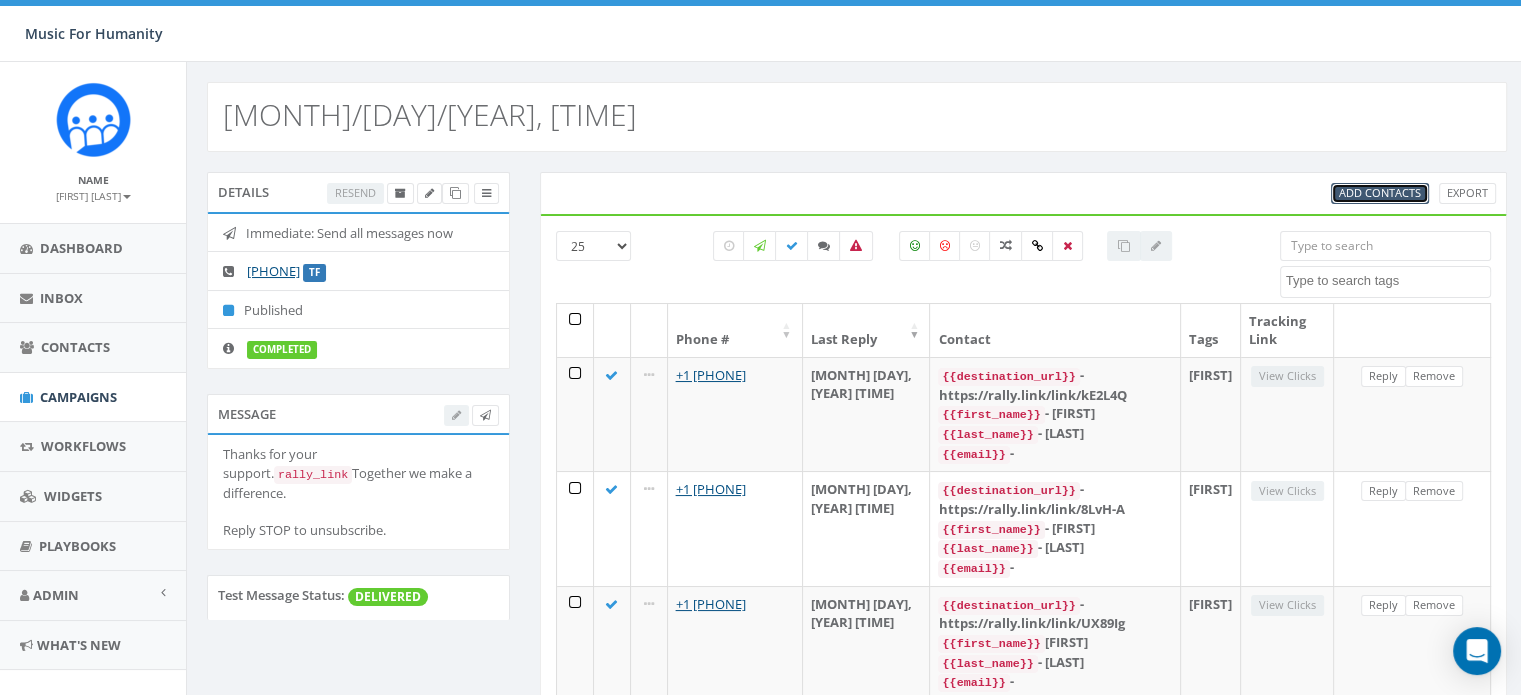 click on "Add Contacts" at bounding box center (1380, 192) 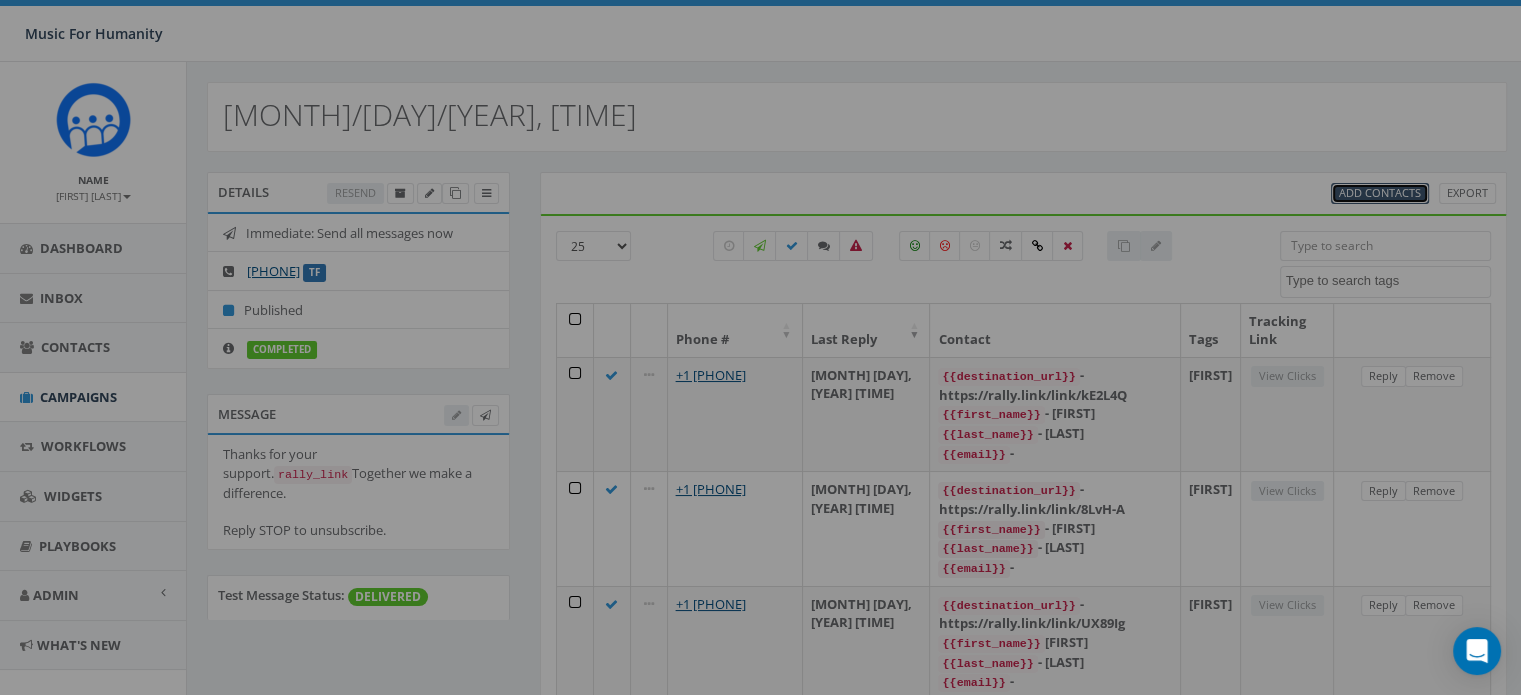 select 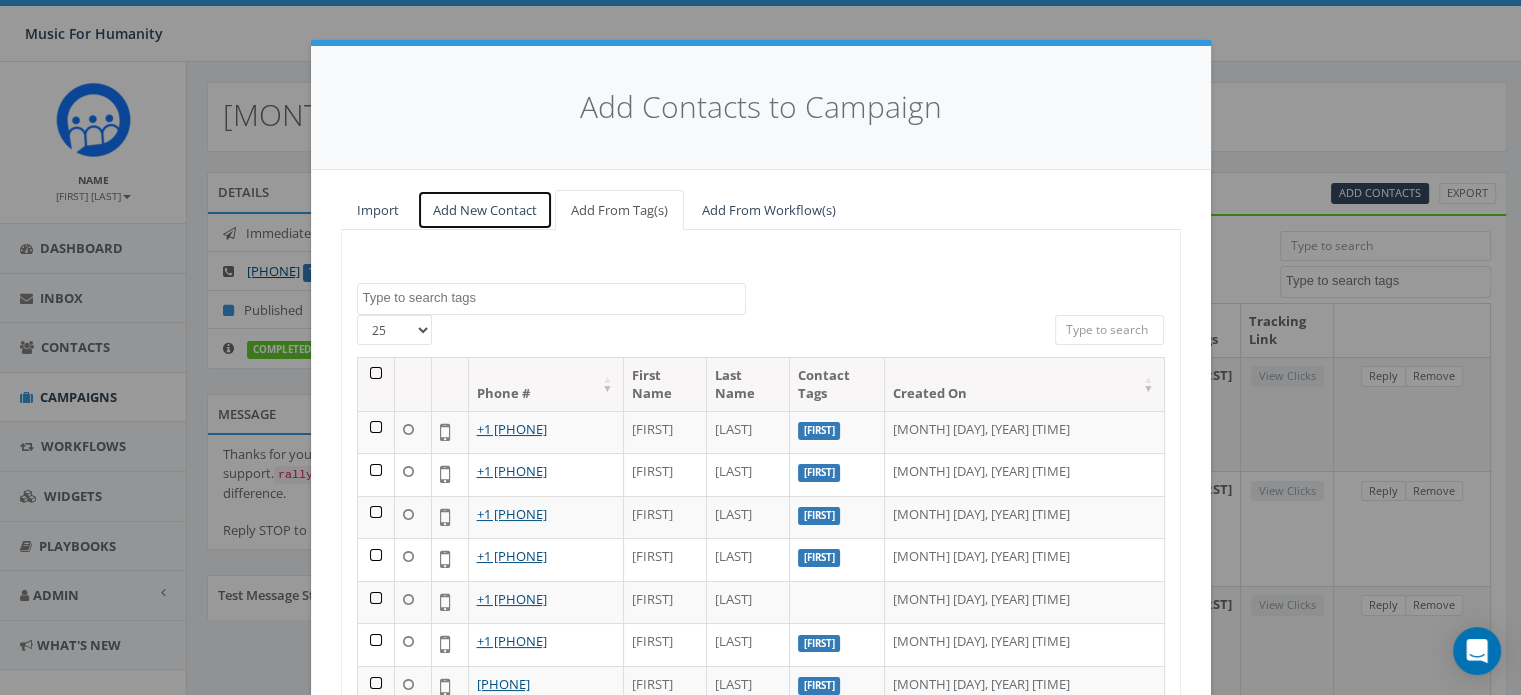 click on "Add New Contact" at bounding box center (485, 210) 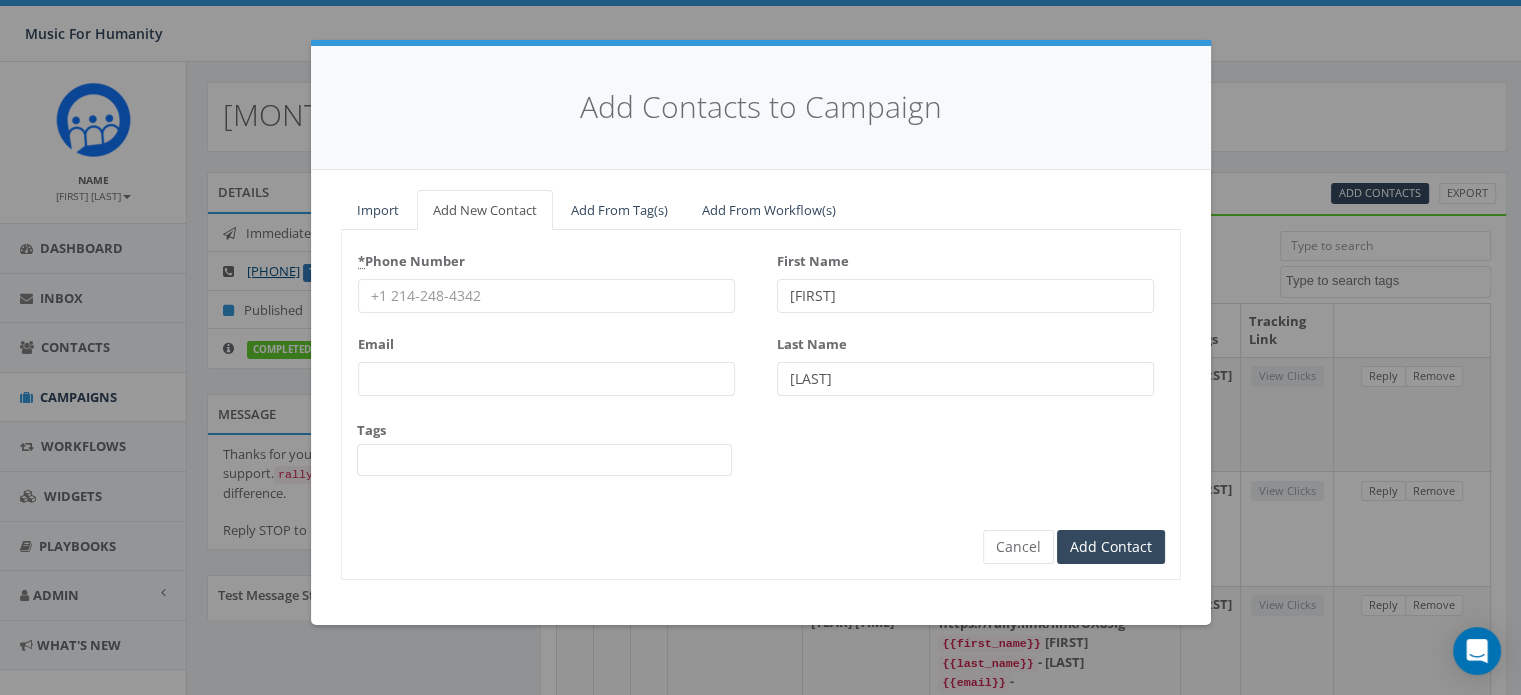 click on "*   Phone Number" at bounding box center (546, 296) 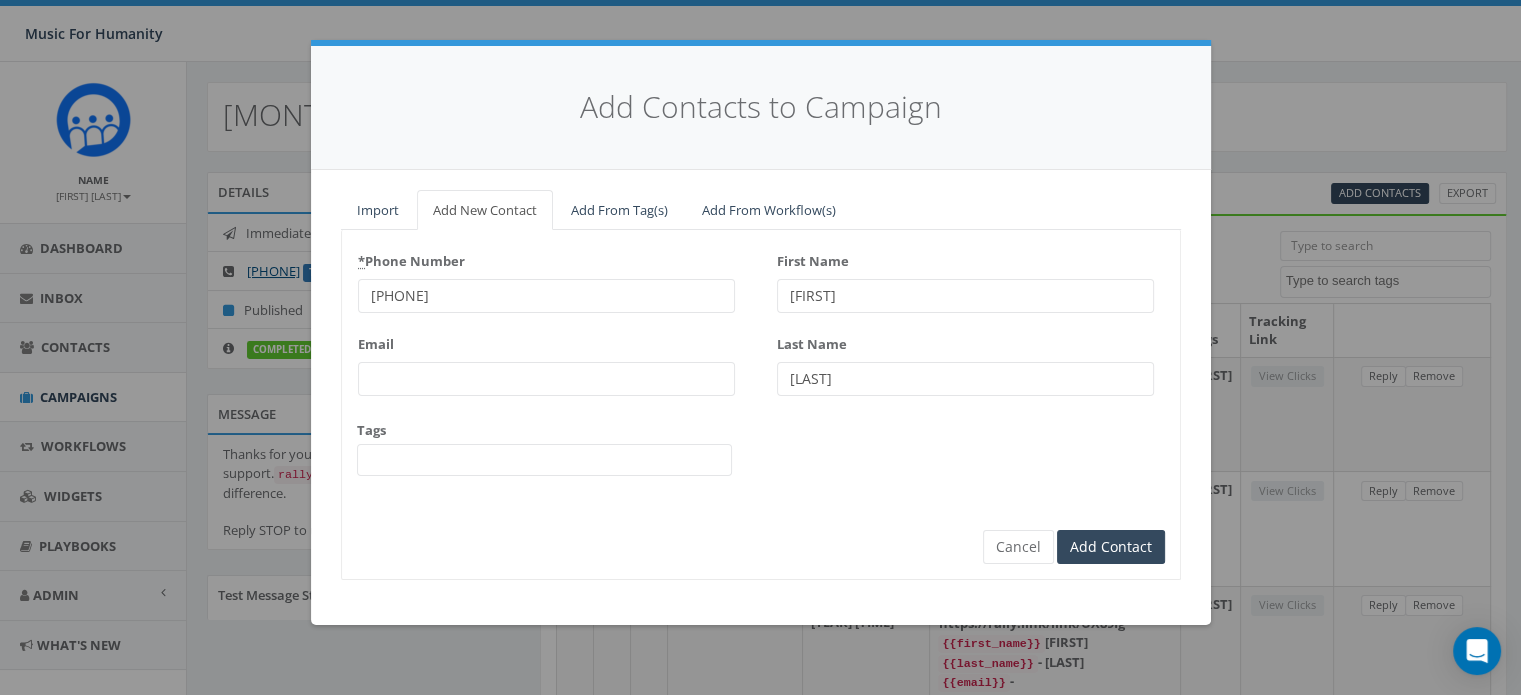 type on "[PHONE]" 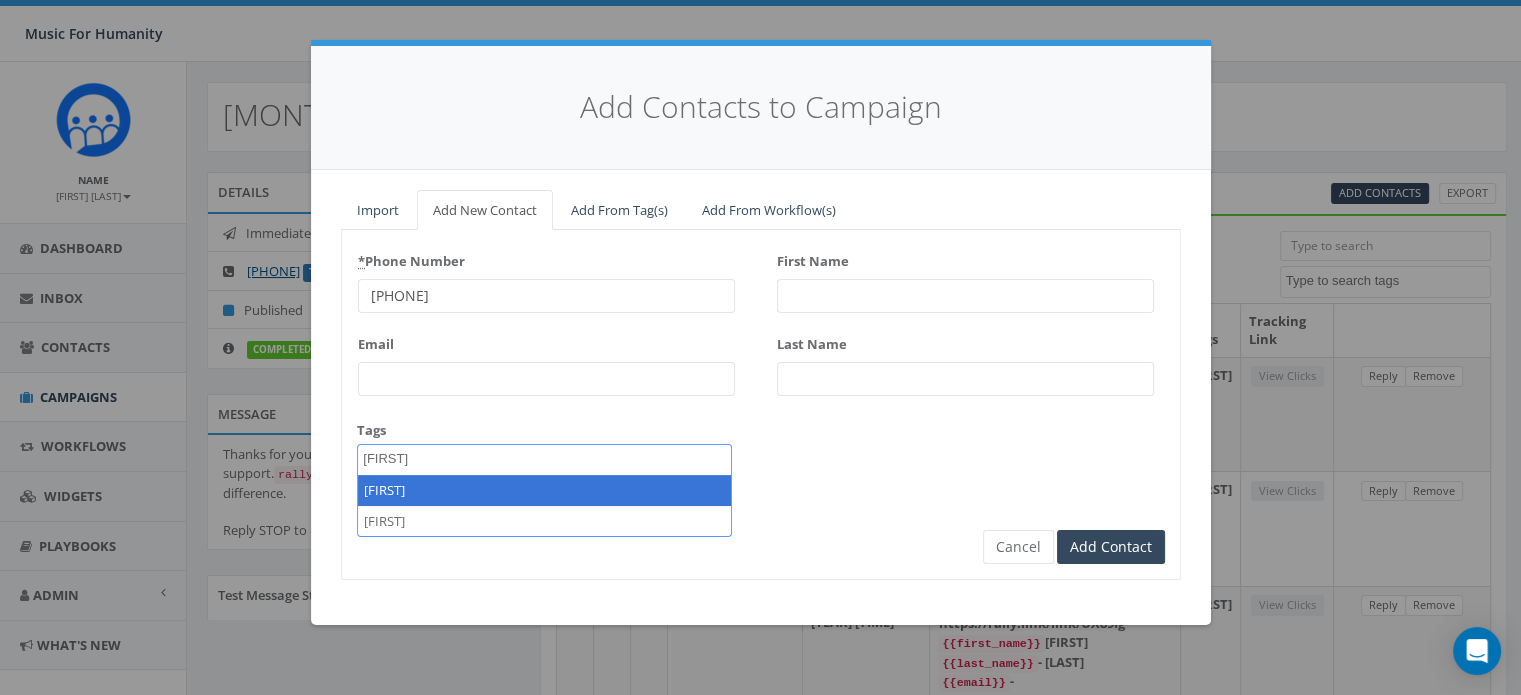 type on "[FIRST]" 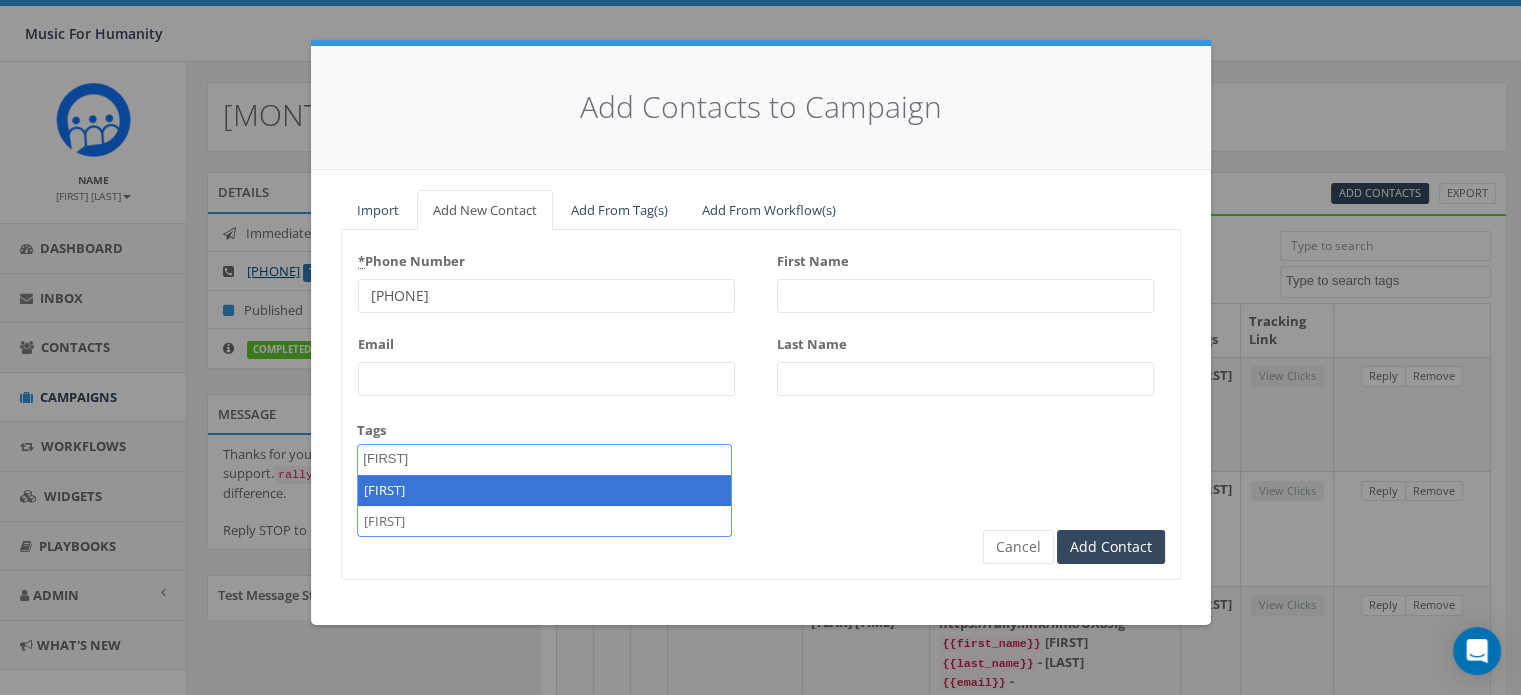 select on "[FIRST]" 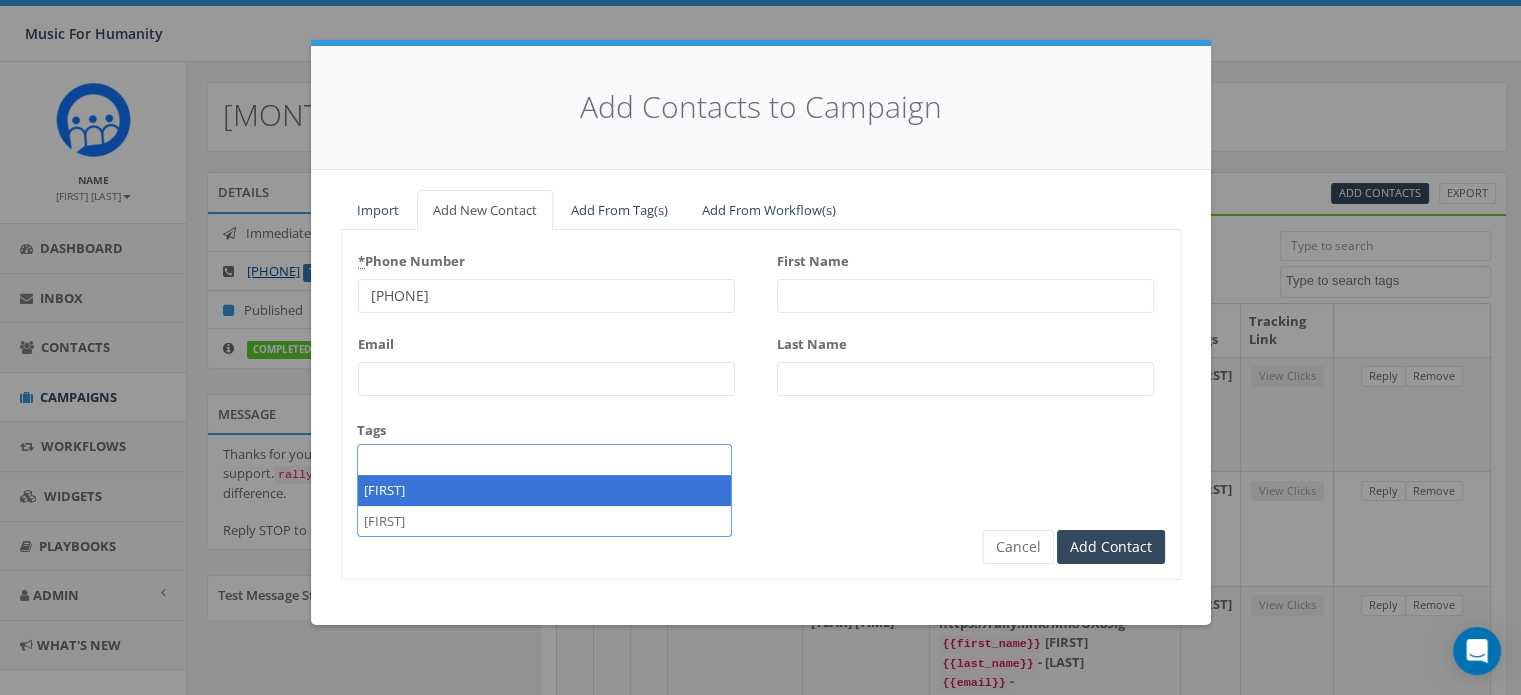scroll, scrollTop: 167, scrollLeft: 0, axis: vertical 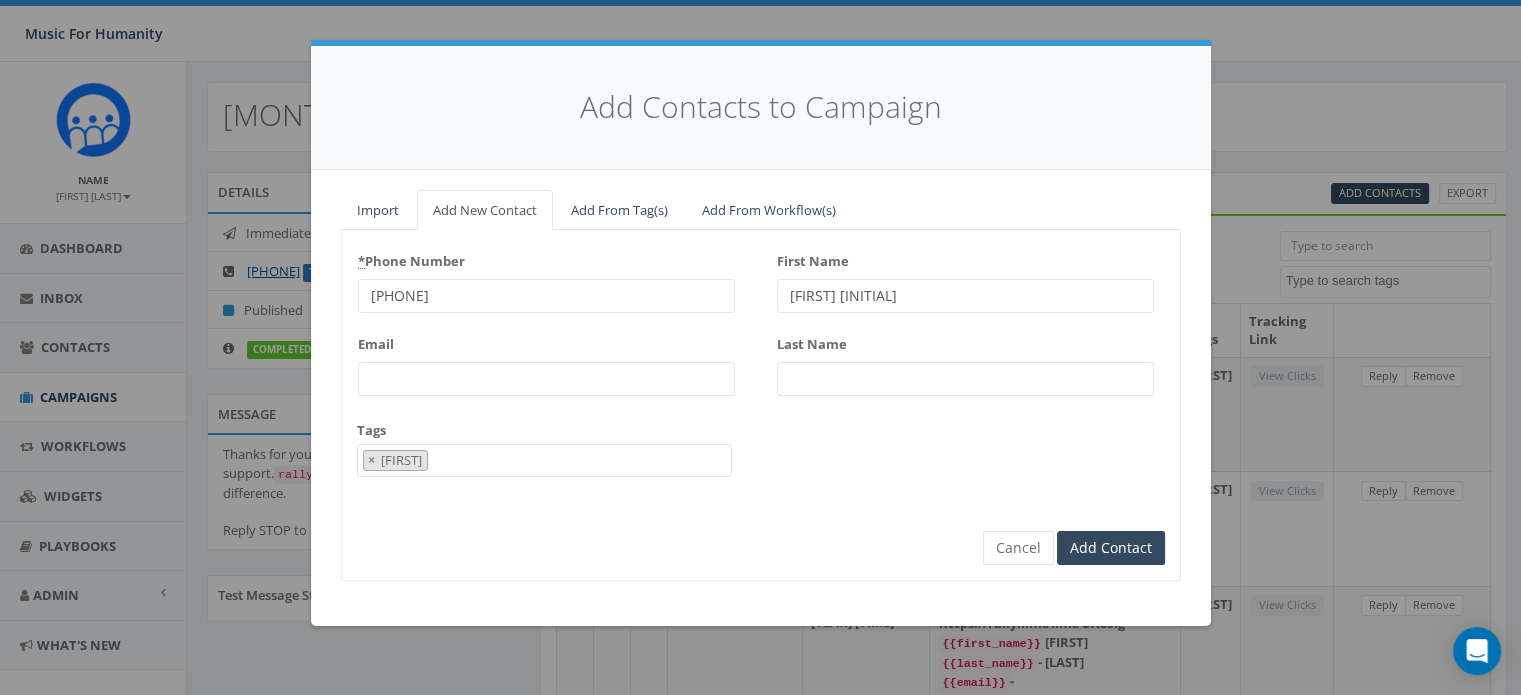 type on "[FIRST] [INITIAL]" 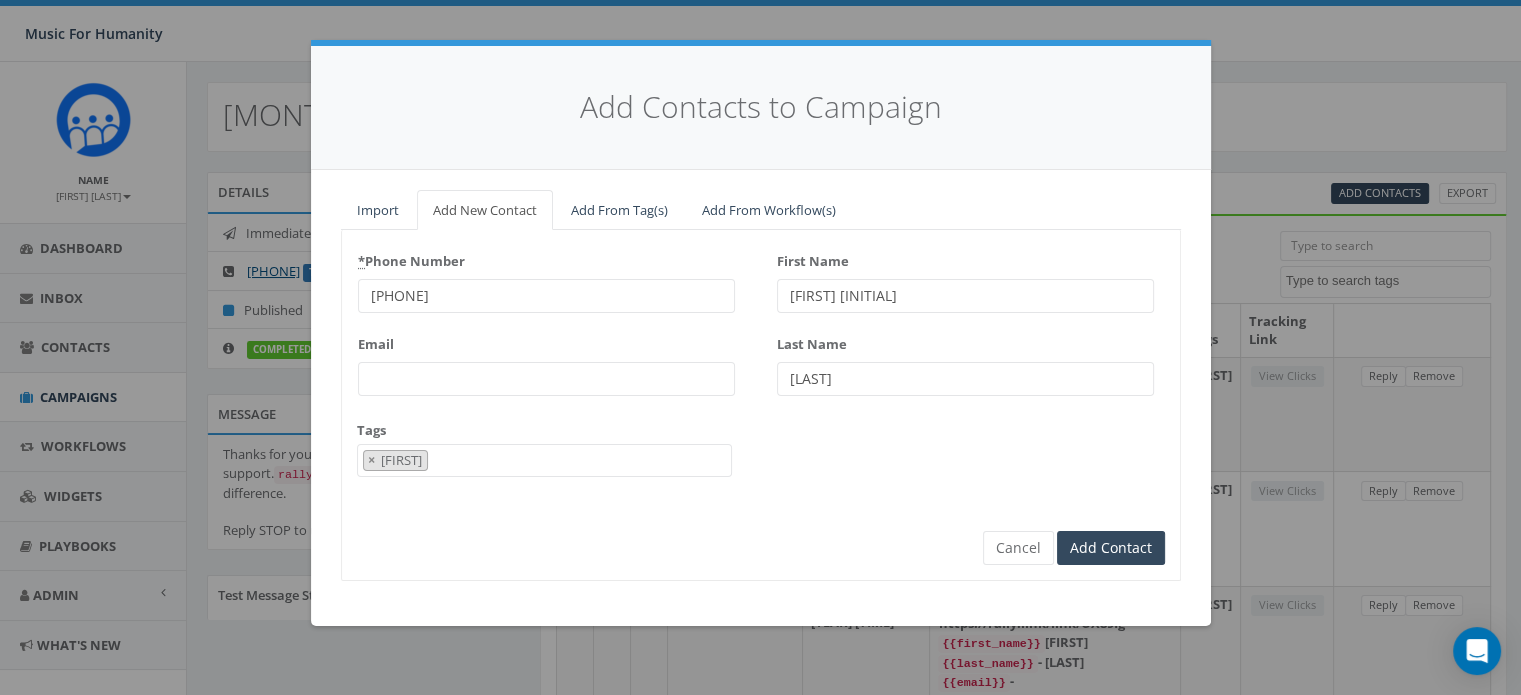 type on "[LAST]" 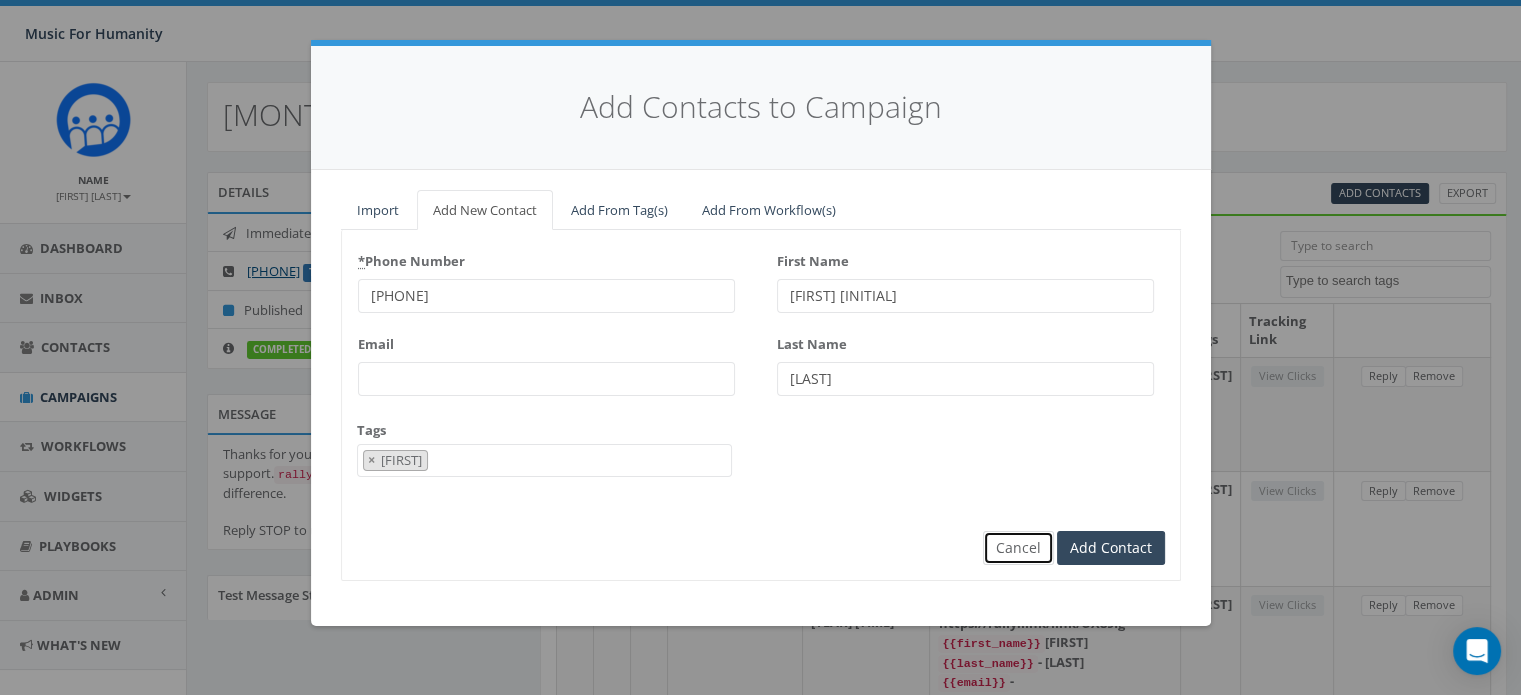 type 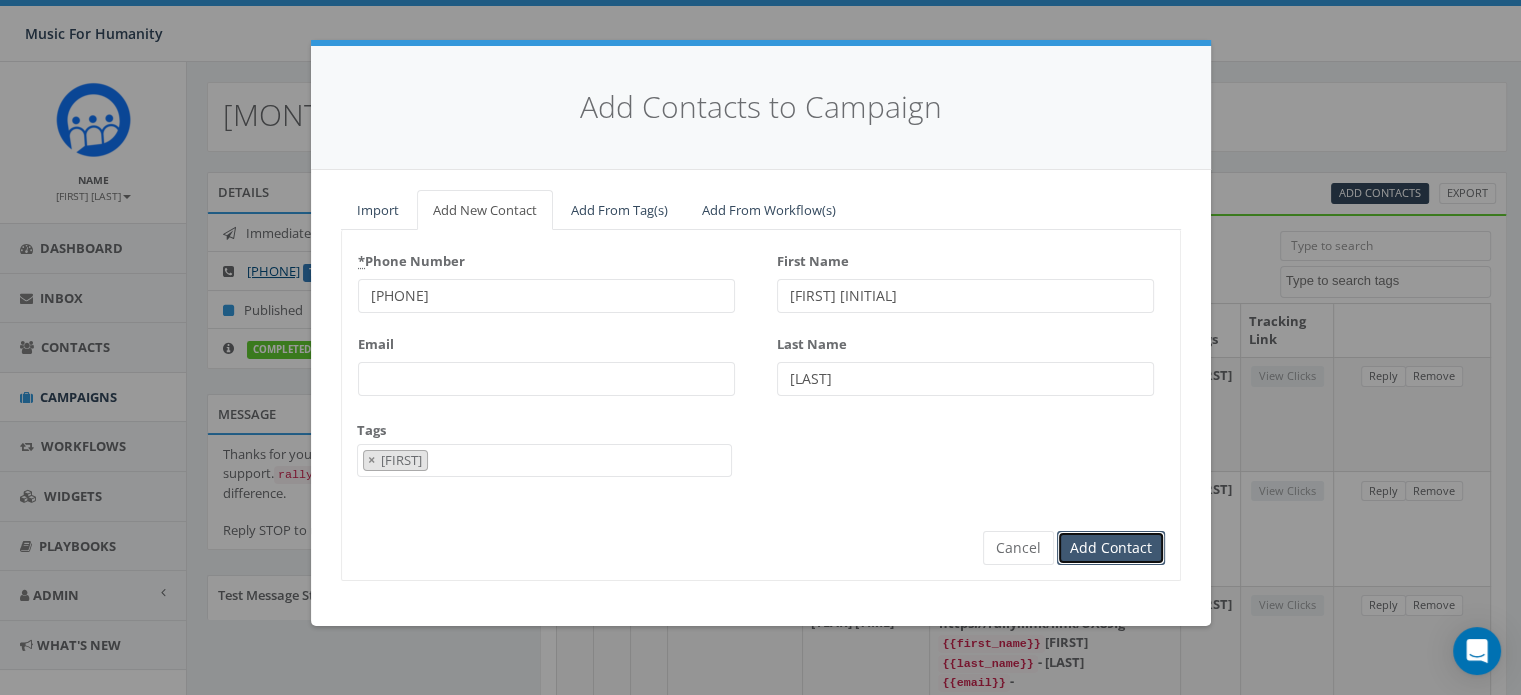 click on "Add Contact" at bounding box center [1111, 548] 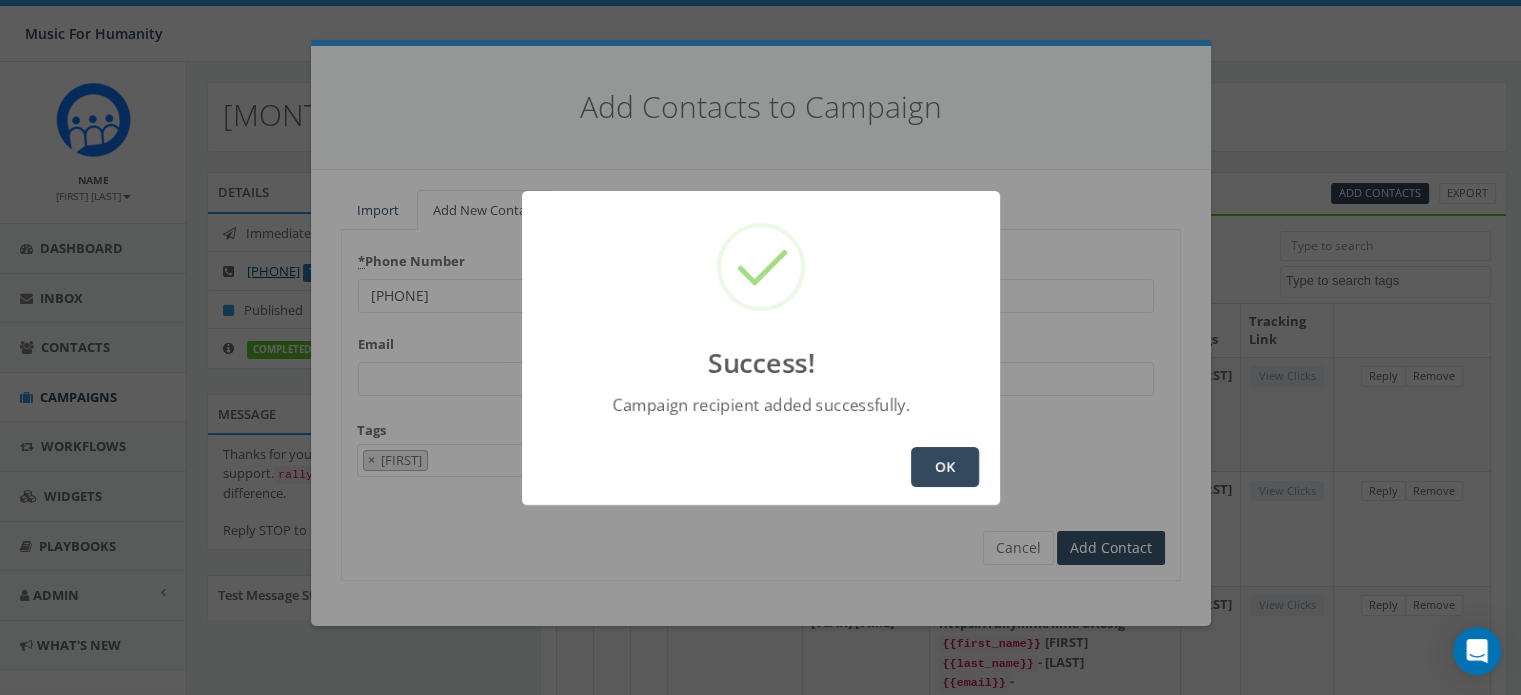 click on "OK" at bounding box center [945, 467] 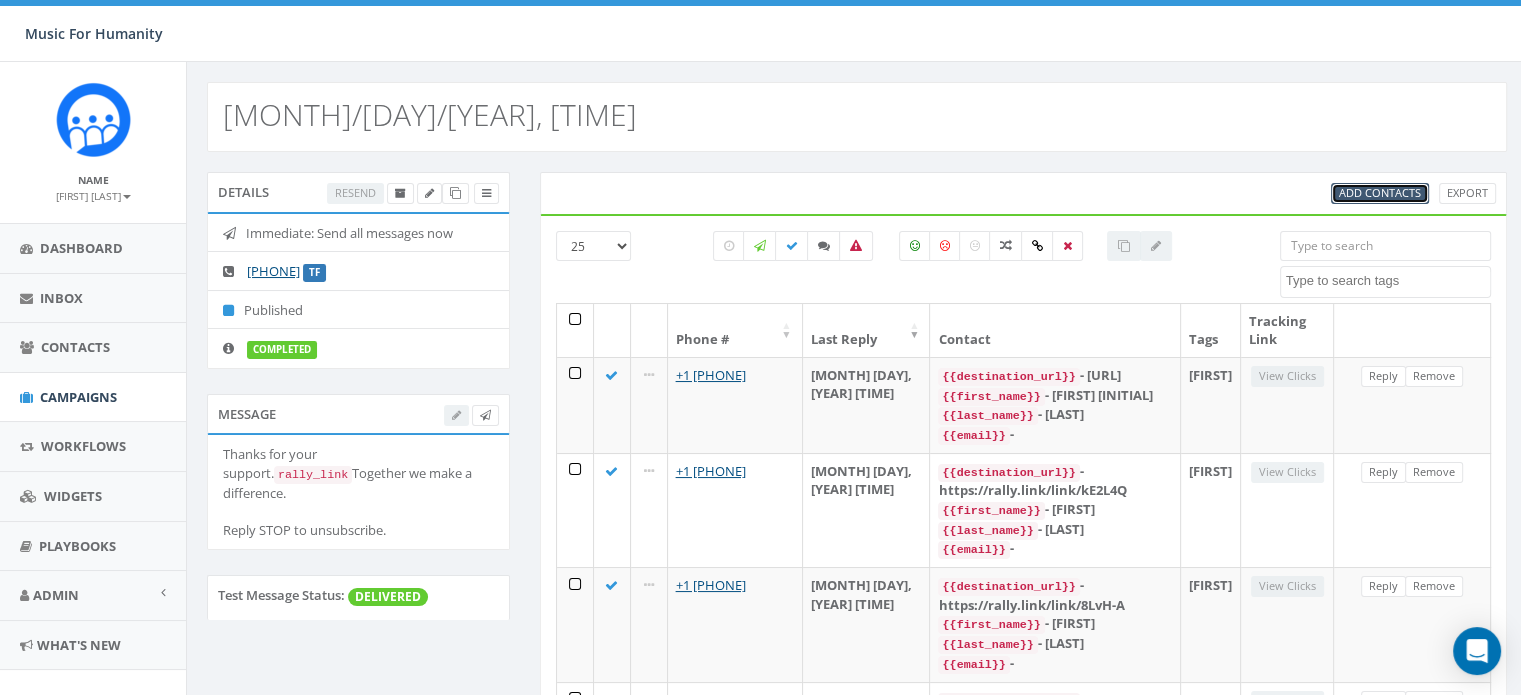 click on "Add Contacts" at bounding box center (1380, 192) 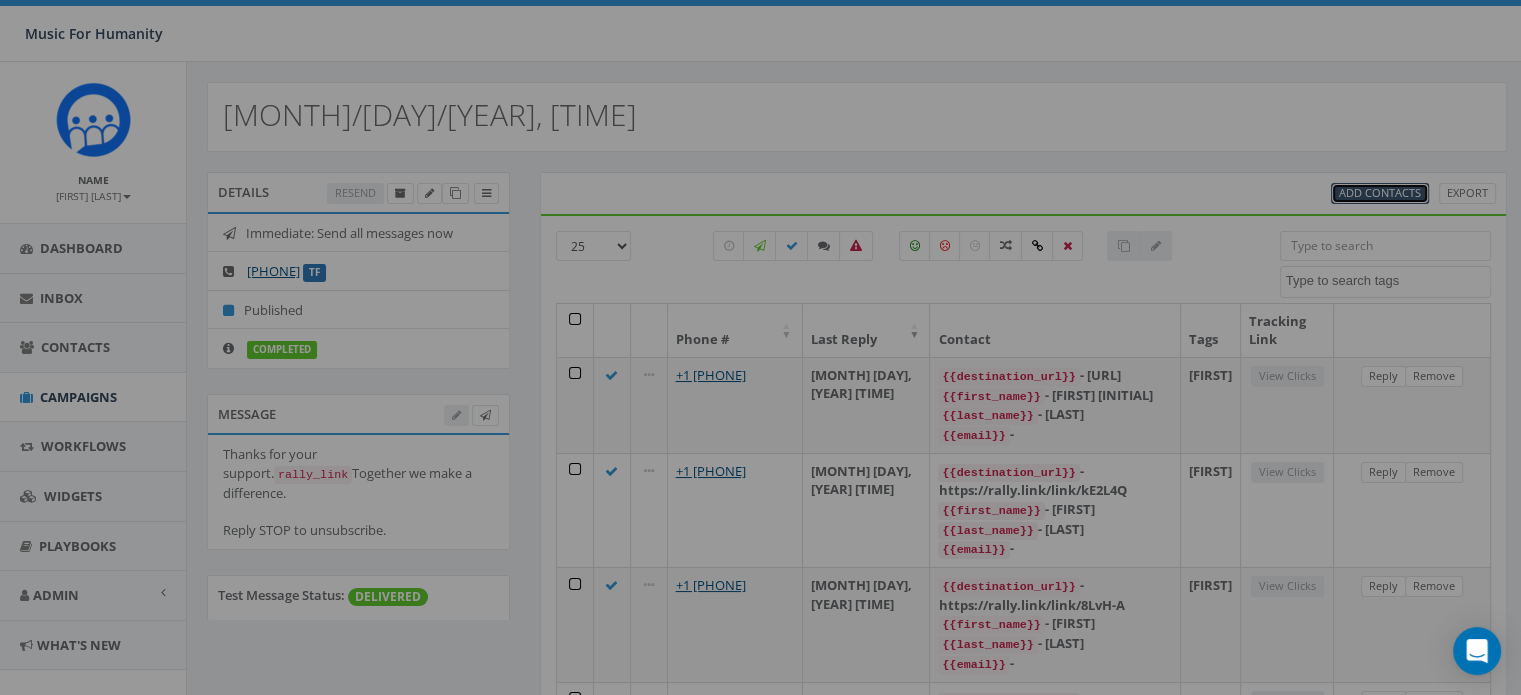 select 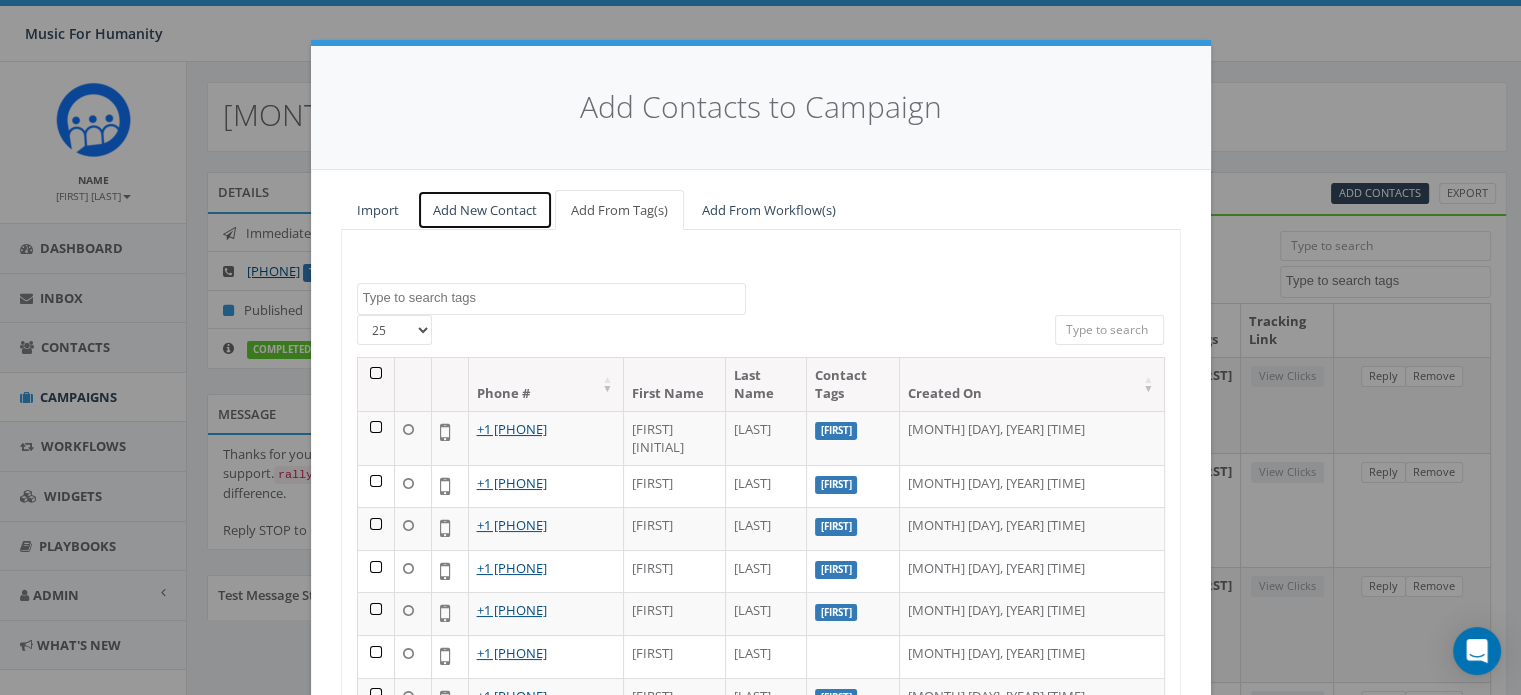 click on "Add New Contact" at bounding box center [485, 210] 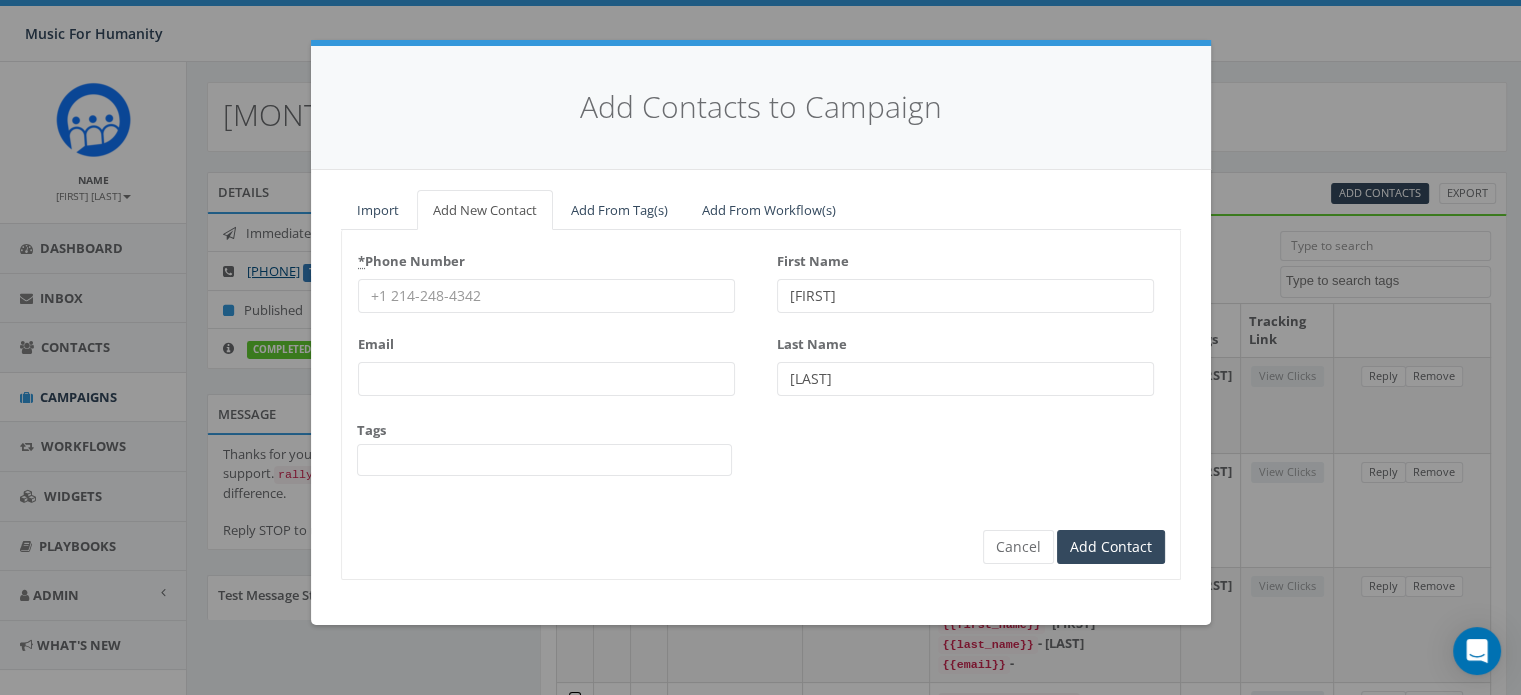 click on "*   Phone Number" at bounding box center [546, 296] 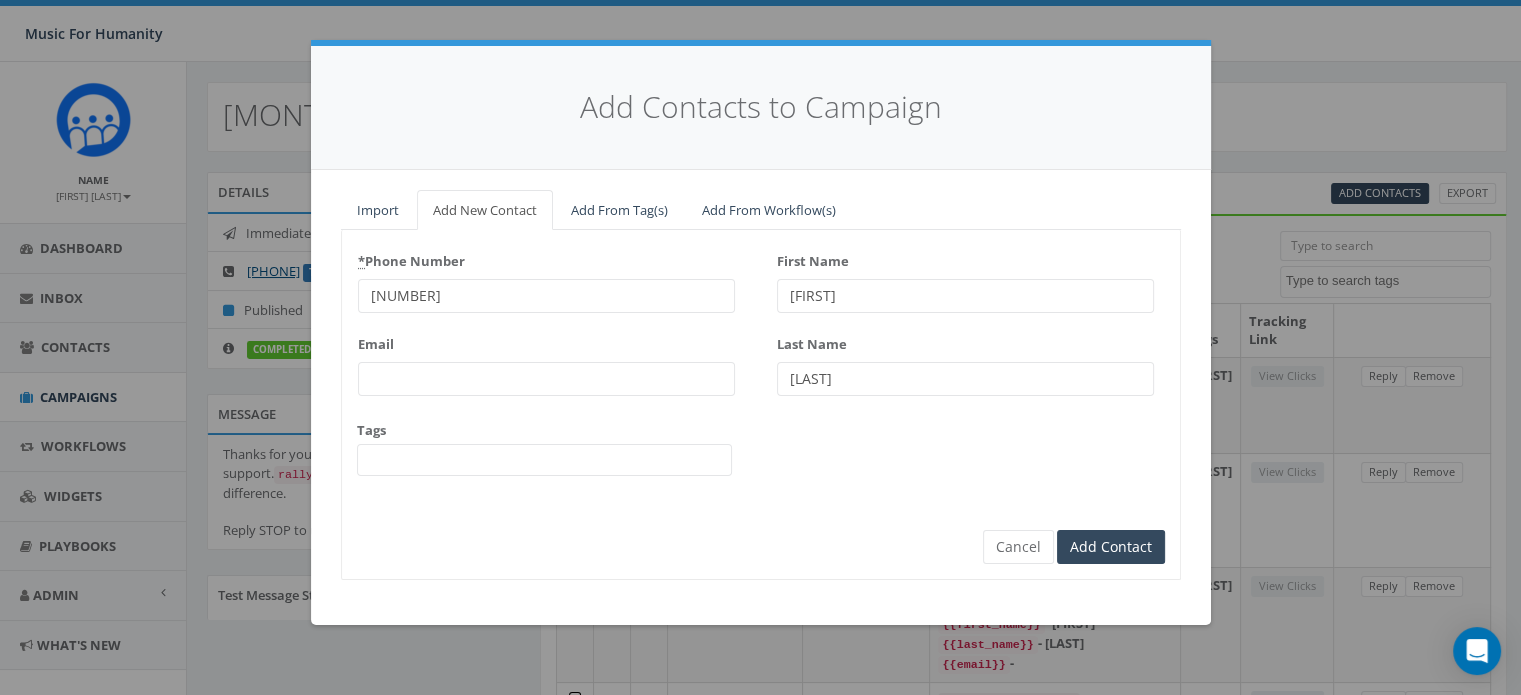 type on "[NUMBER]" 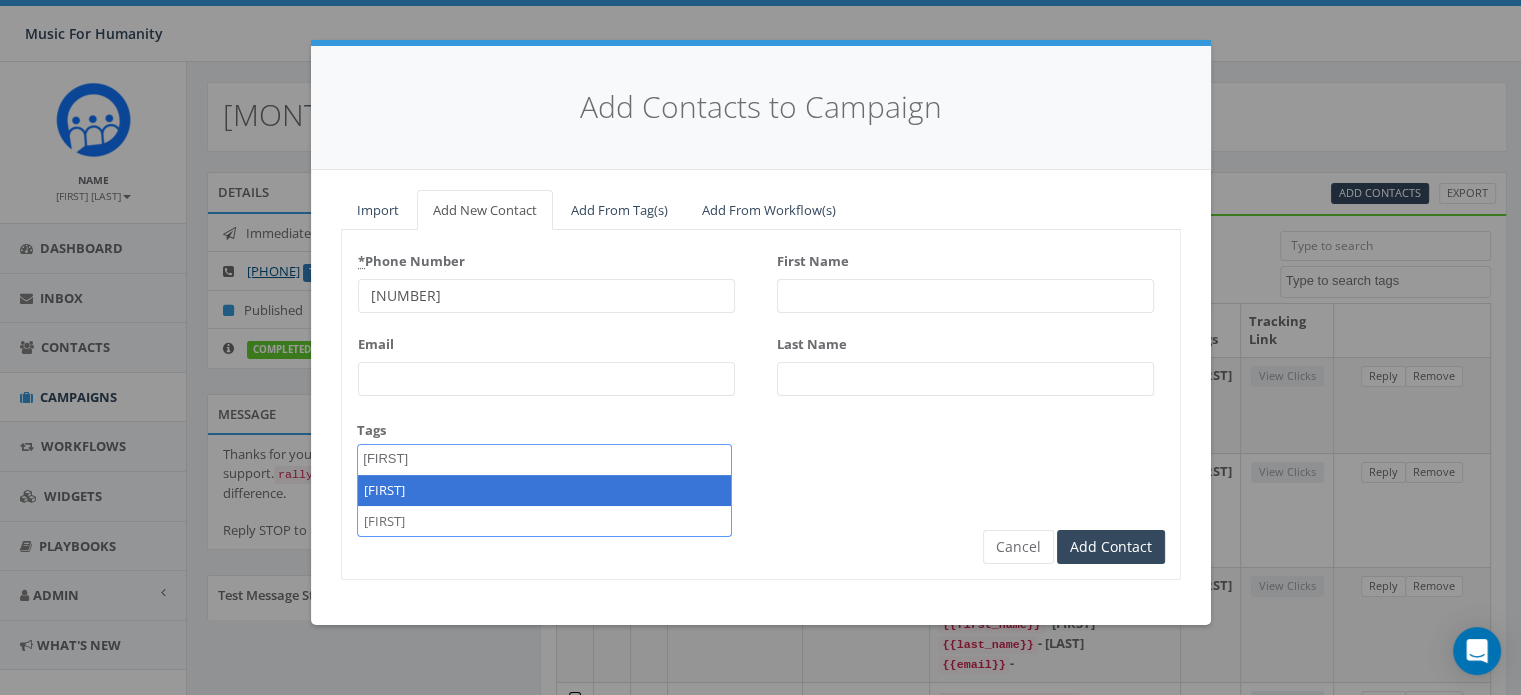 type on "[FIRST]" 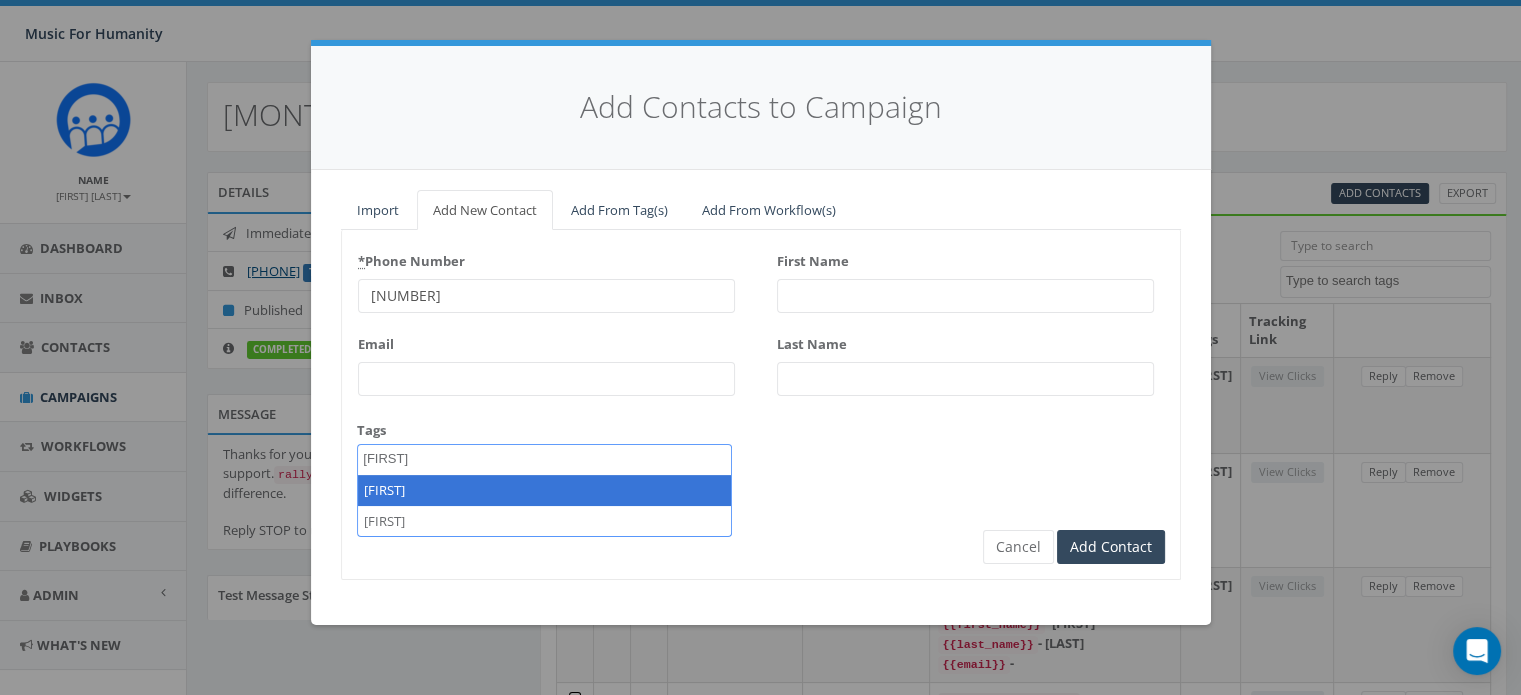 select on "[FIRST]" 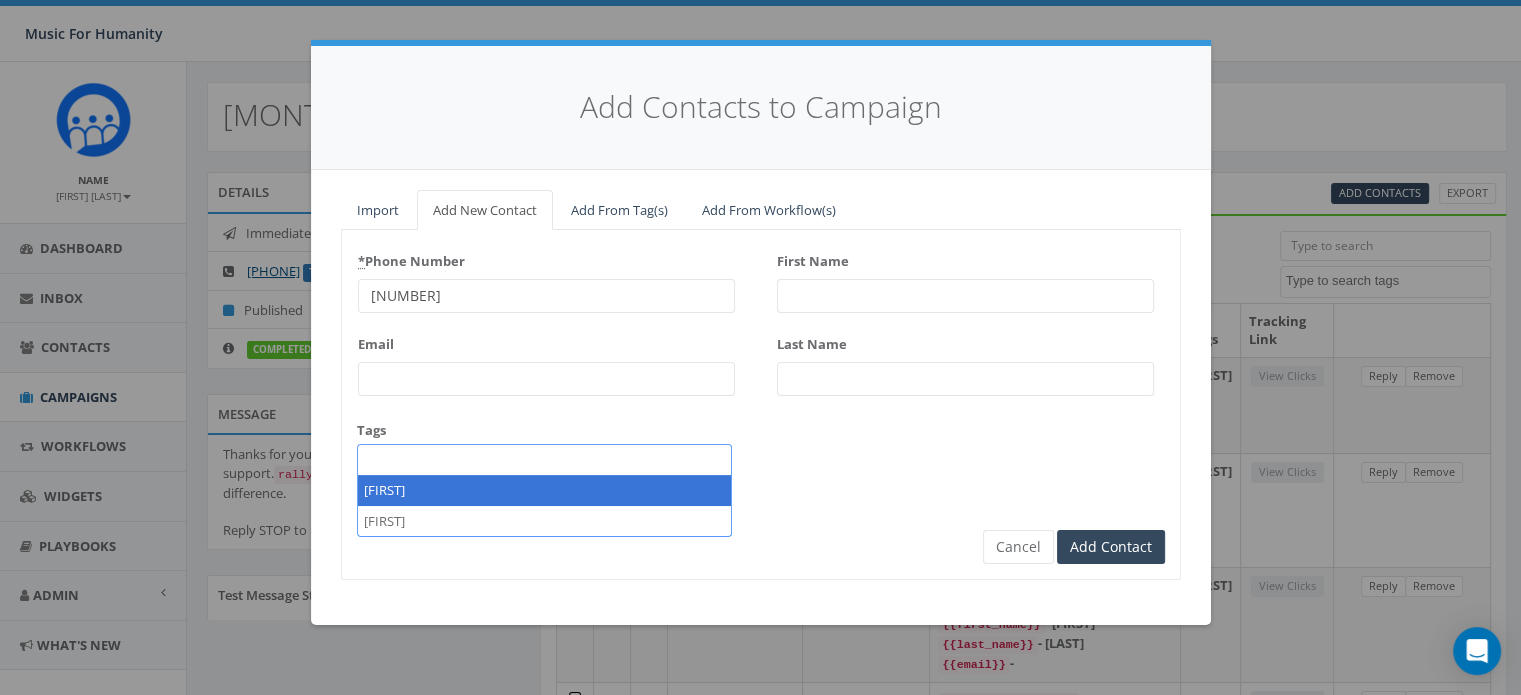 scroll, scrollTop: 167, scrollLeft: 0, axis: vertical 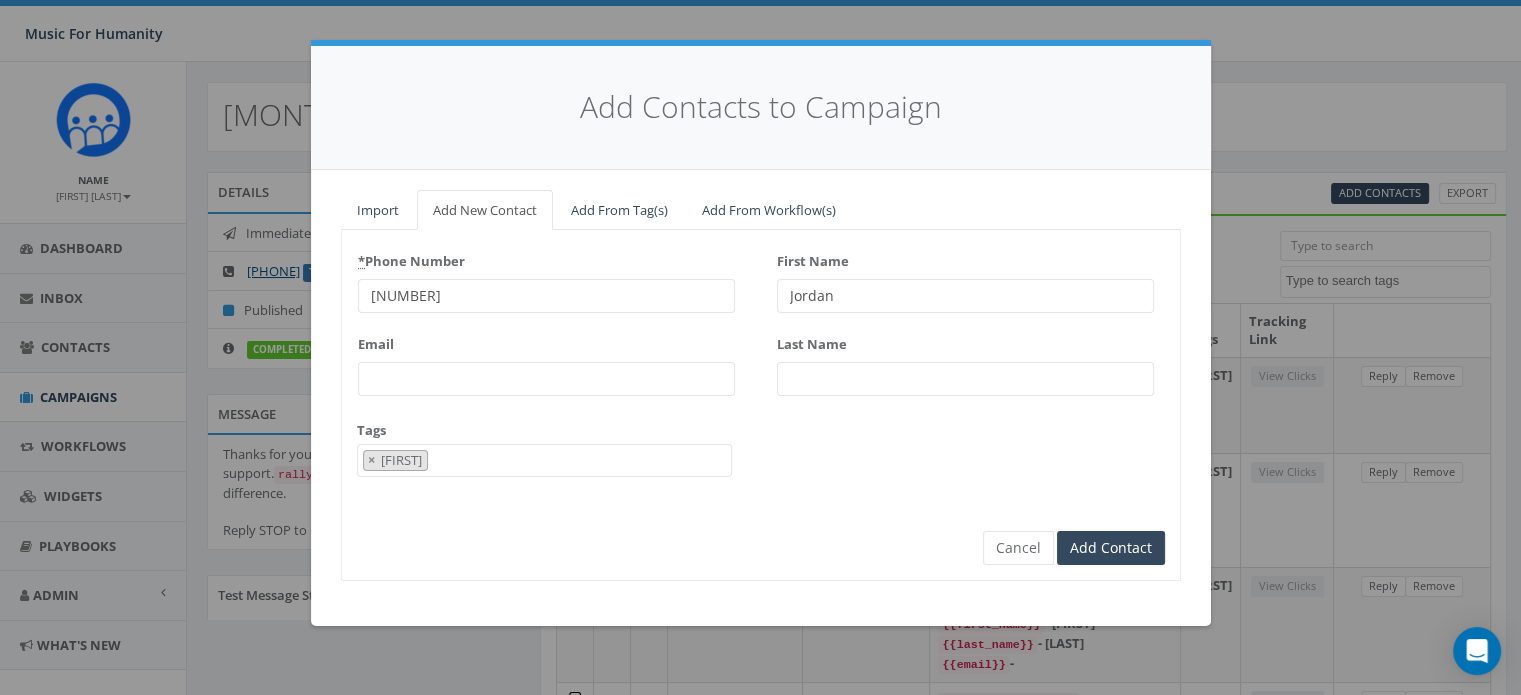 type on "Jordan" 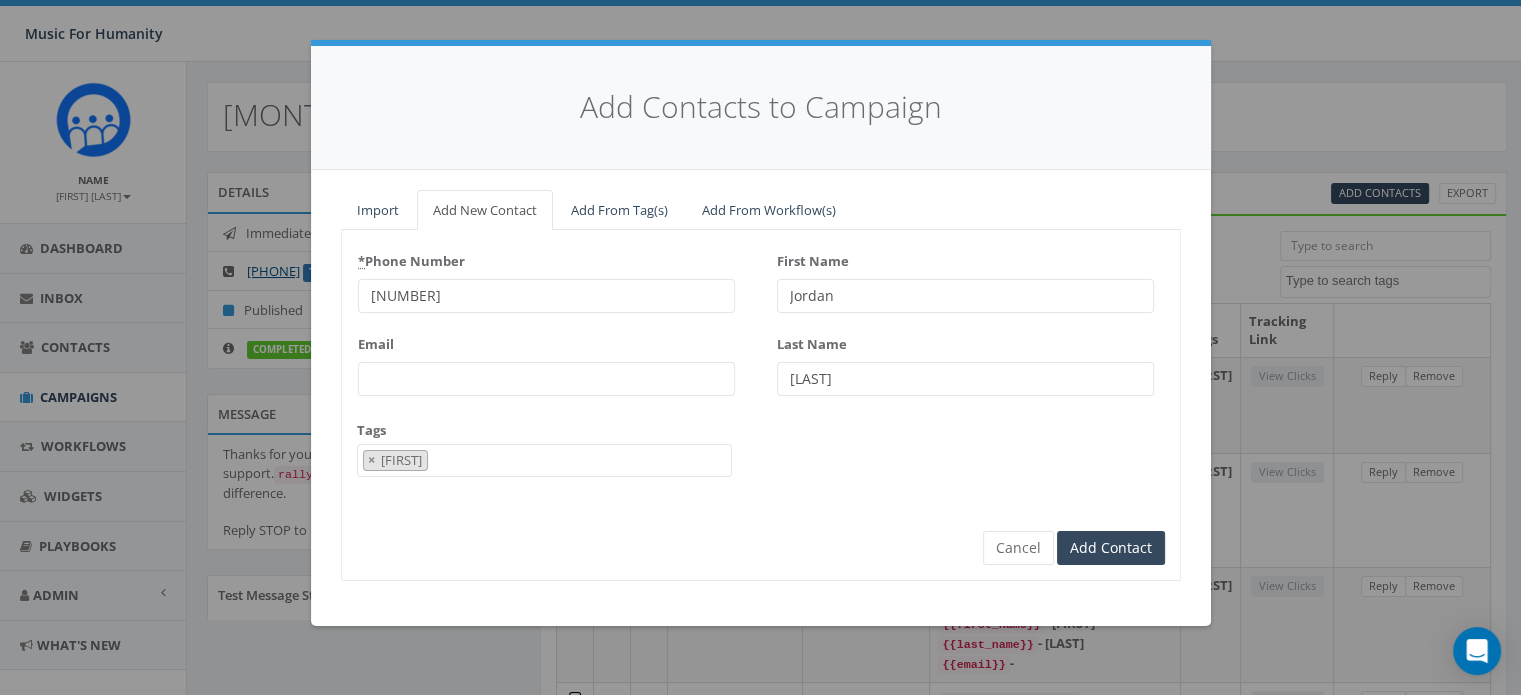 type on "[LAST]" 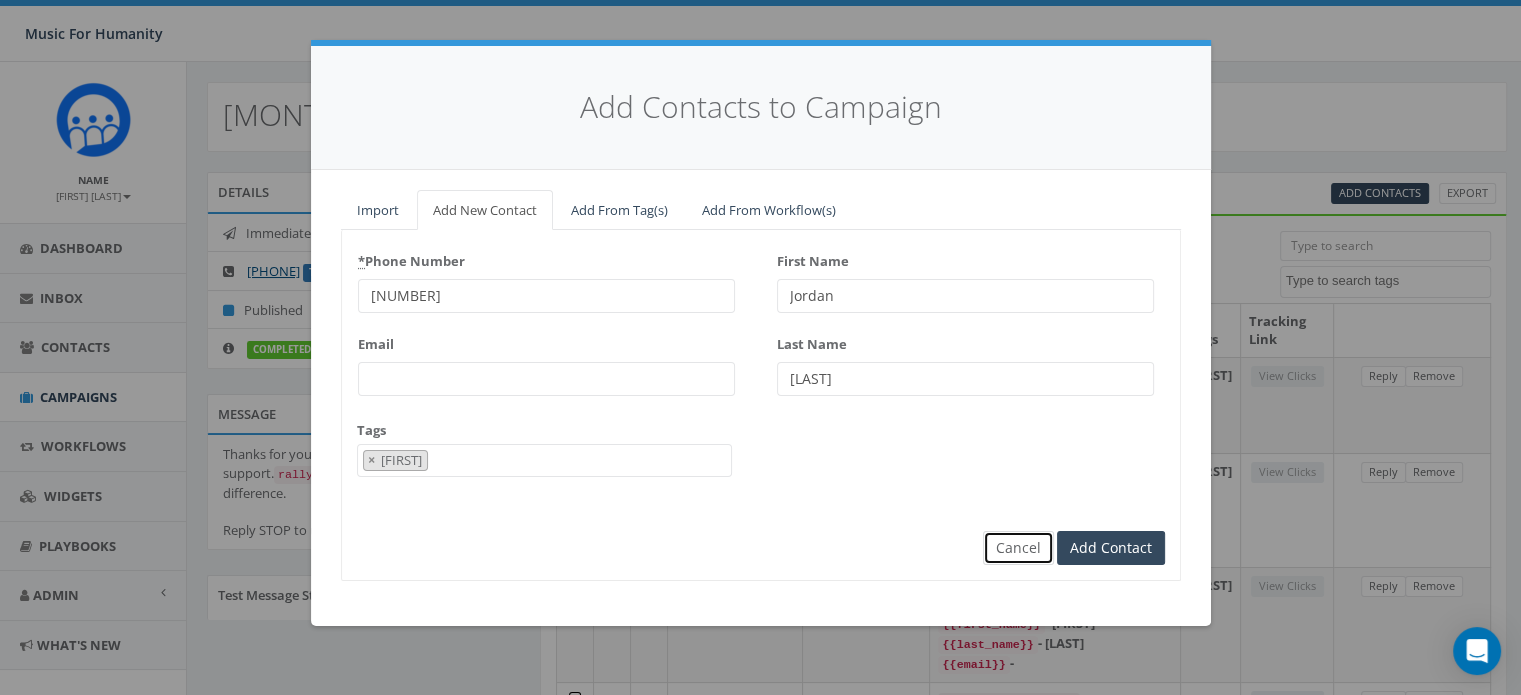 type 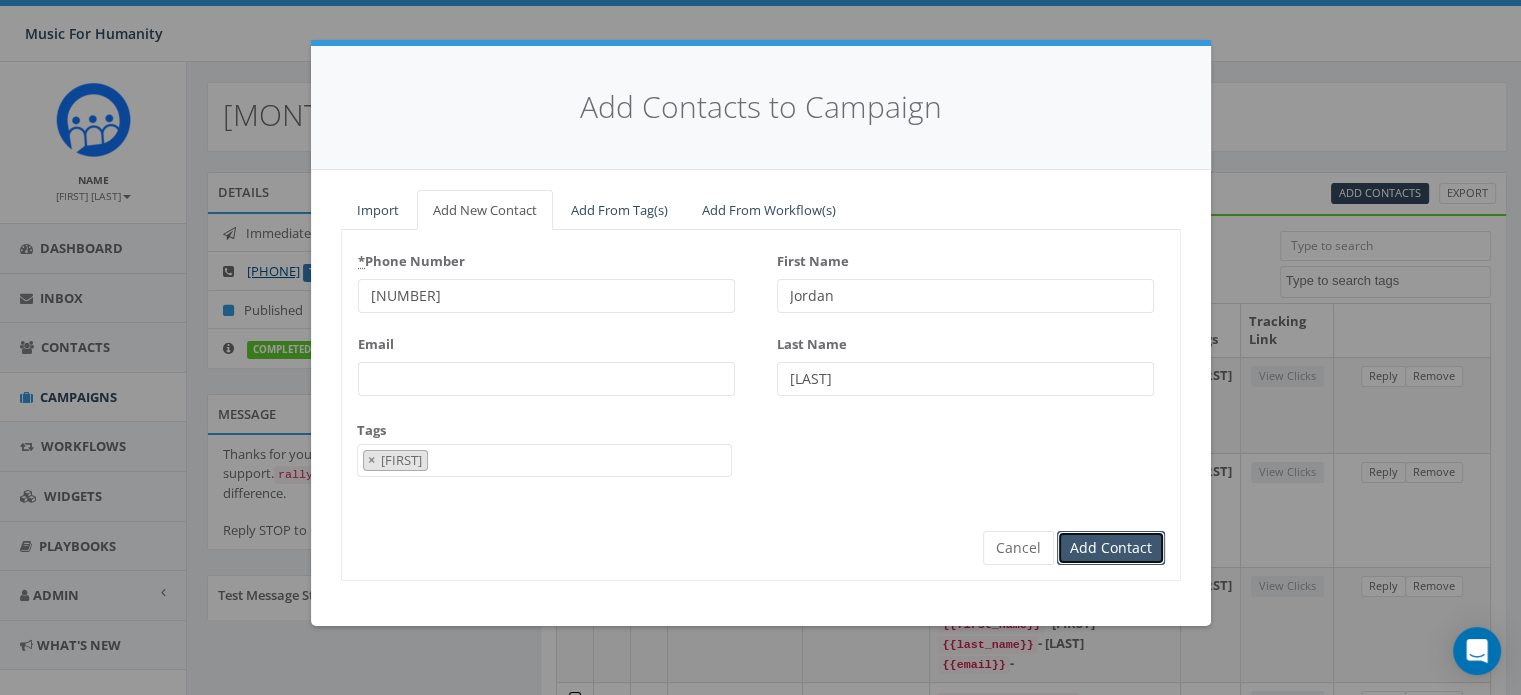 click on "Add Contact" at bounding box center [1111, 548] 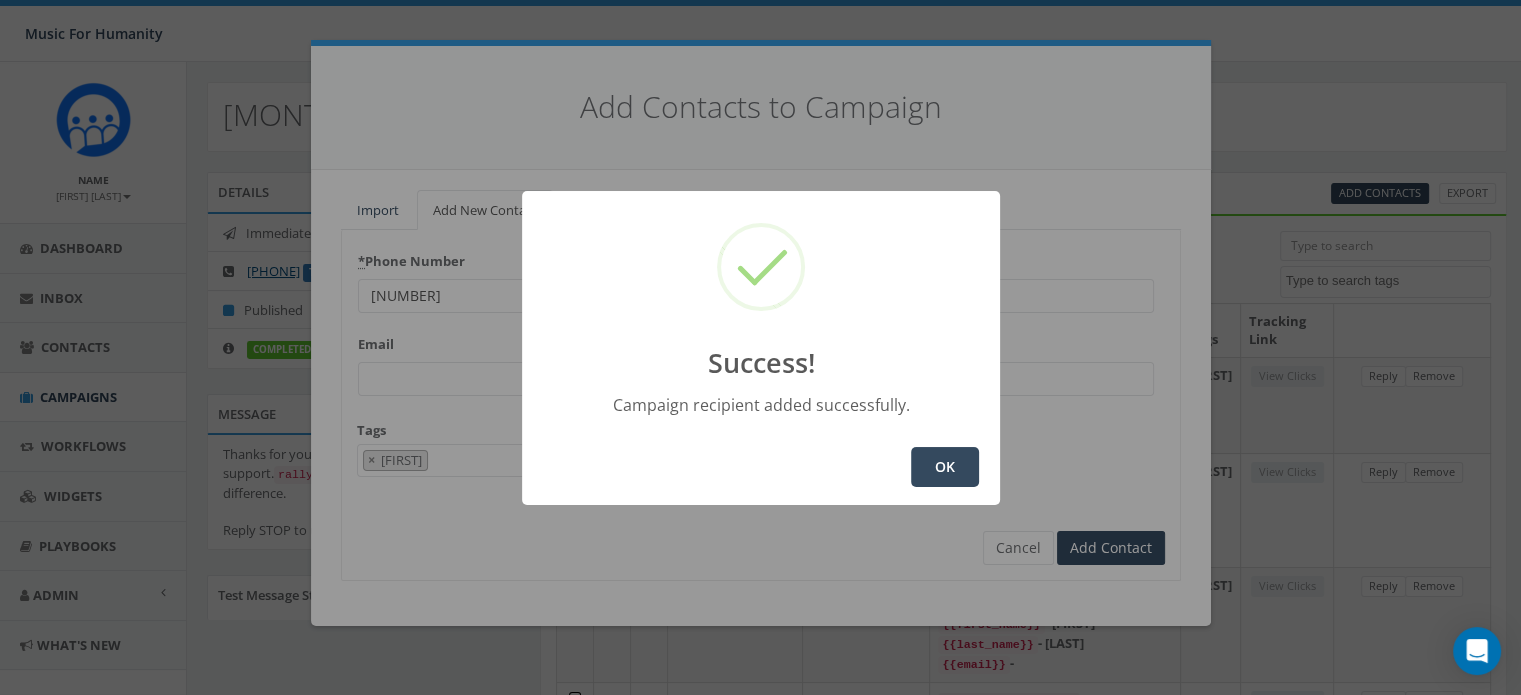 click on "OK" at bounding box center [945, 467] 